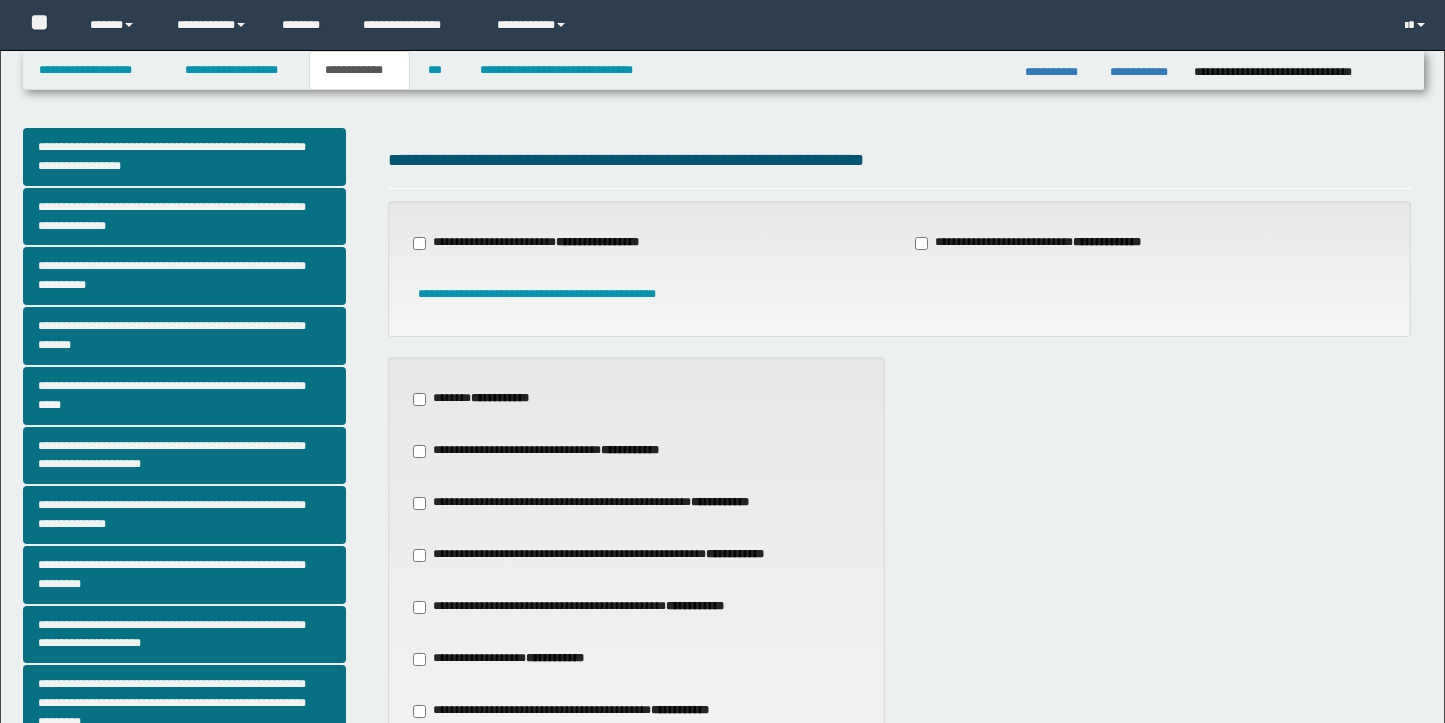 scroll, scrollTop: 633, scrollLeft: 0, axis: vertical 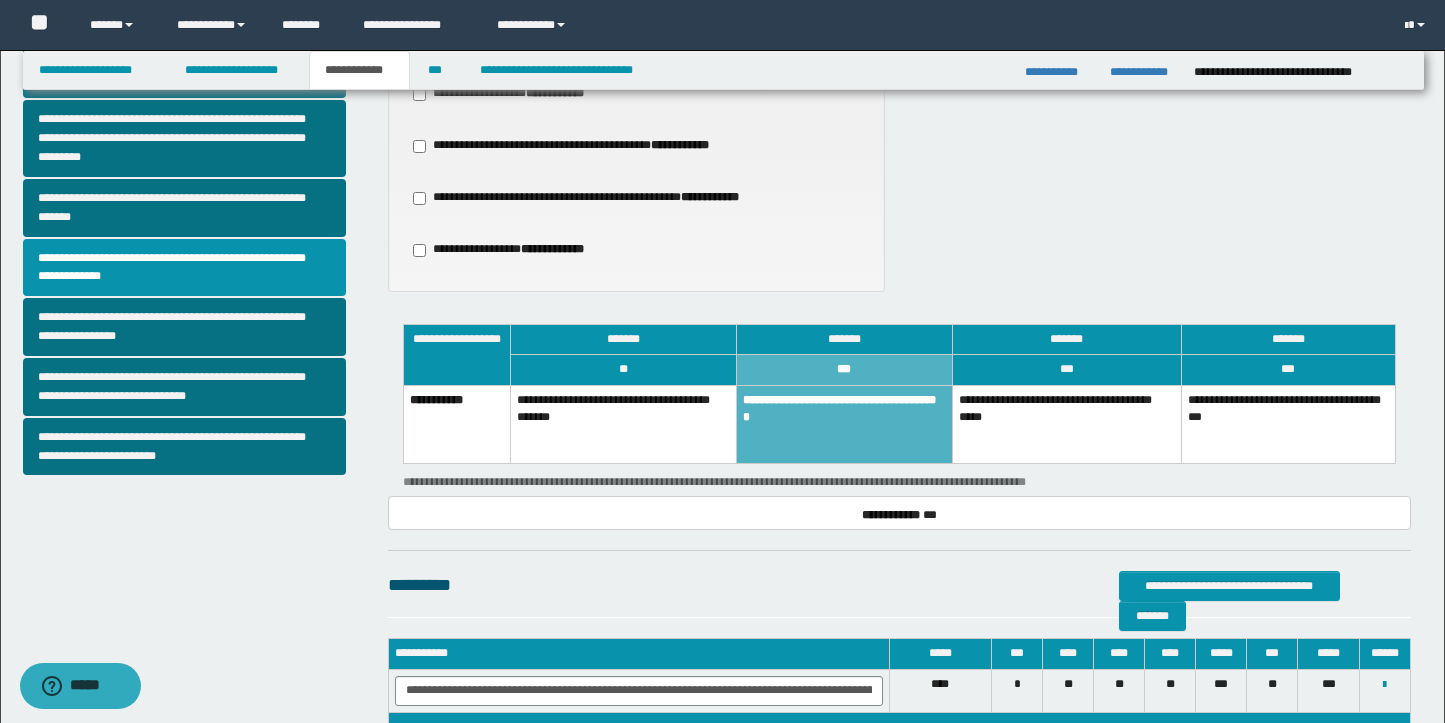 click on "**********" at bounding box center (845, 424) 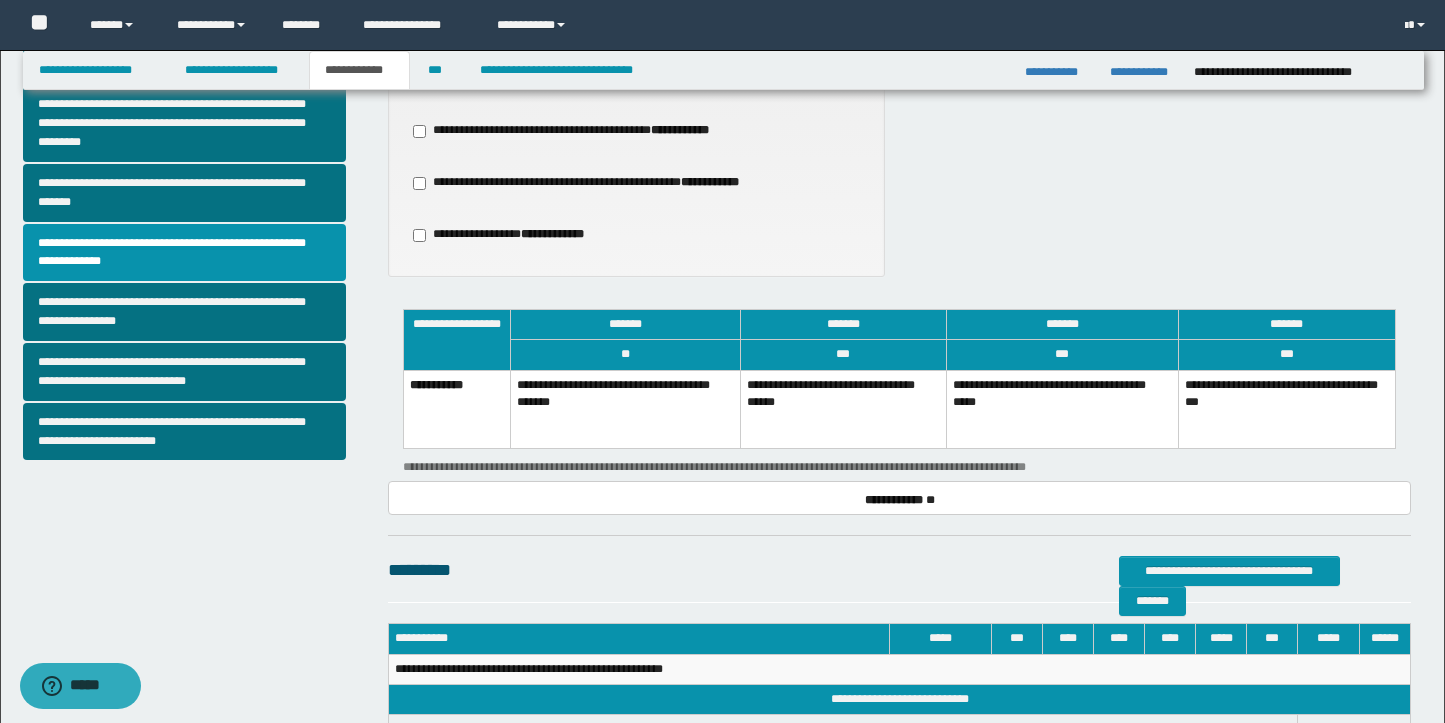 scroll, scrollTop: 583, scrollLeft: 0, axis: vertical 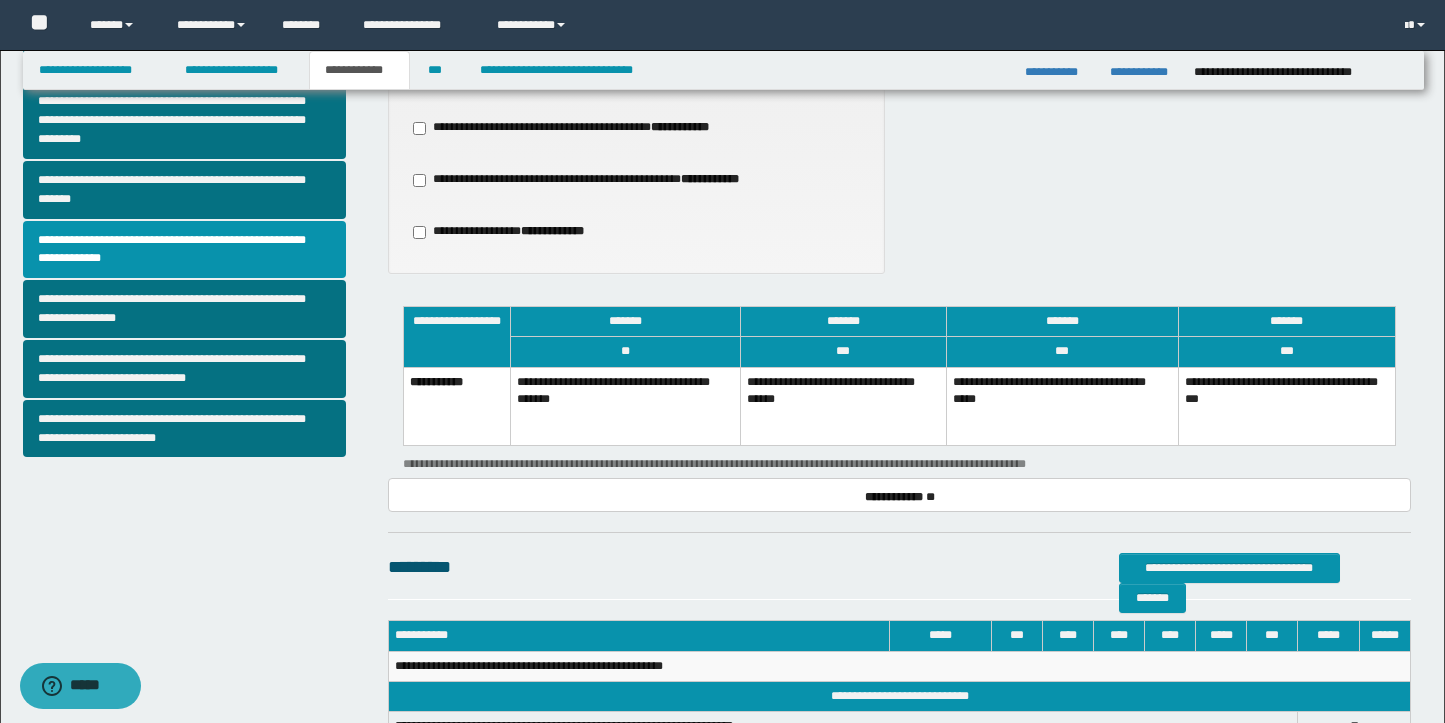 click on "**********" at bounding box center (843, 406) 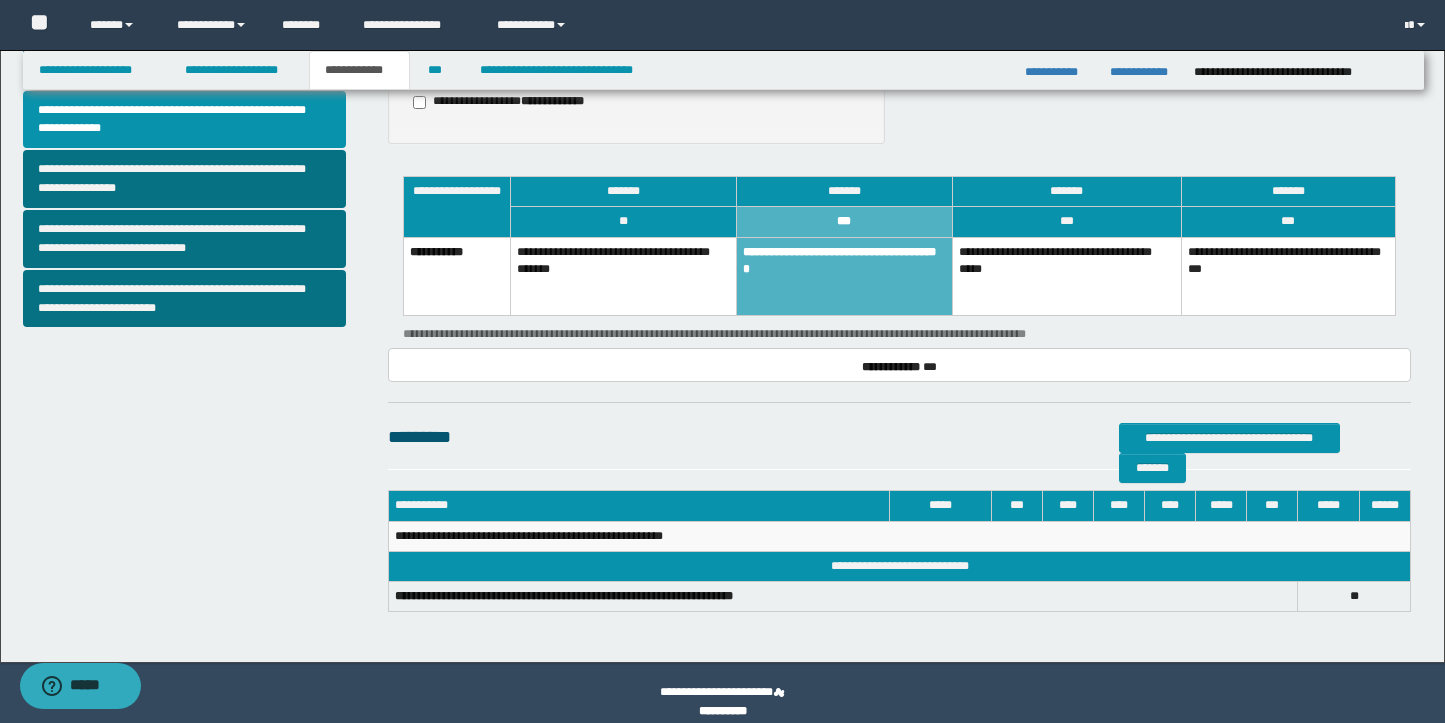 scroll, scrollTop: 730, scrollLeft: 0, axis: vertical 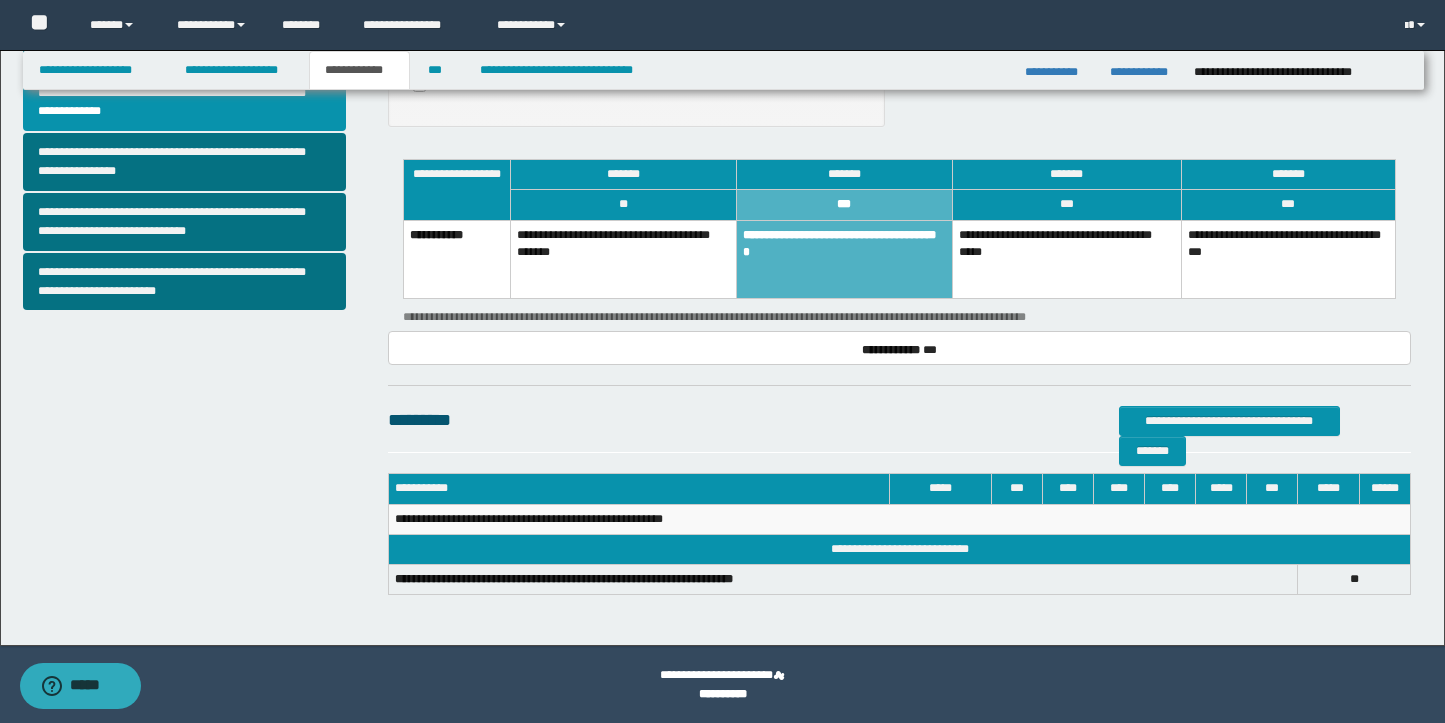 drag, startPoint x: 853, startPoint y: 364, endPoint x: 878, endPoint y: 421, distance: 62.241467 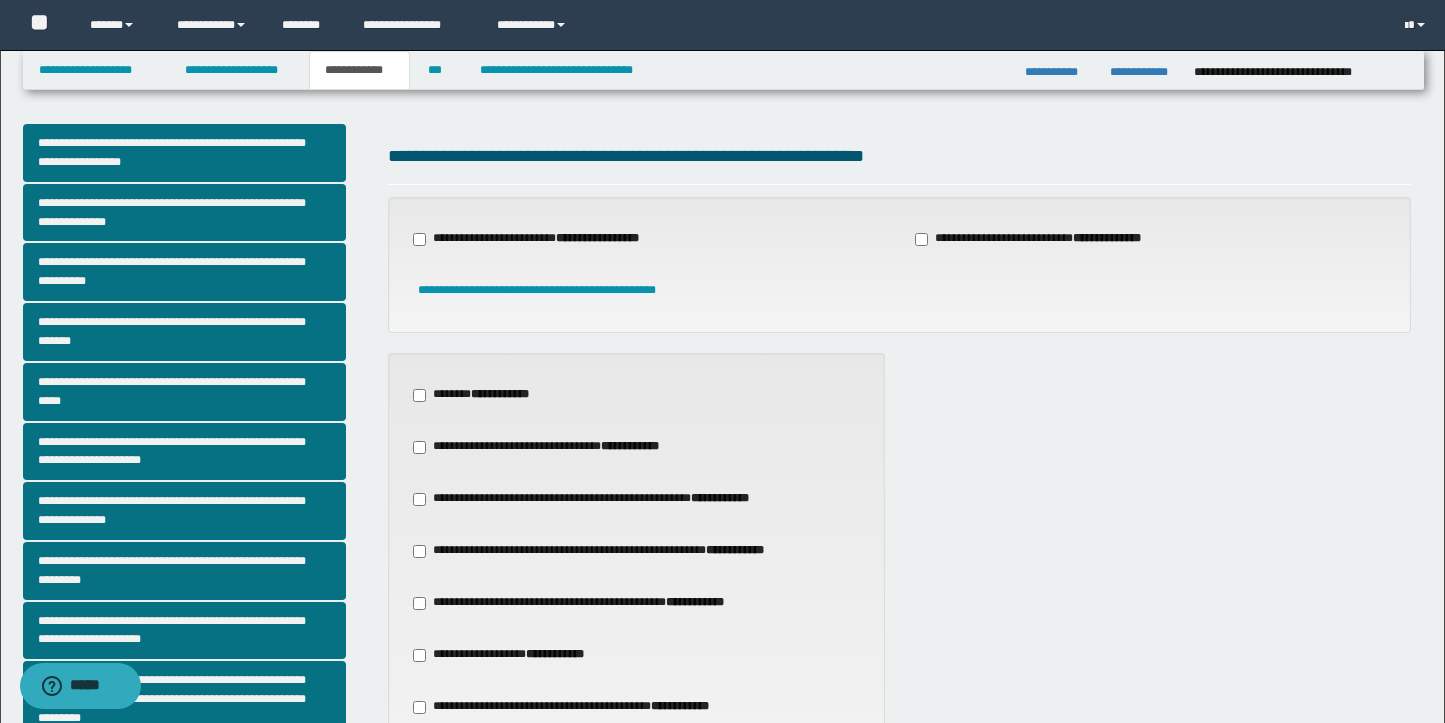 scroll, scrollTop: 0, scrollLeft: 0, axis: both 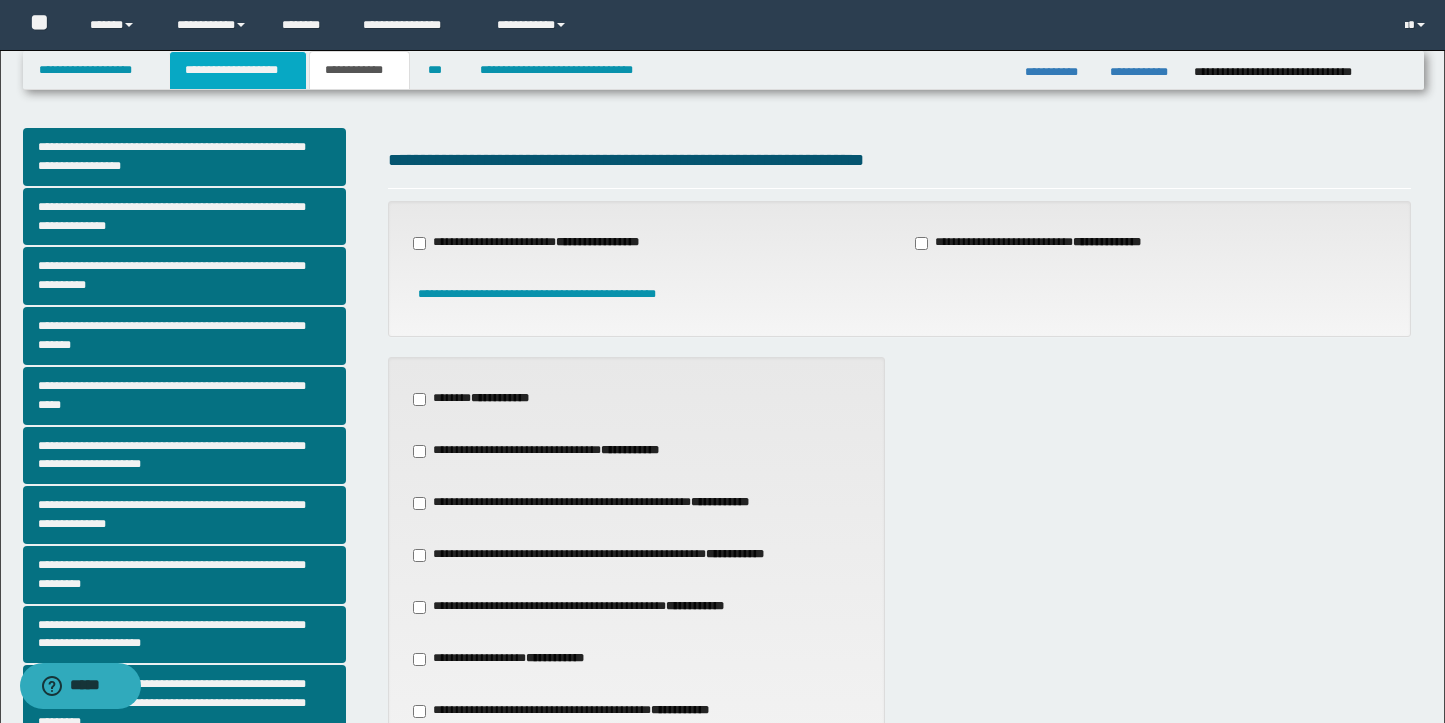 click on "**********" at bounding box center (238, 70) 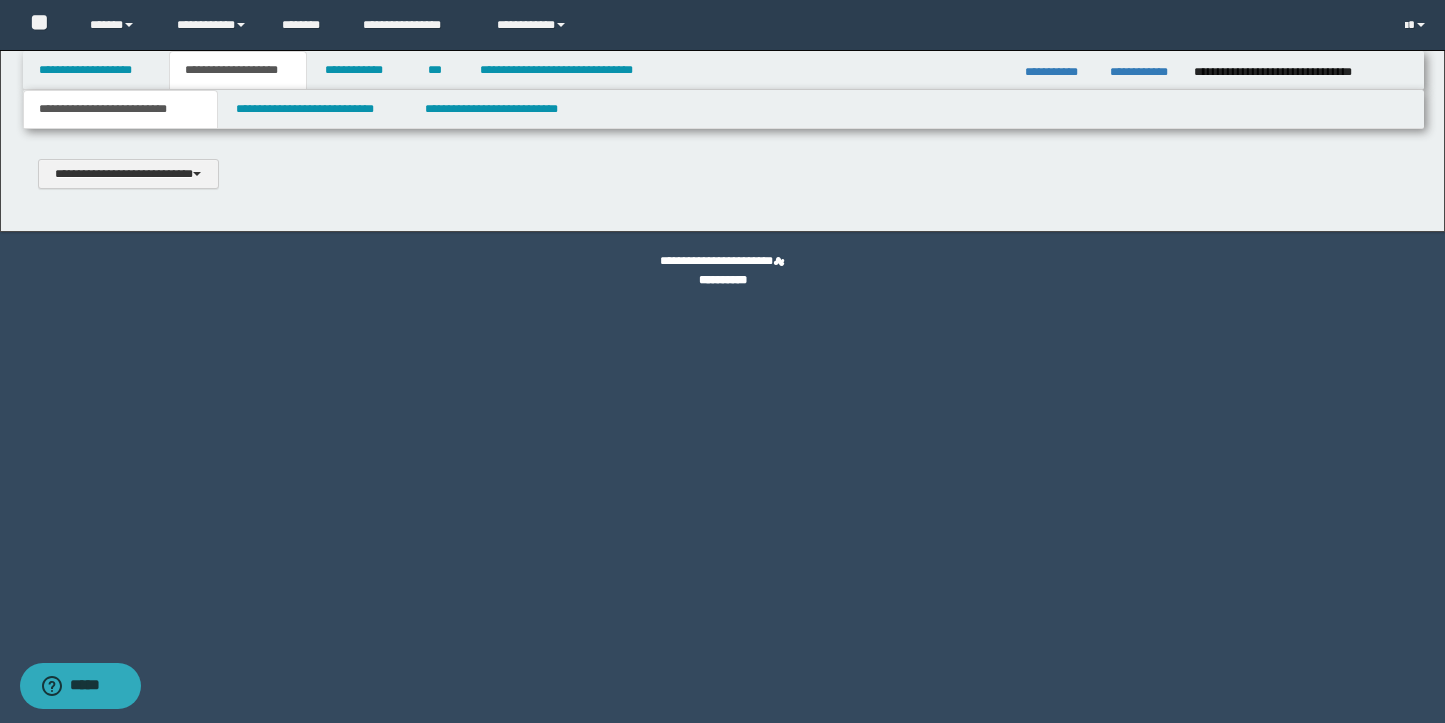 type on "**********" 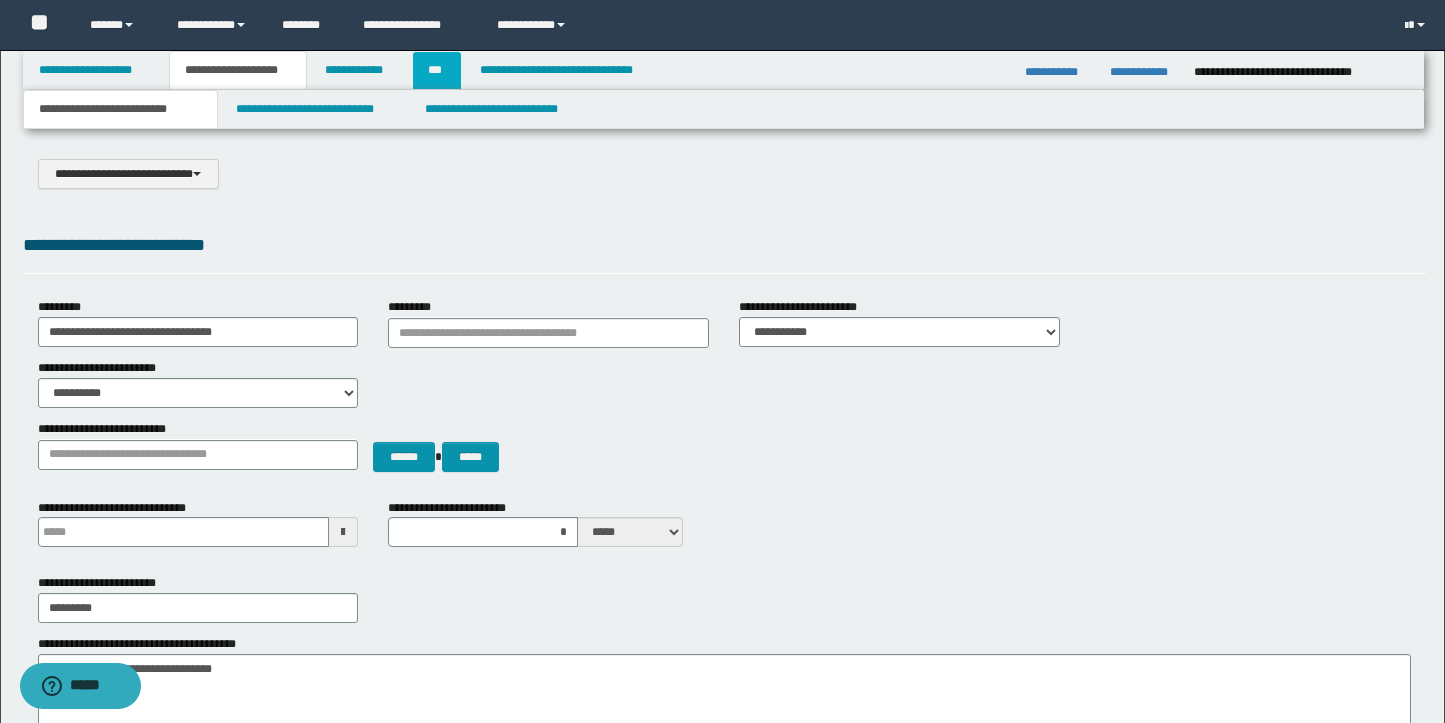 click on "***" at bounding box center (437, 70) 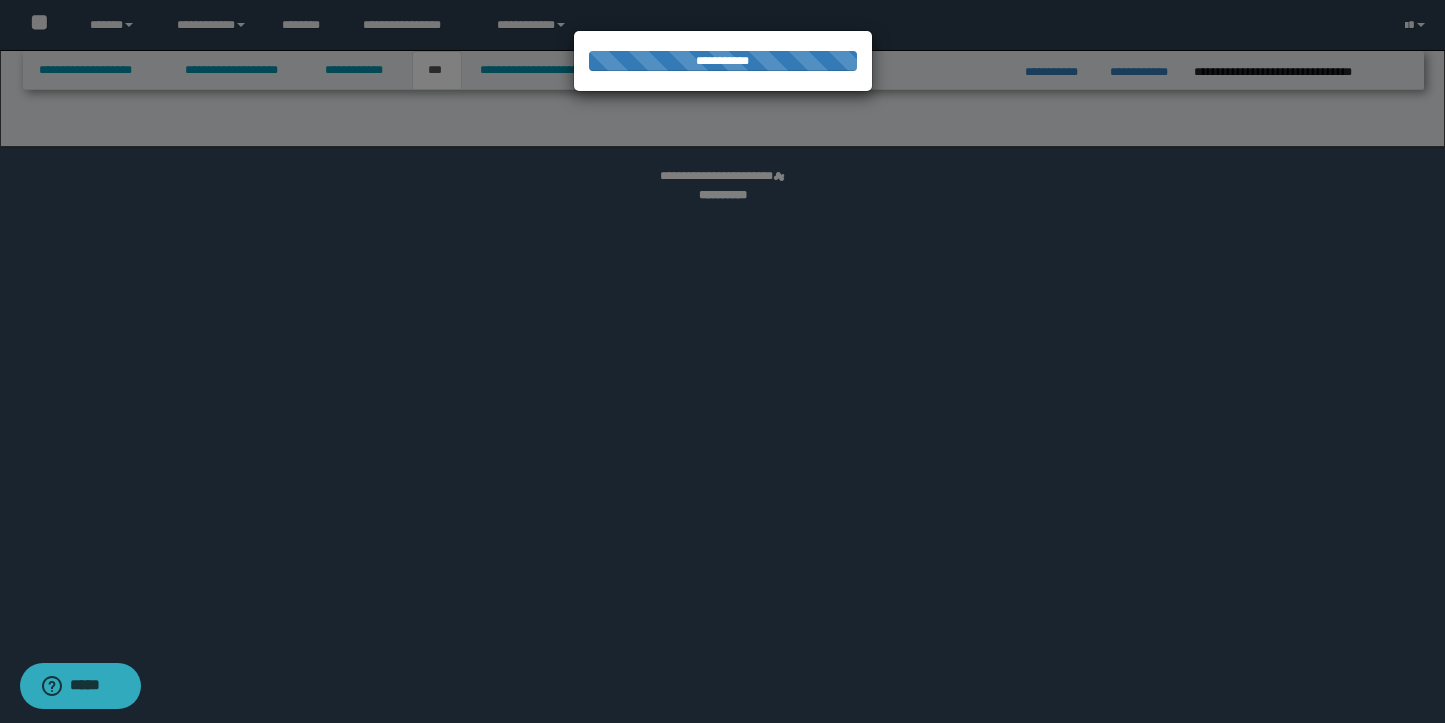 select on "***" 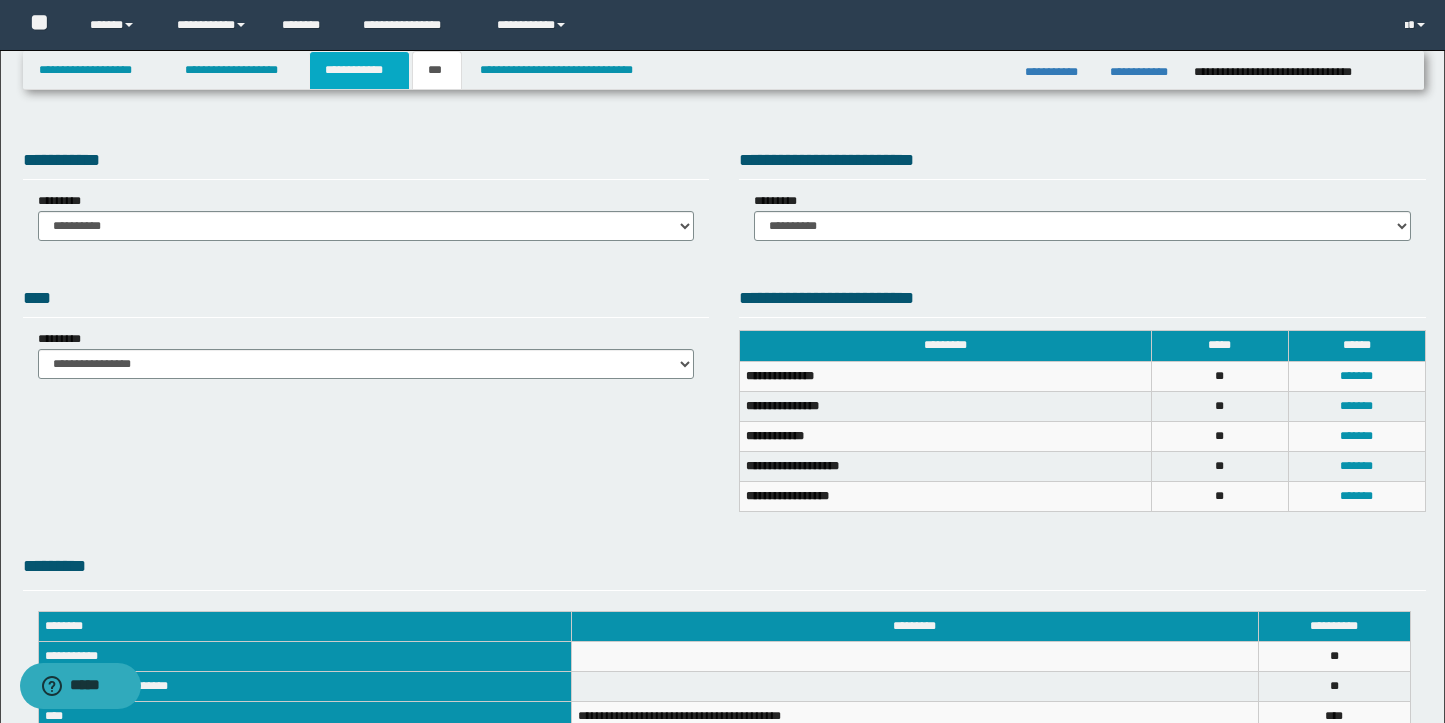 click on "**********" at bounding box center (359, 70) 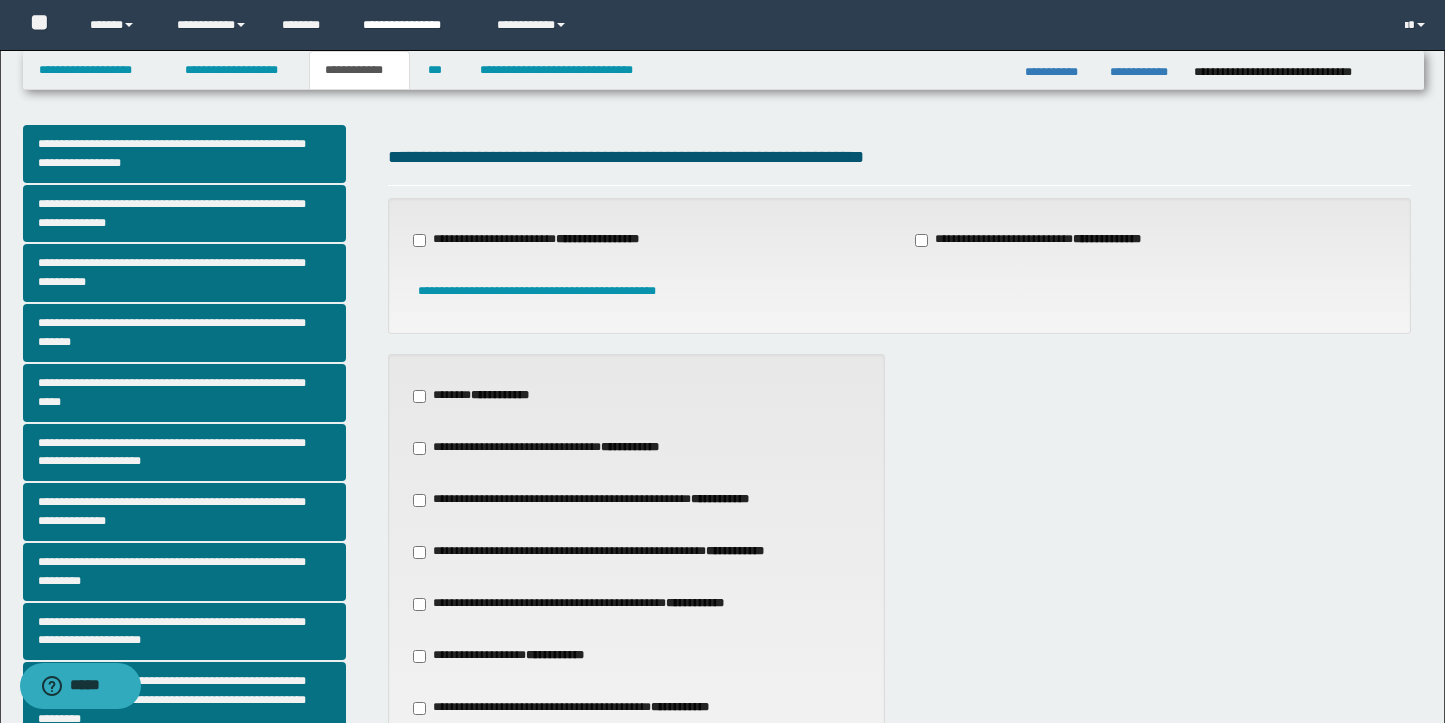 scroll, scrollTop: 0, scrollLeft: 0, axis: both 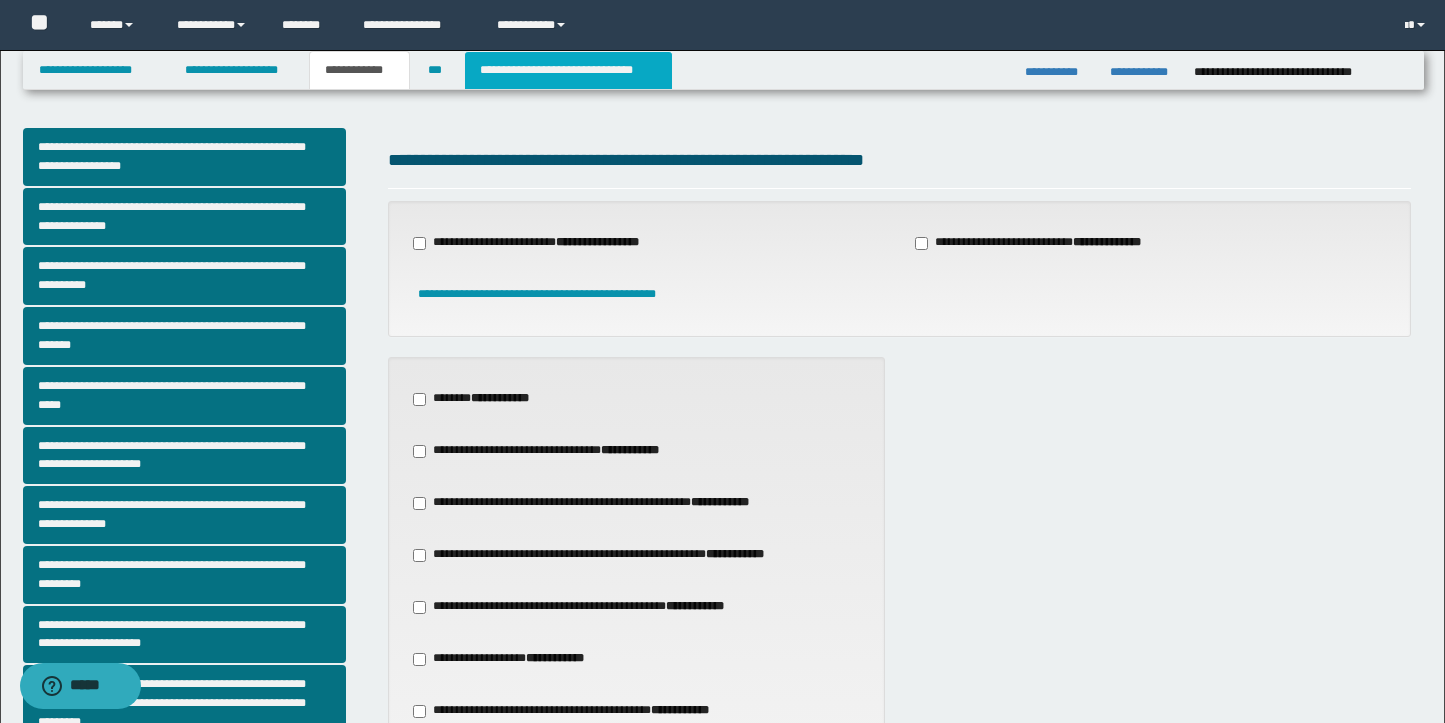 click on "**********" at bounding box center (568, 70) 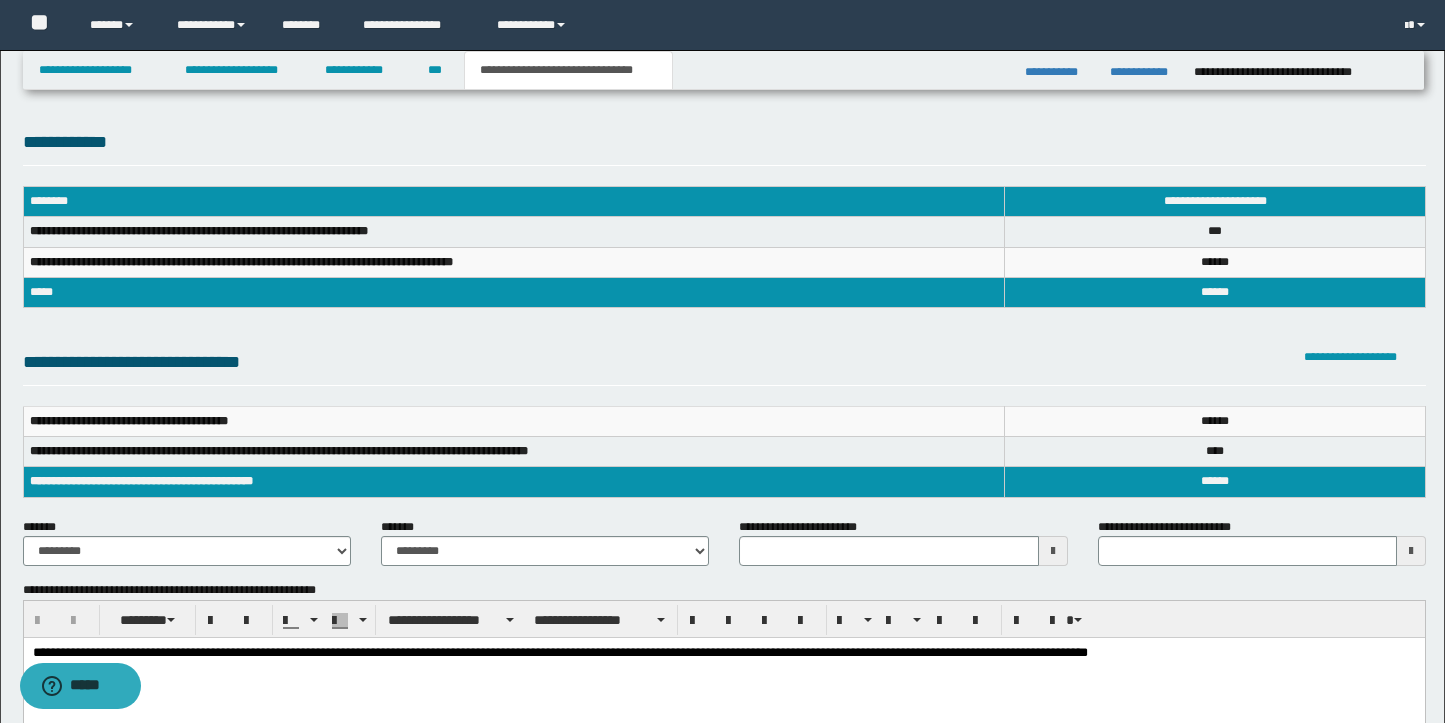 scroll, scrollTop: 0, scrollLeft: 0, axis: both 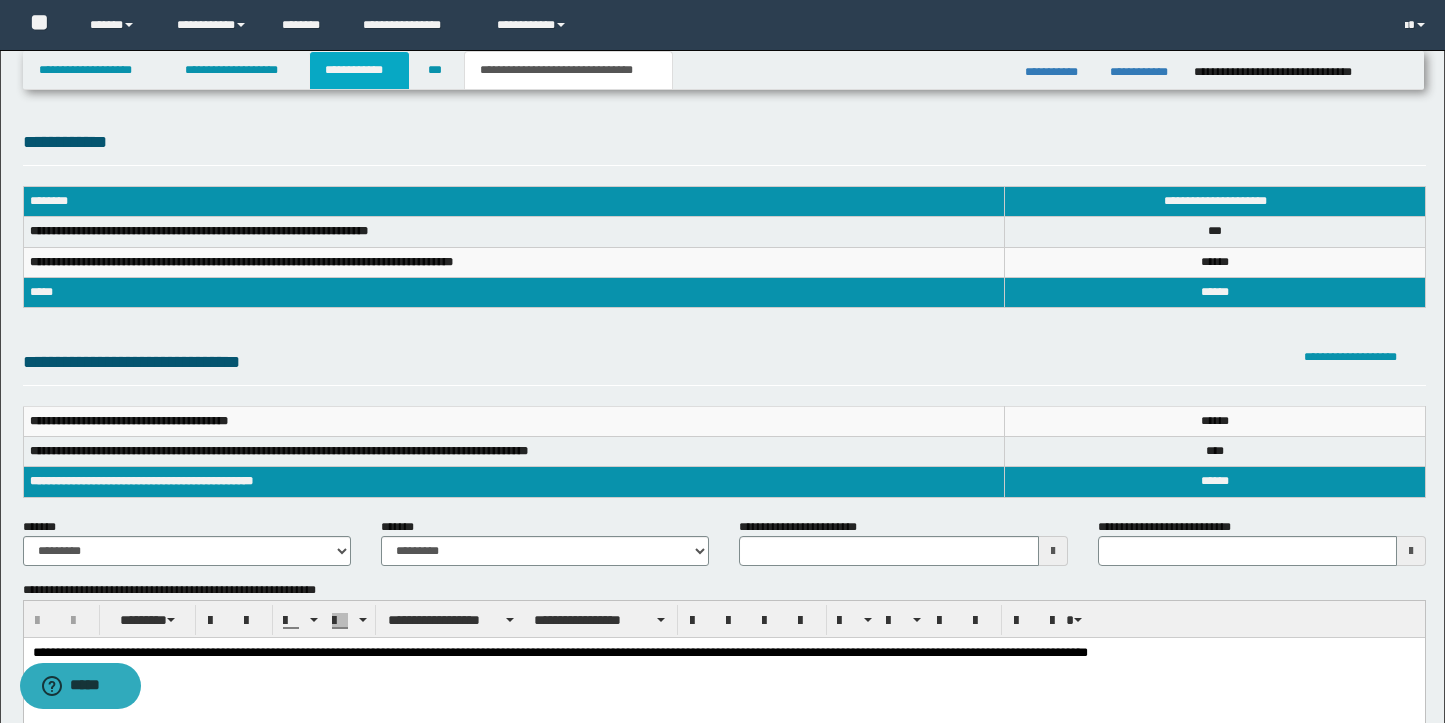 click on "**********" at bounding box center (359, 70) 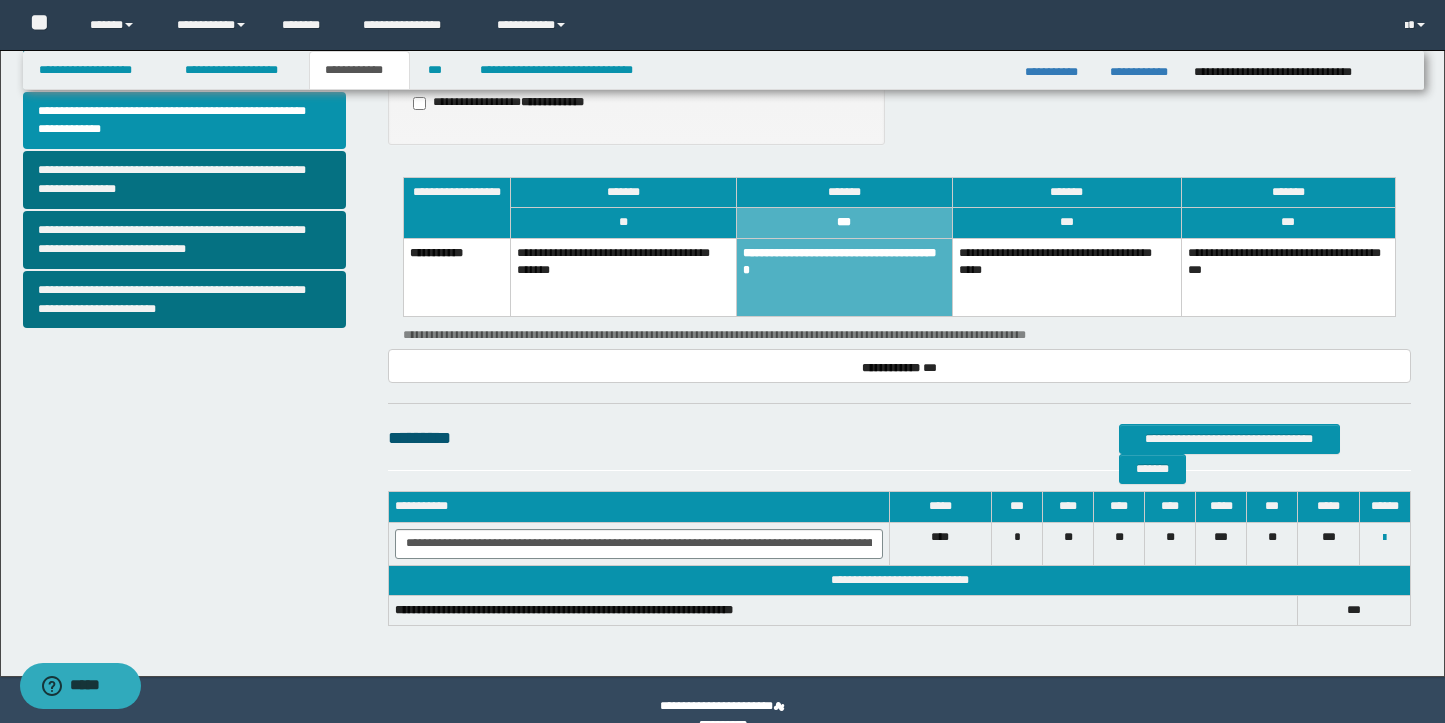 scroll, scrollTop: 743, scrollLeft: 0, axis: vertical 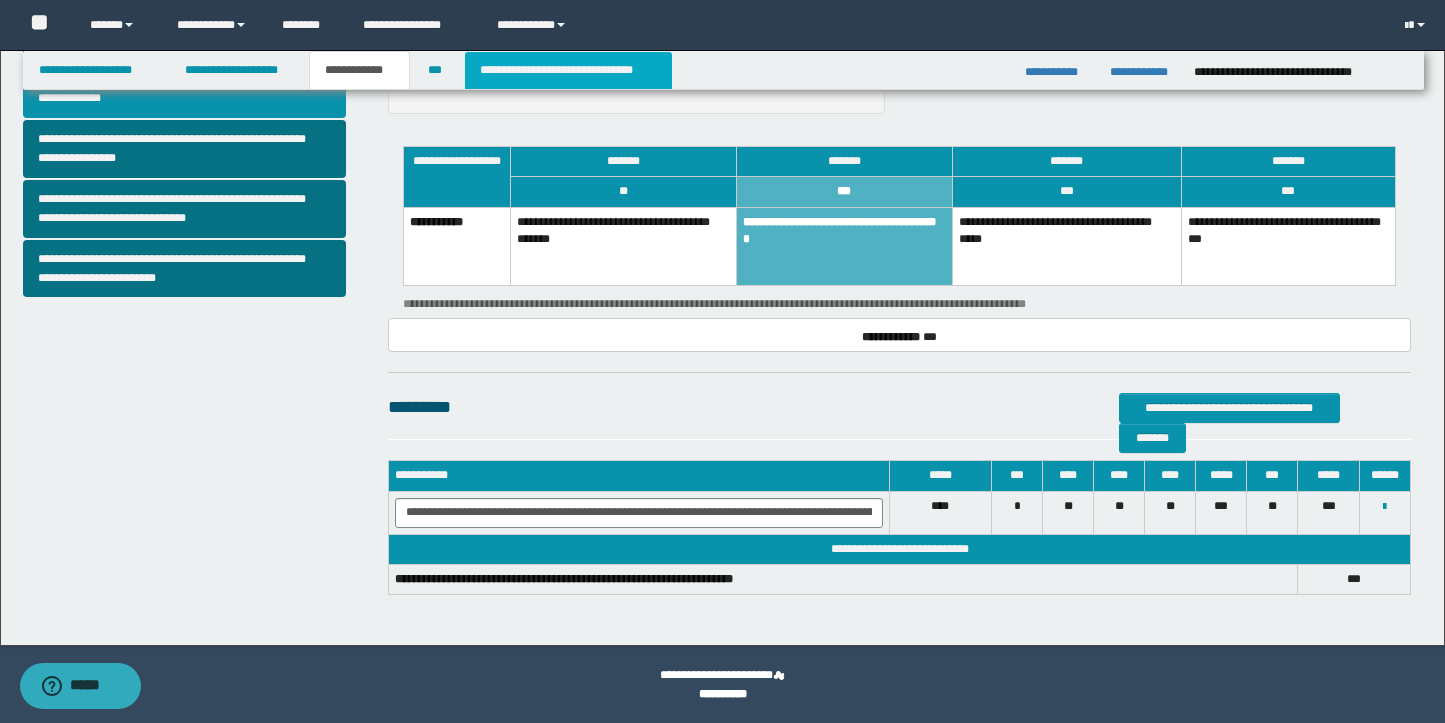 click on "**********" at bounding box center [568, 70] 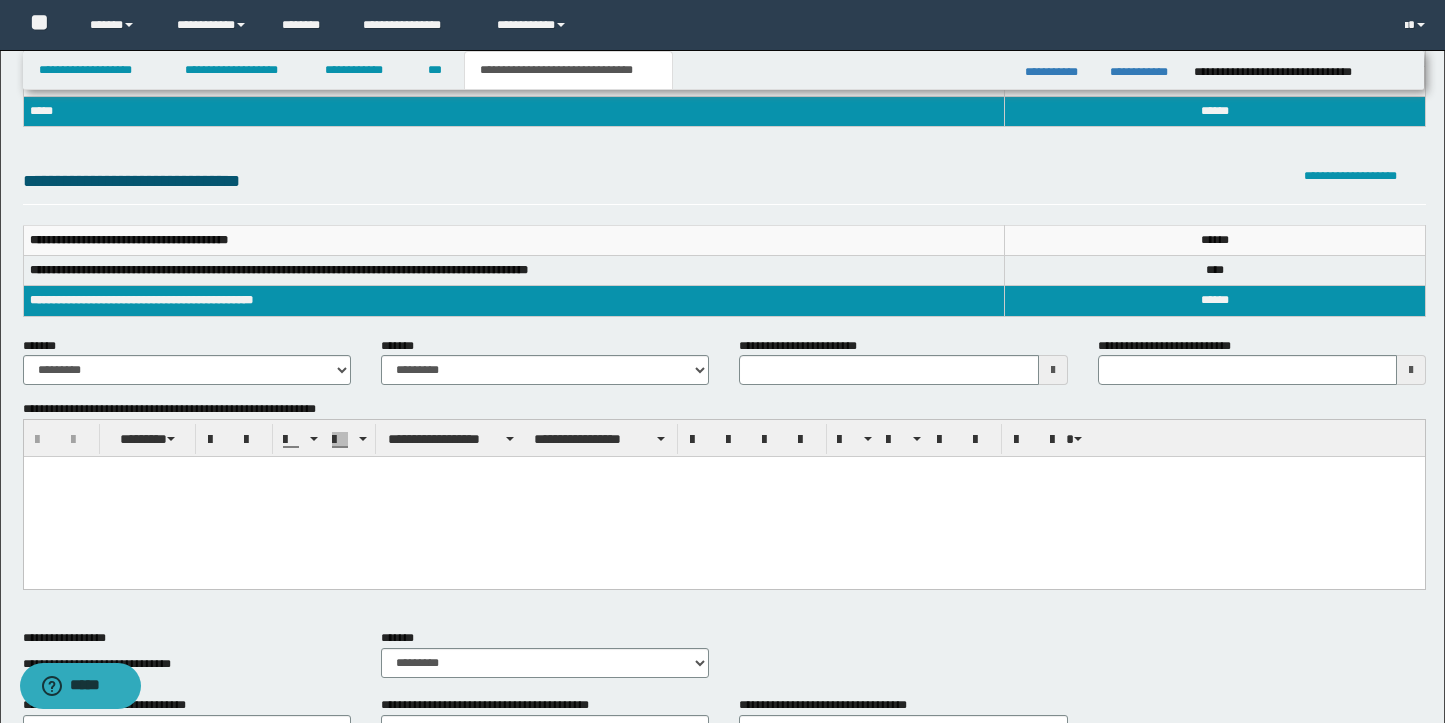 scroll, scrollTop: 0, scrollLeft: 0, axis: both 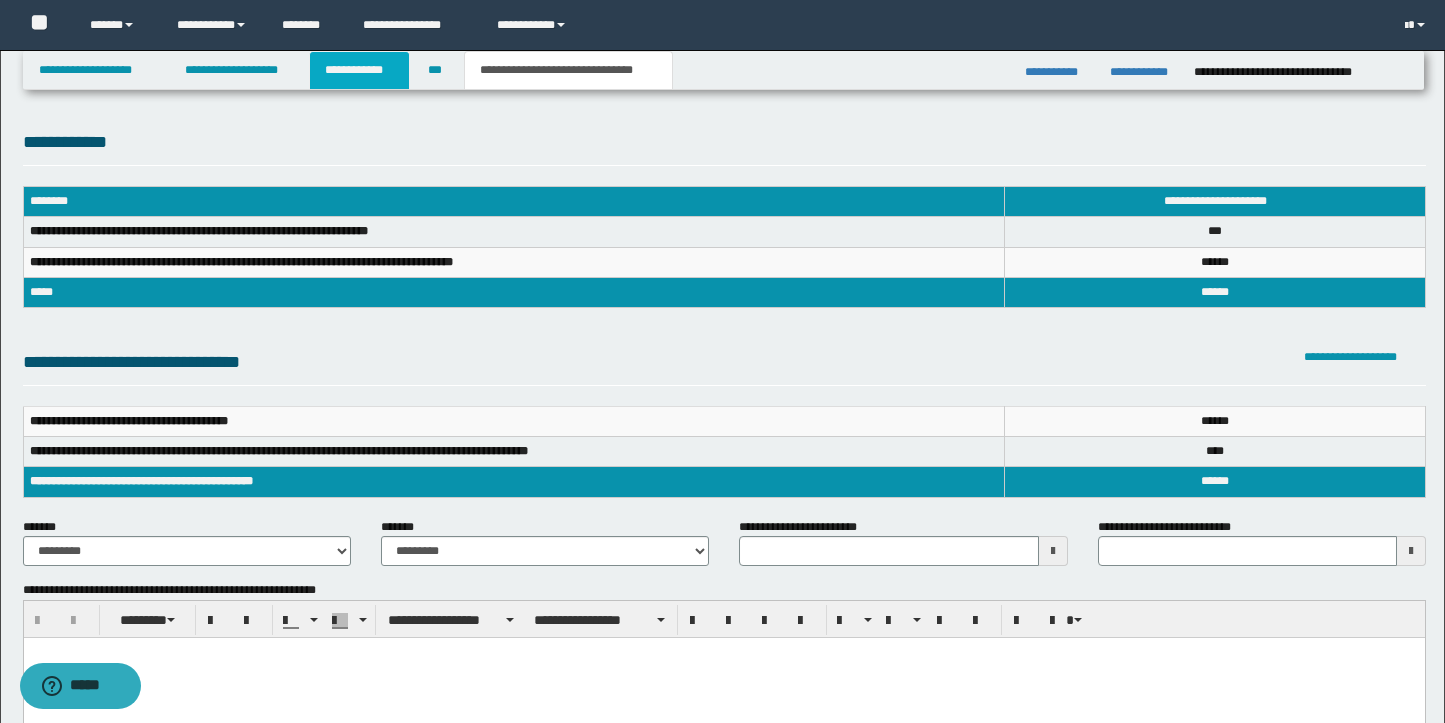 click on "**********" at bounding box center (359, 70) 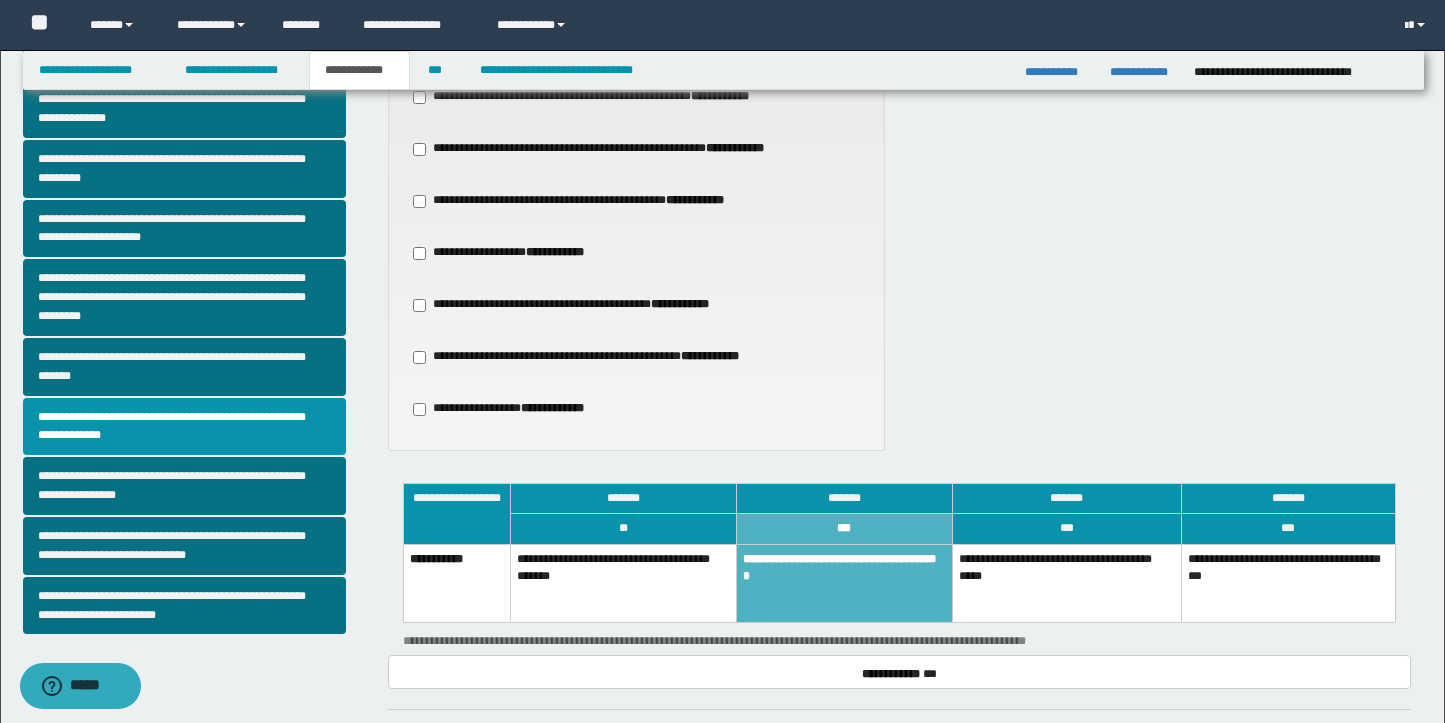 scroll, scrollTop: 408, scrollLeft: 0, axis: vertical 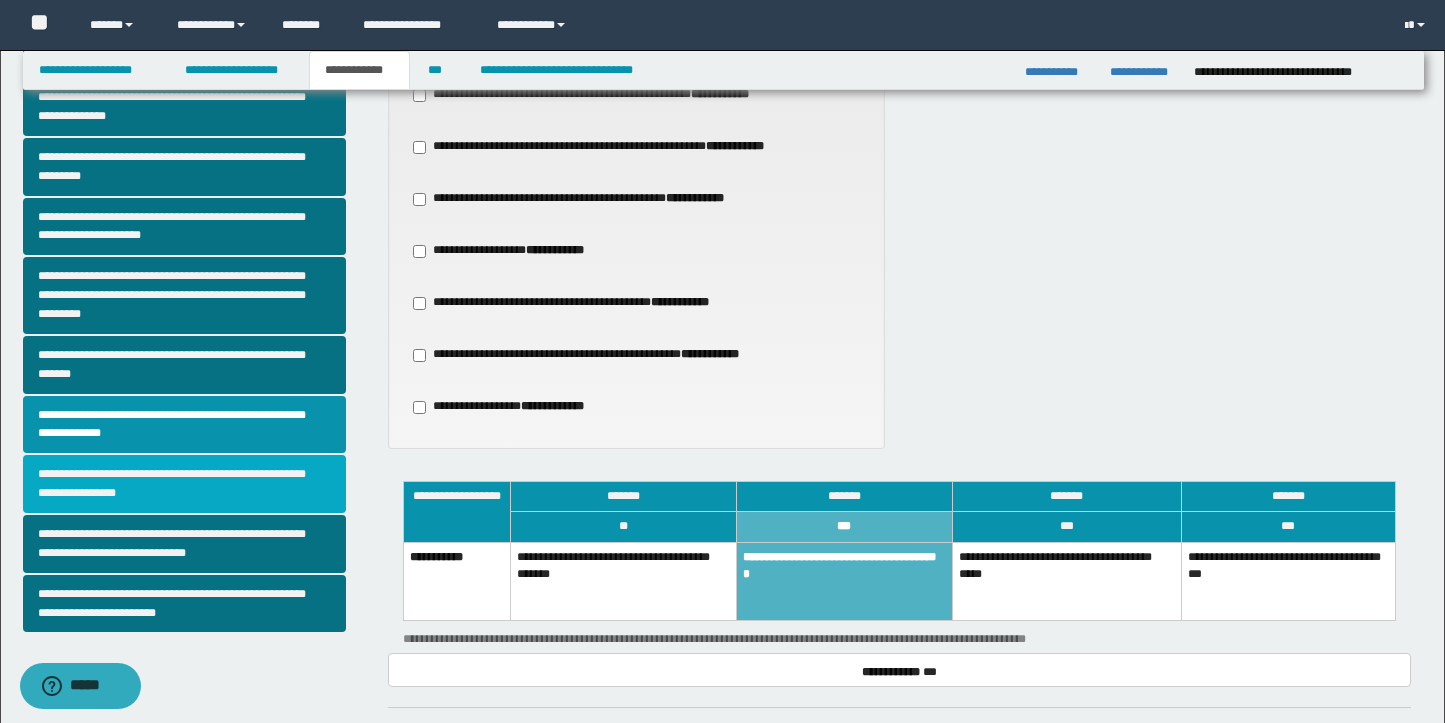 click on "**********" at bounding box center (185, 484) 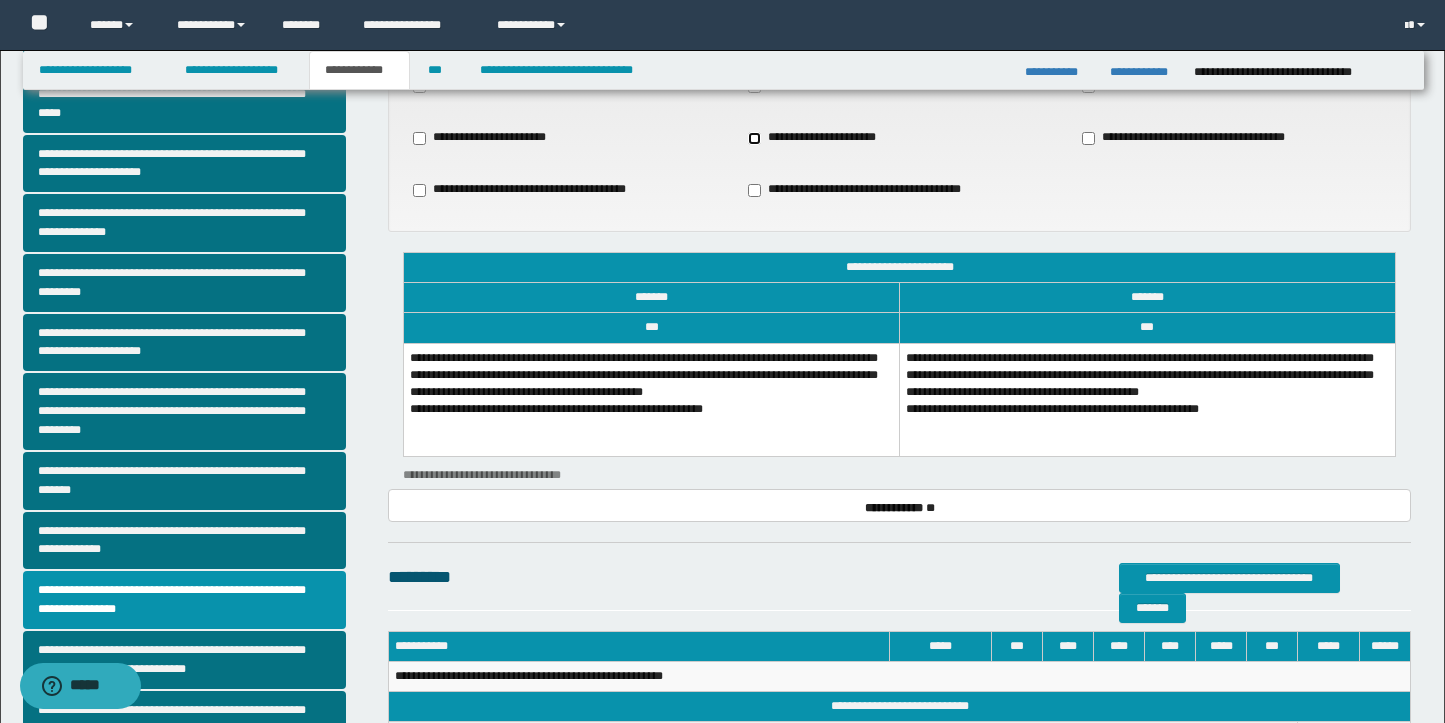scroll, scrollTop: 293, scrollLeft: 0, axis: vertical 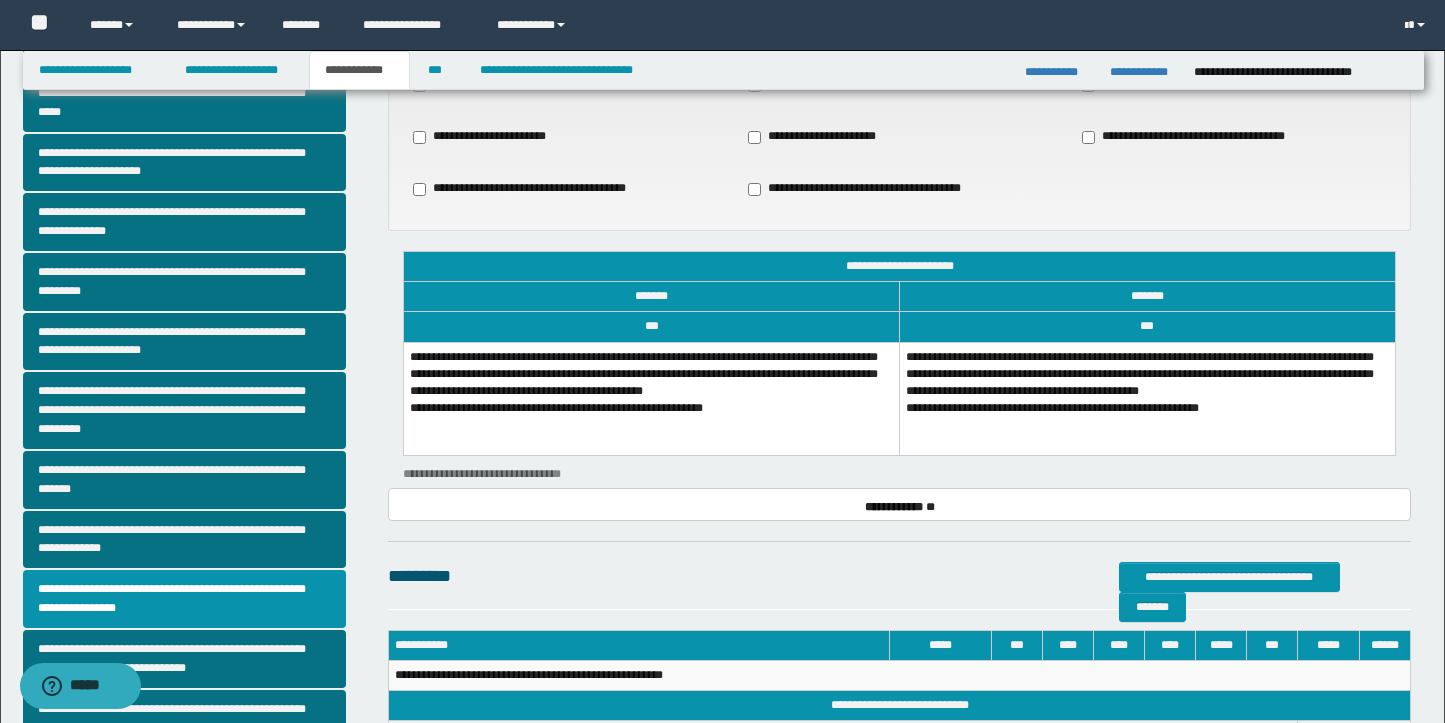 click on "**********" at bounding box center (1147, 398) 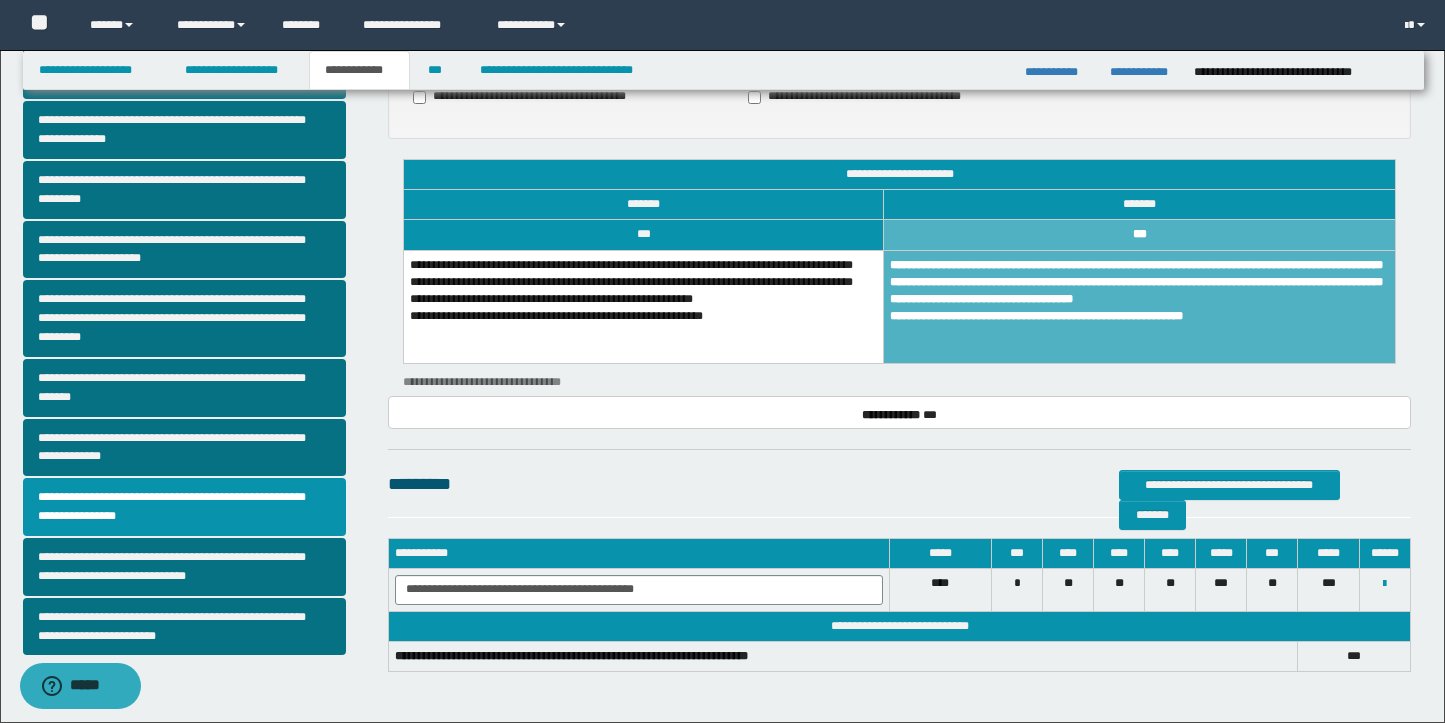 scroll, scrollTop: 389, scrollLeft: 0, axis: vertical 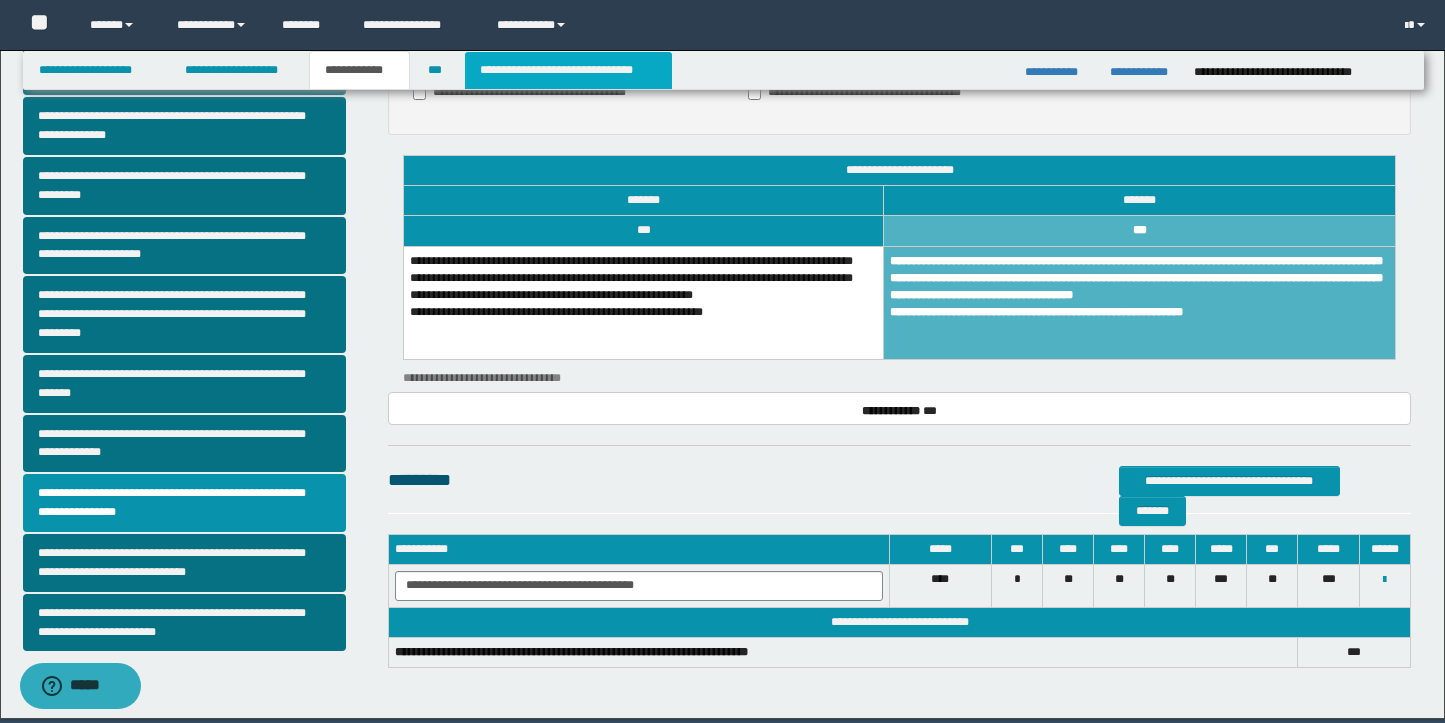 click on "**********" at bounding box center [568, 70] 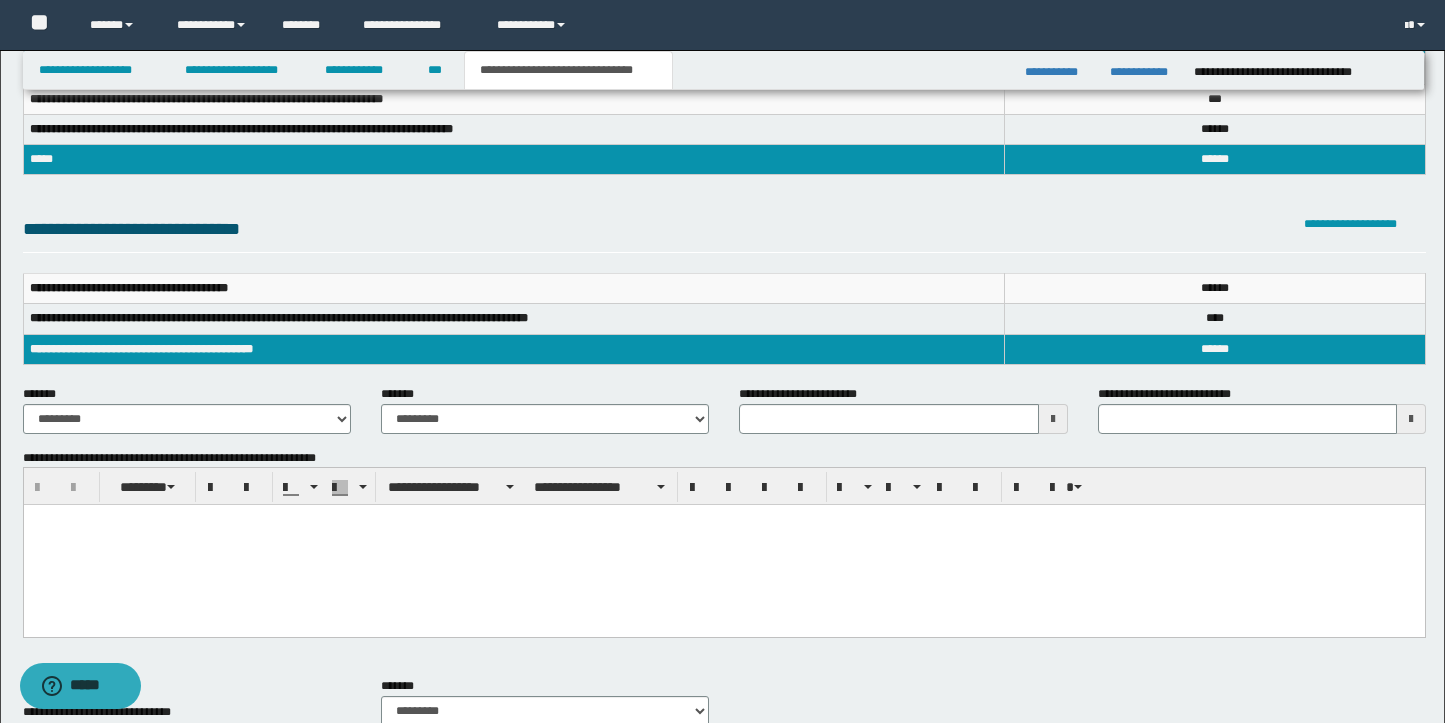 scroll, scrollTop: 167, scrollLeft: 0, axis: vertical 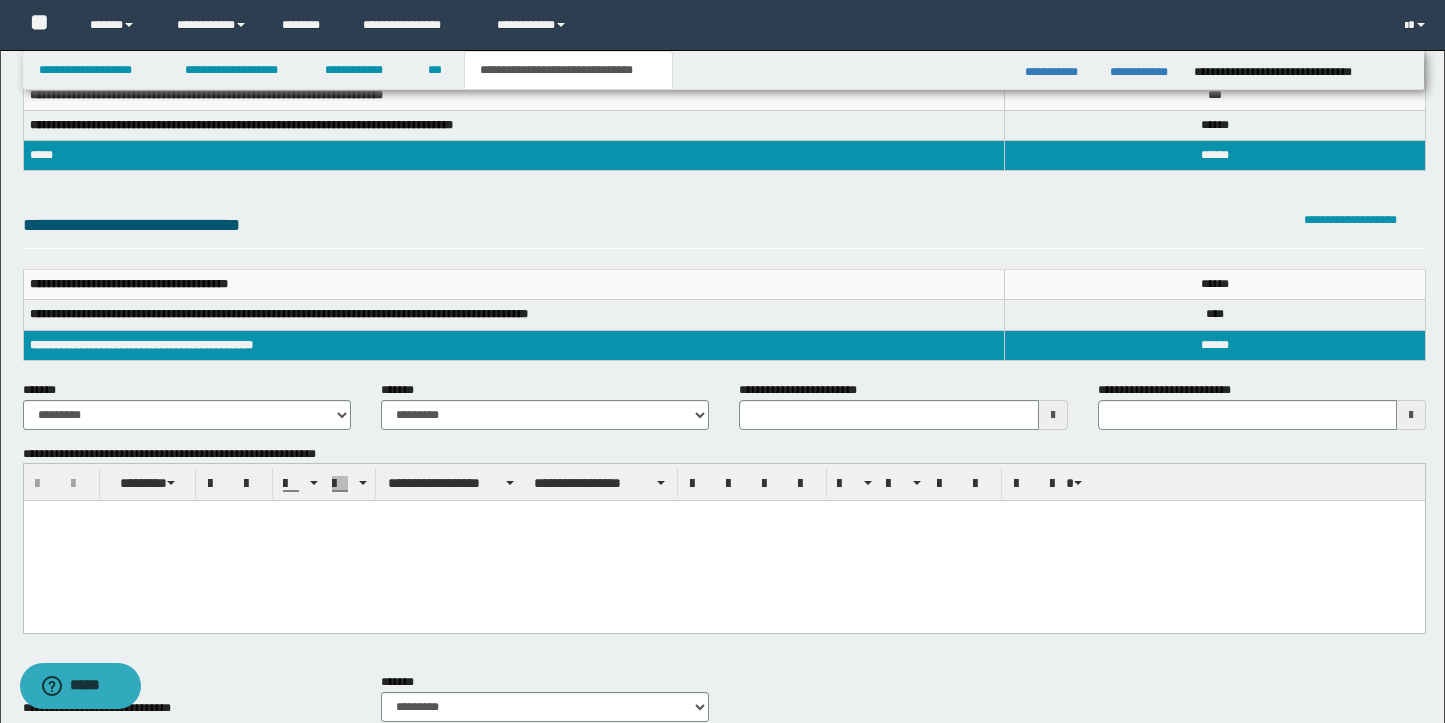 type 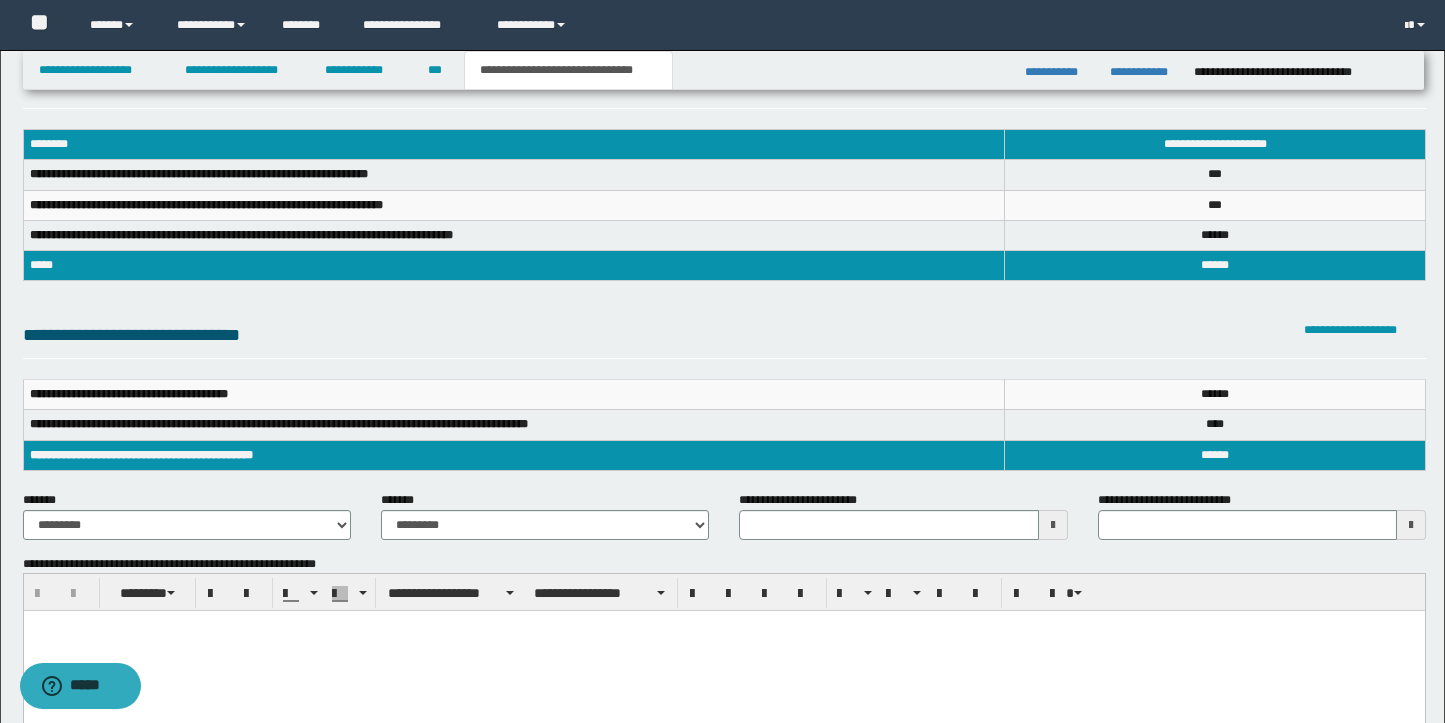scroll, scrollTop: 0, scrollLeft: 0, axis: both 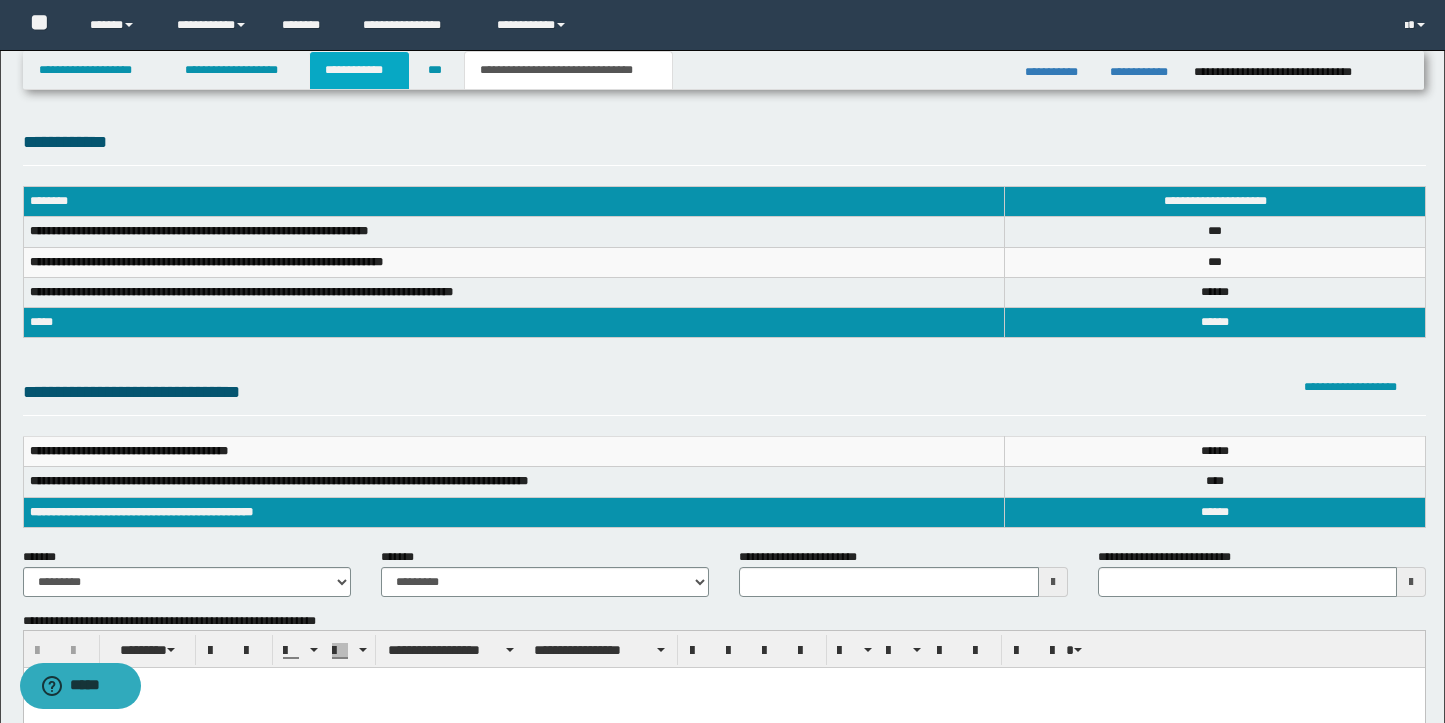 click on "**********" at bounding box center (359, 70) 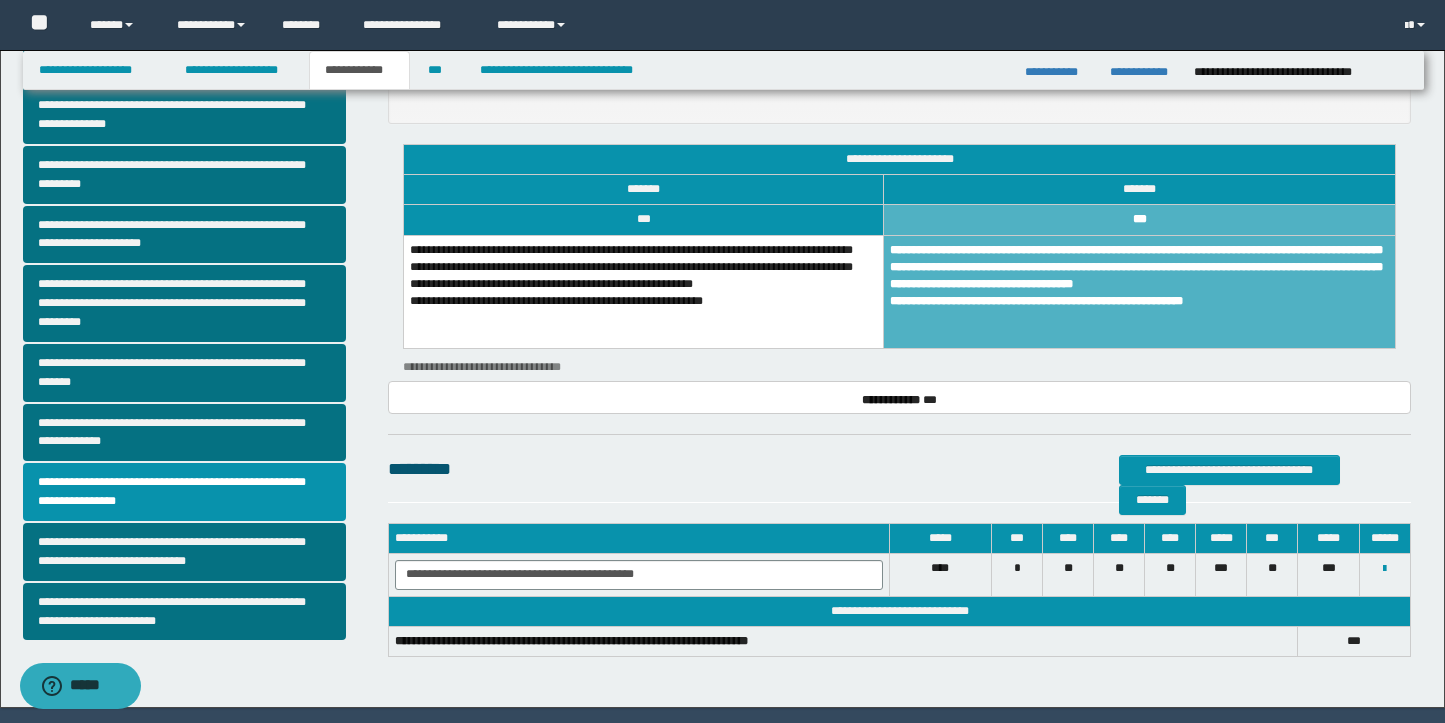 scroll, scrollTop: 463, scrollLeft: 0, axis: vertical 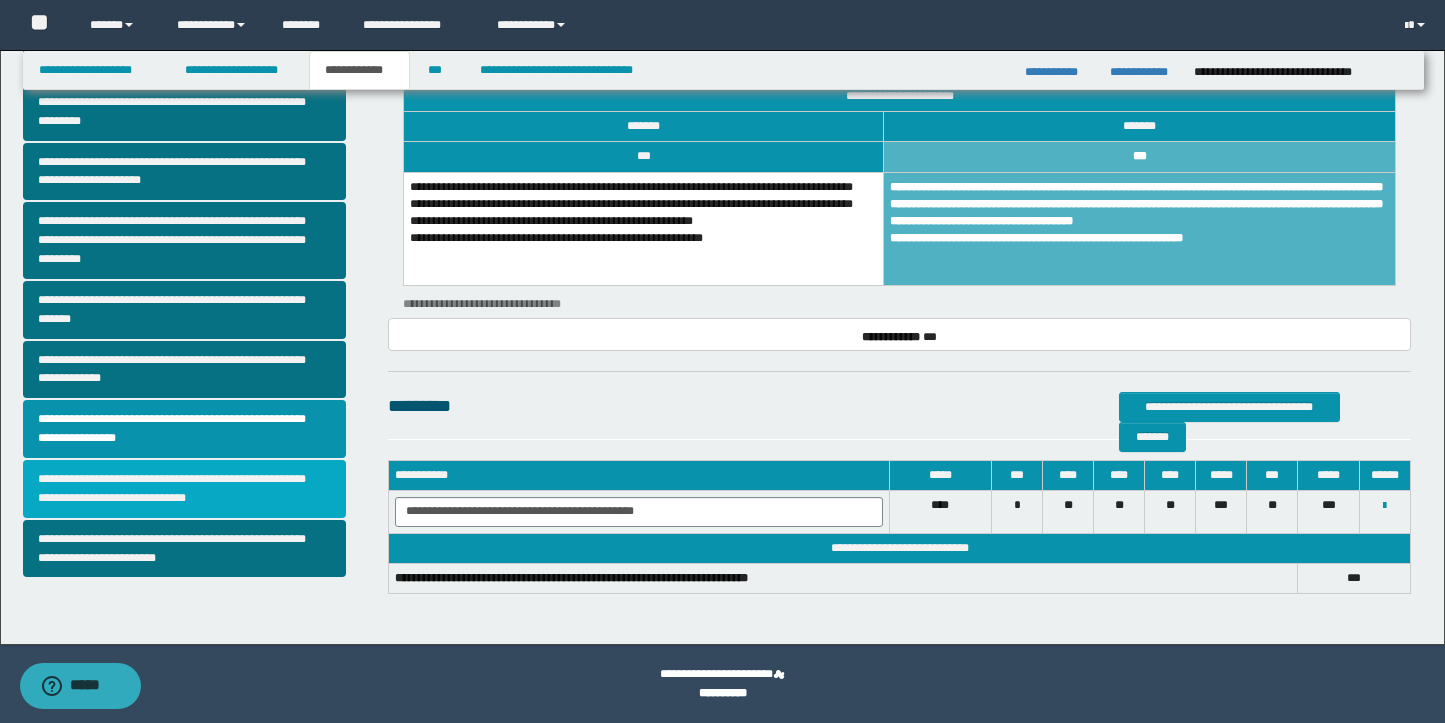 click on "**********" at bounding box center [185, 489] 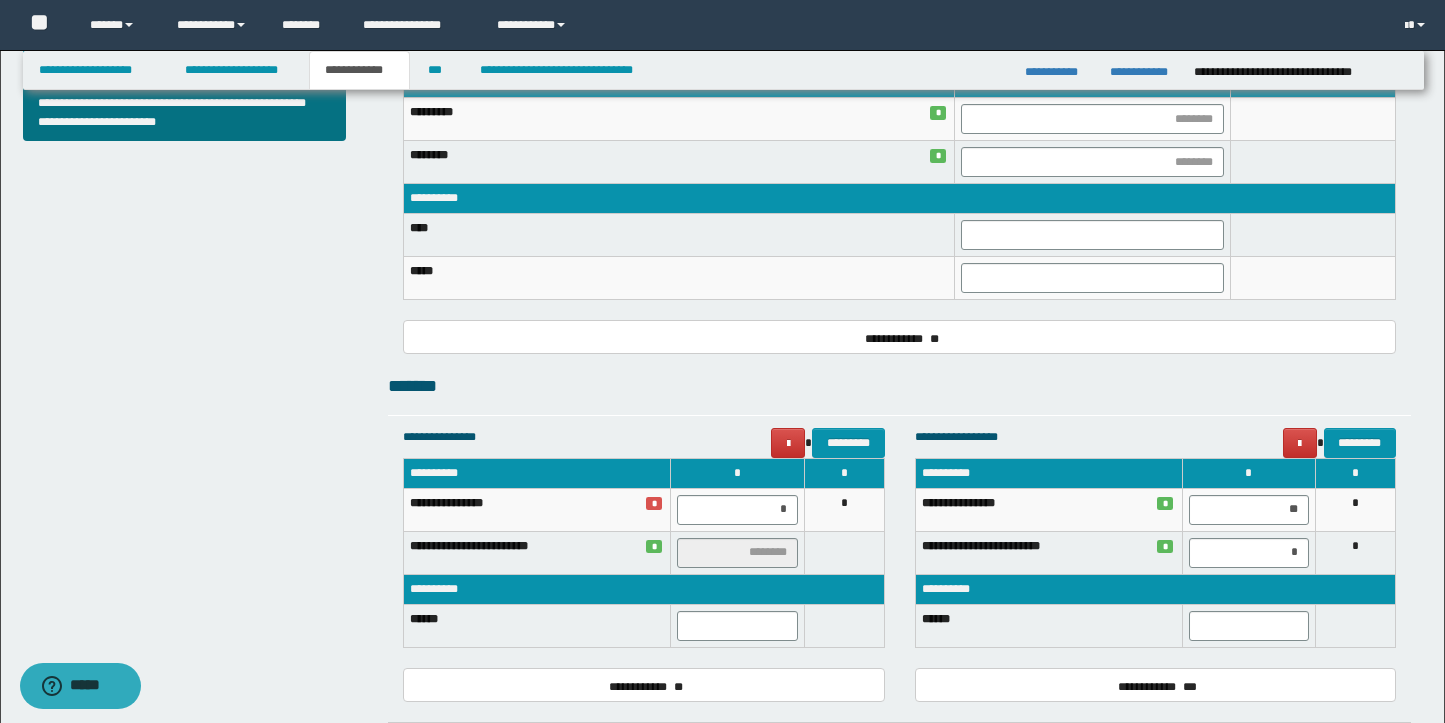 scroll, scrollTop: 900, scrollLeft: 0, axis: vertical 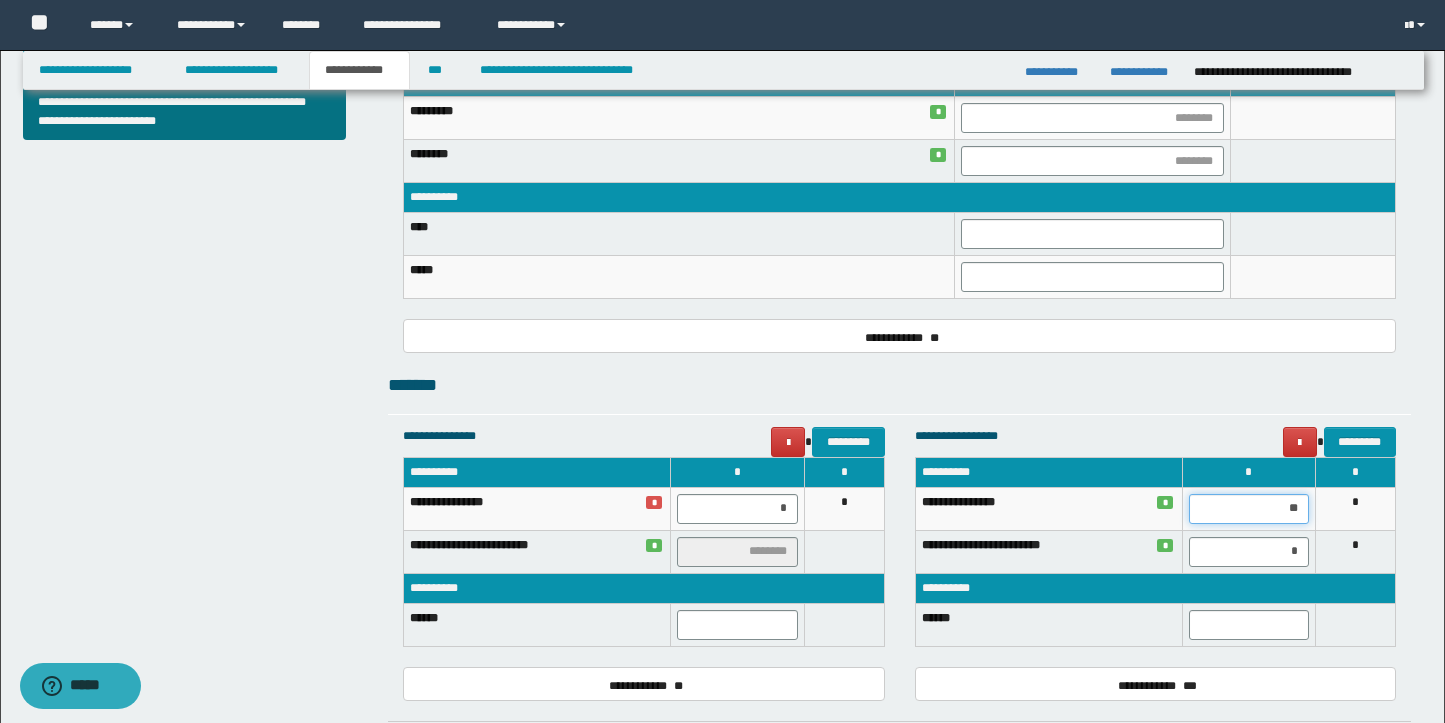 click on "**" at bounding box center (1249, 509) 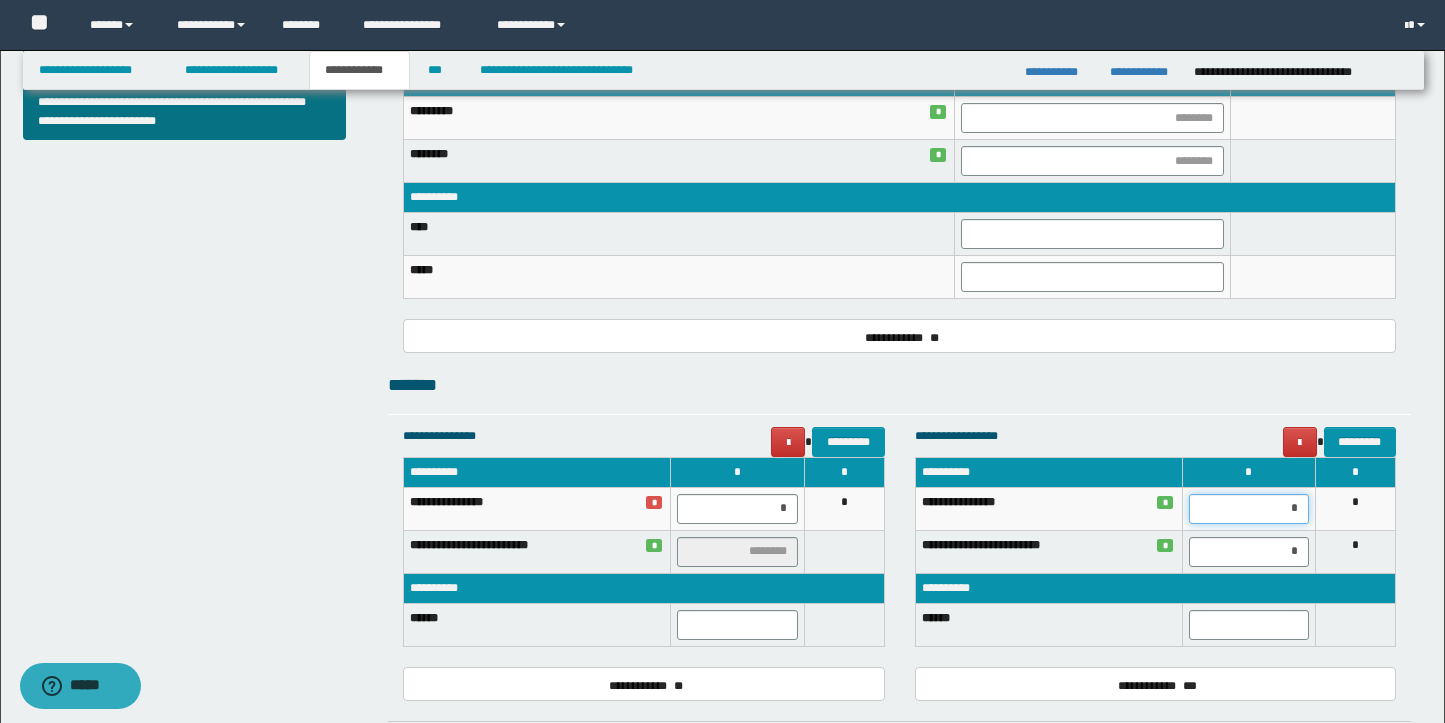 type on "**" 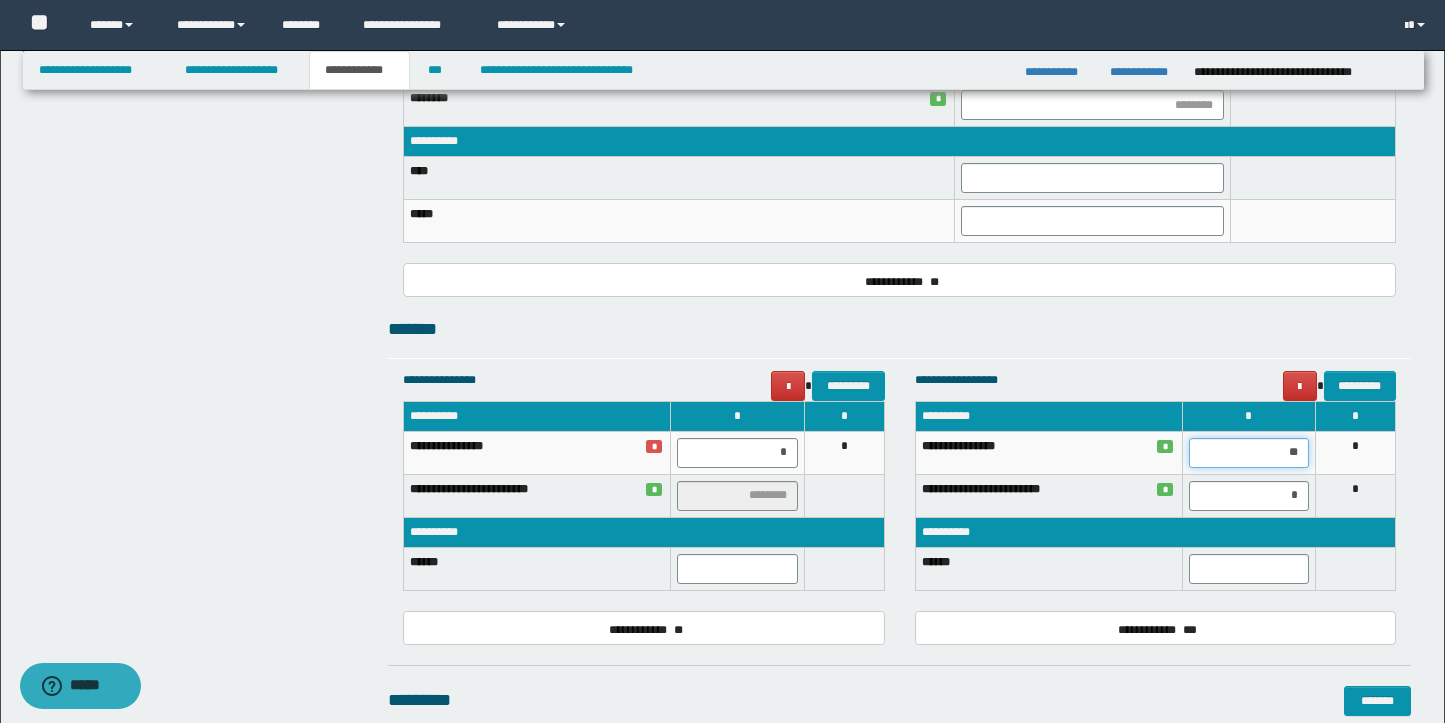 scroll, scrollTop: 959, scrollLeft: 0, axis: vertical 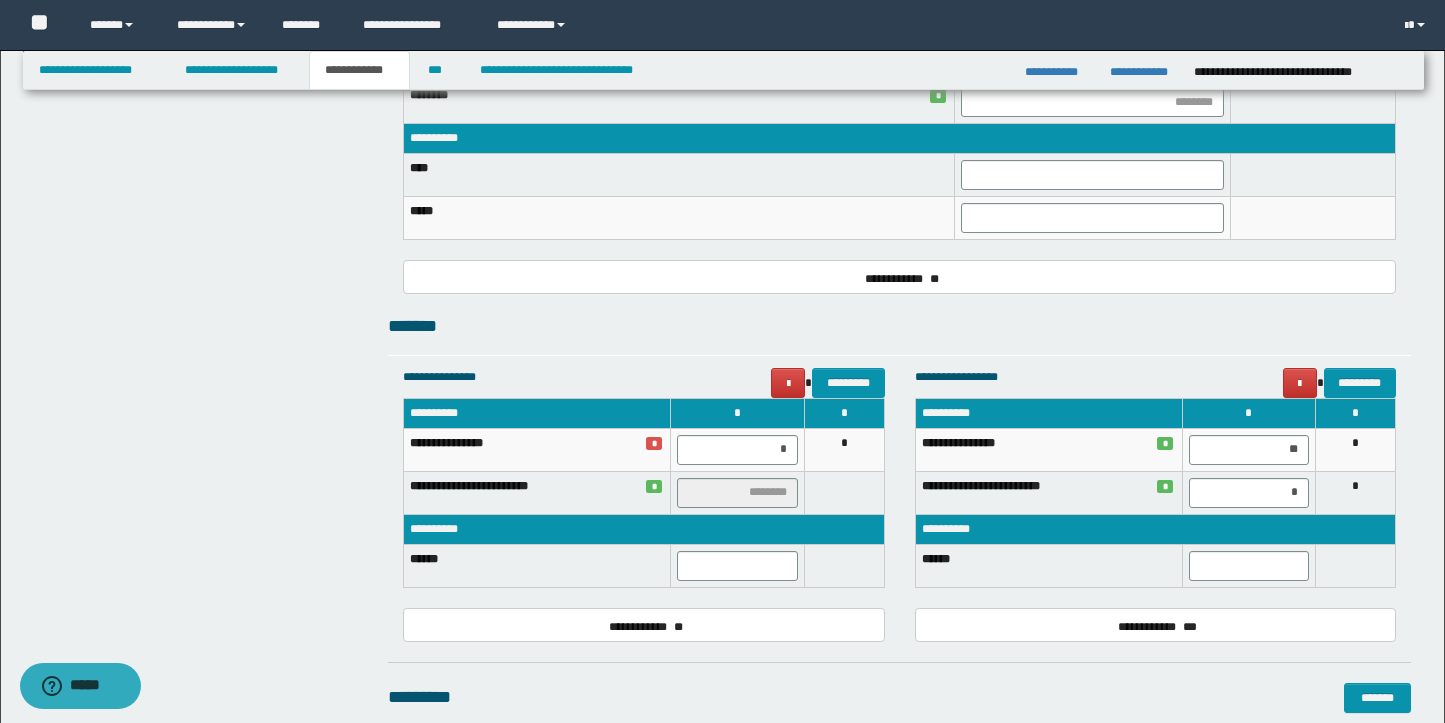 click on "*" at bounding box center [1248, 492] 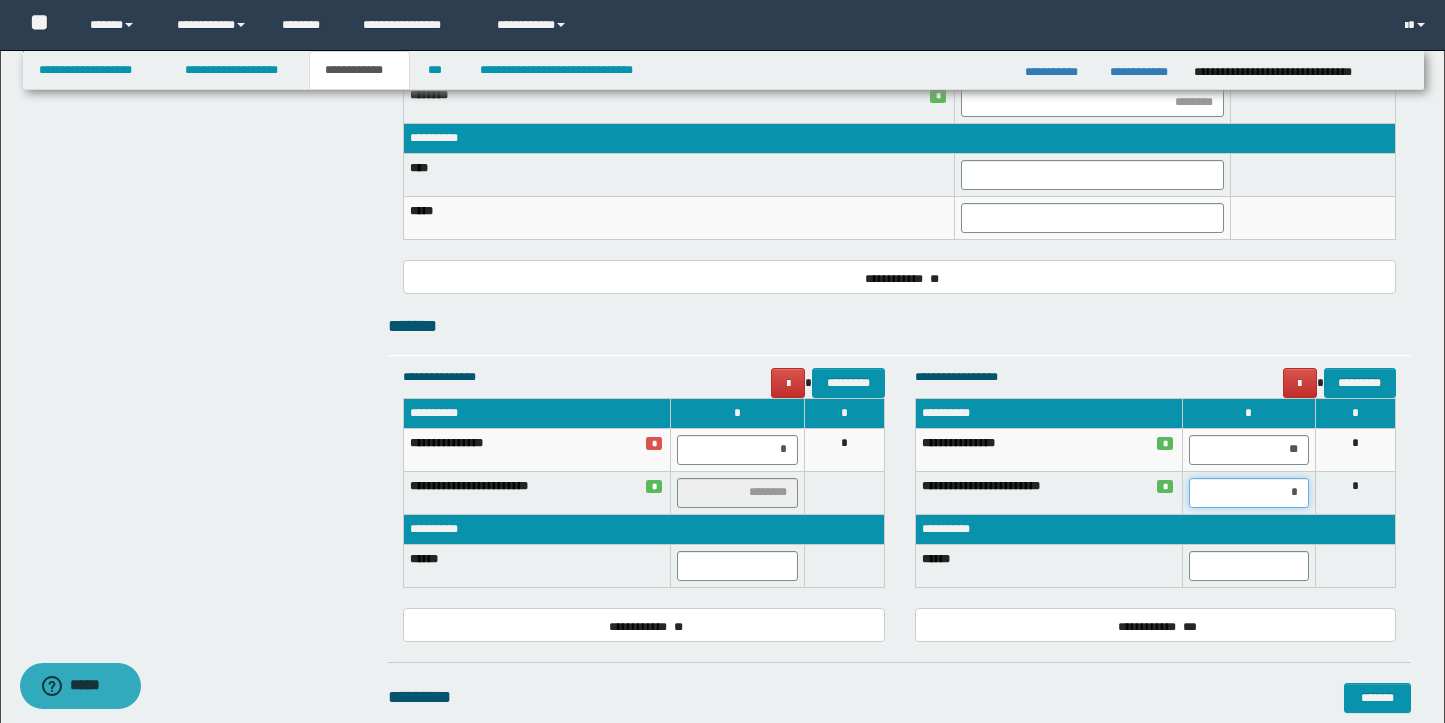 click on "*" at bounding box center (1249, 493) 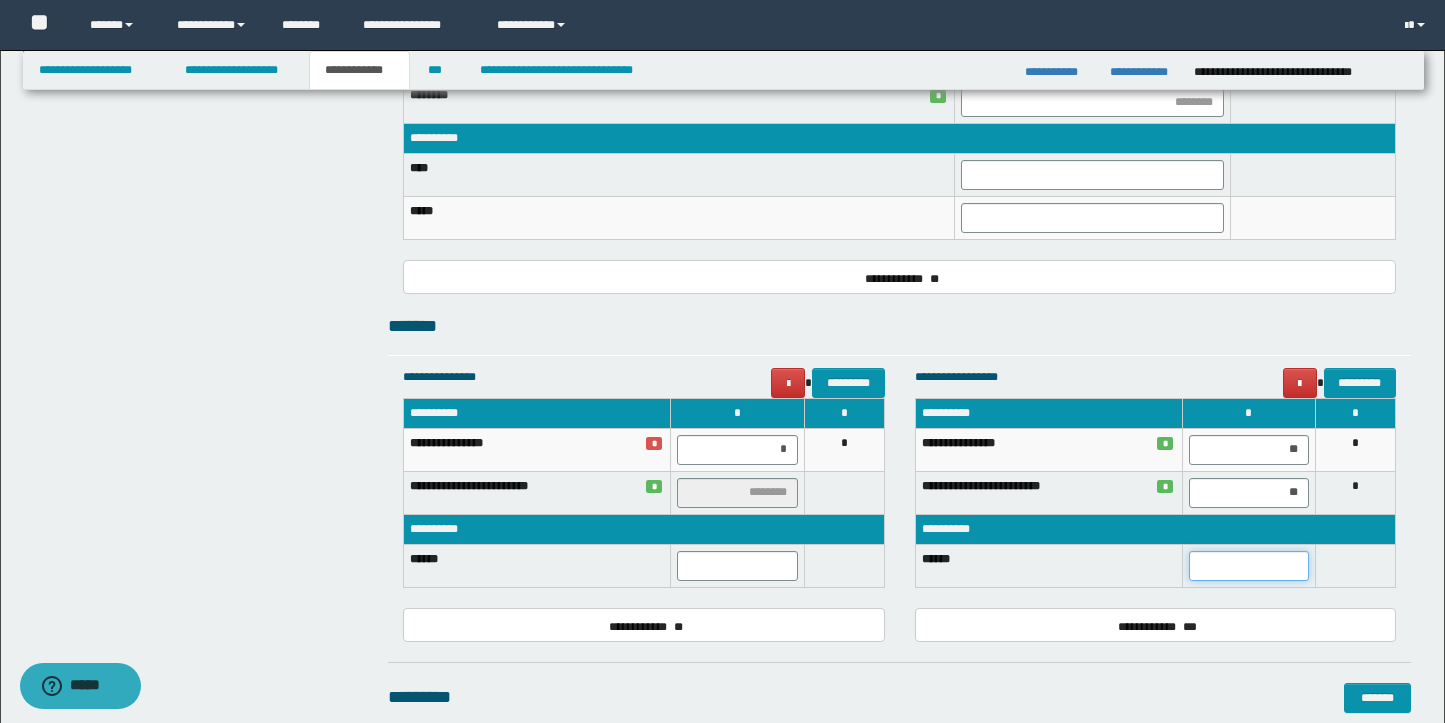 click at bounding box center [1249, 566] 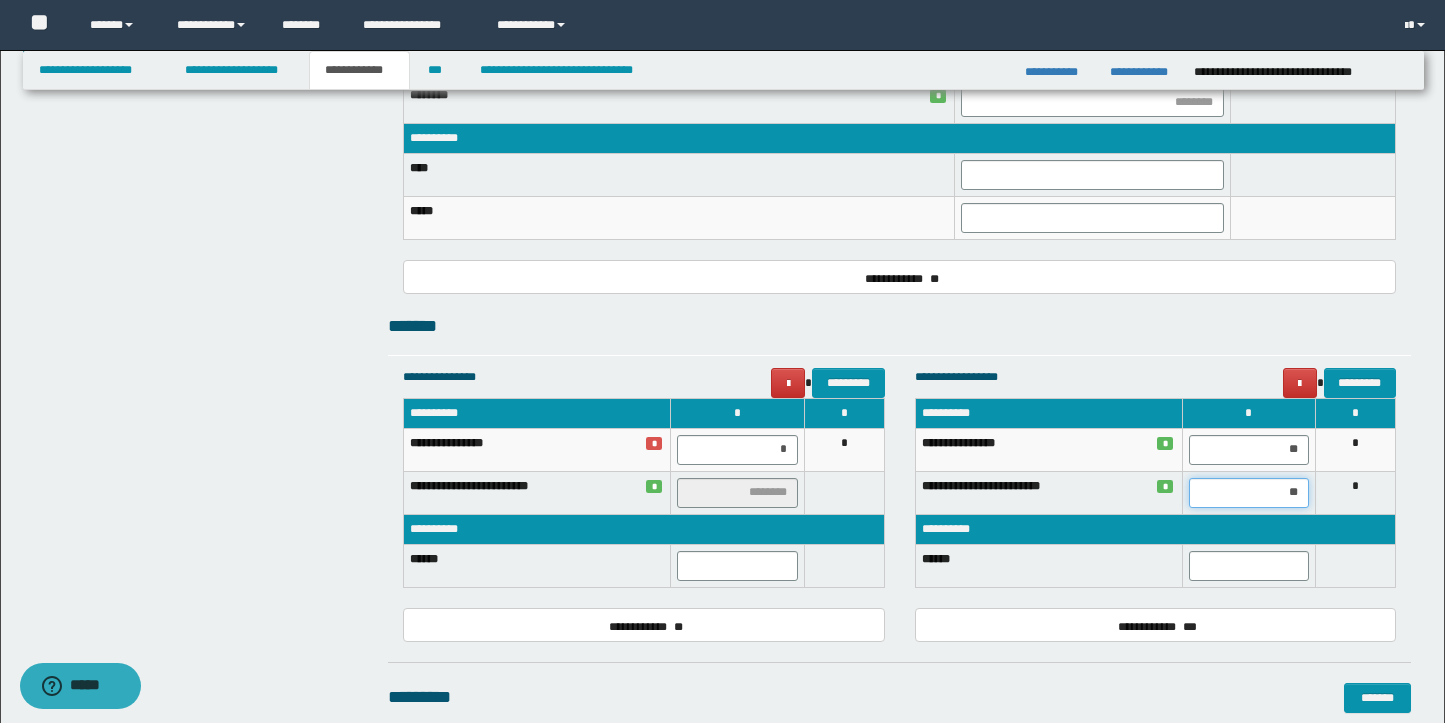drag, startPoint x: 1252, startPoint y: 498, endPoint x: 1259, endPoint y: 451, distance: 47.518417 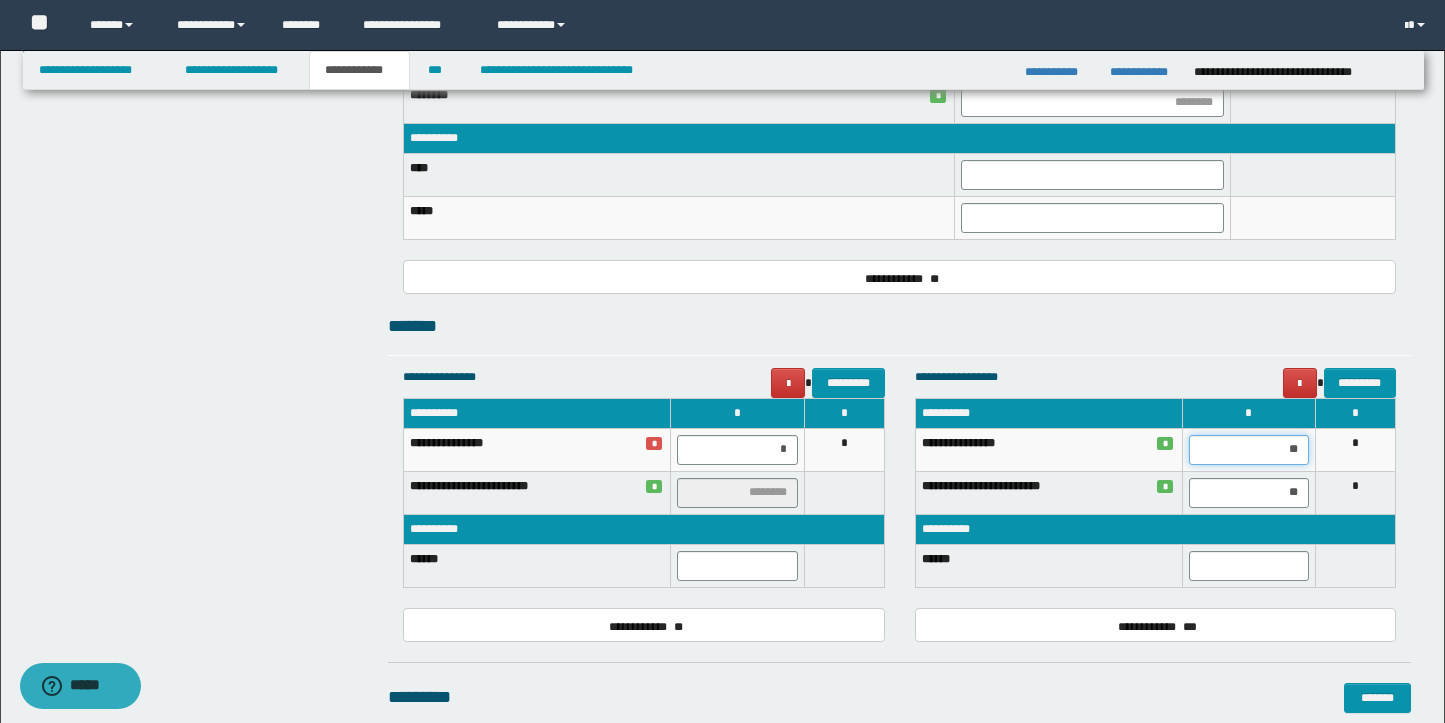 click on "**" at bounding box center [1249, 450] 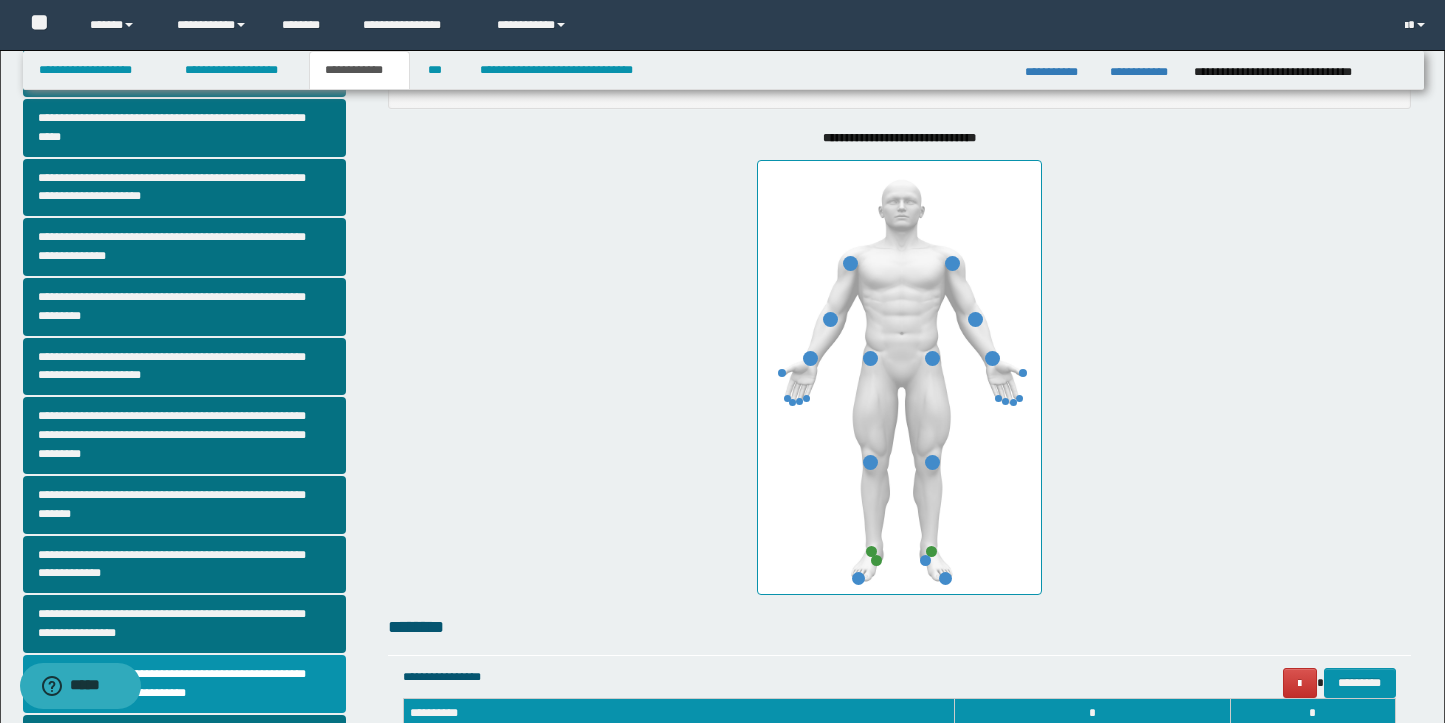 scroll, scrollTop: 258, scrollLeft: 0, axis: vertical 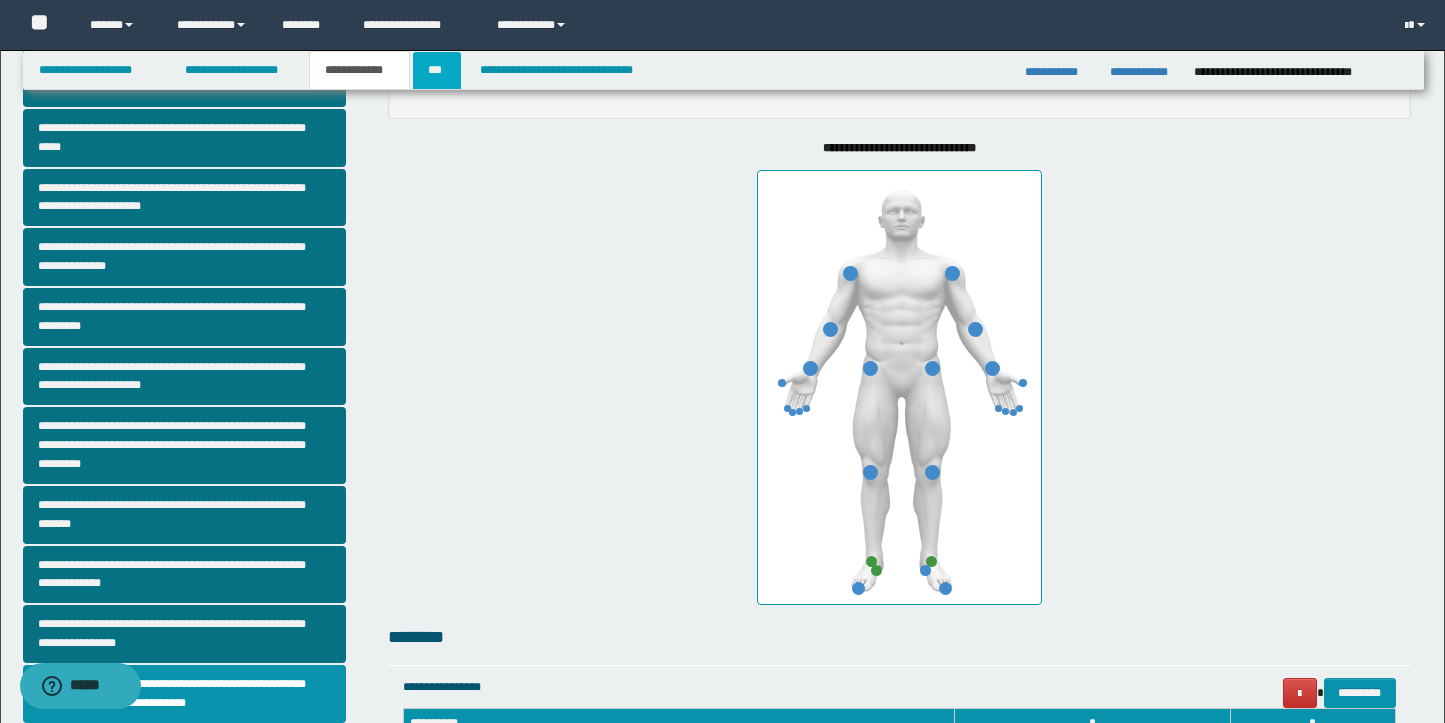 click on "***" at bounding box center (437, 70) 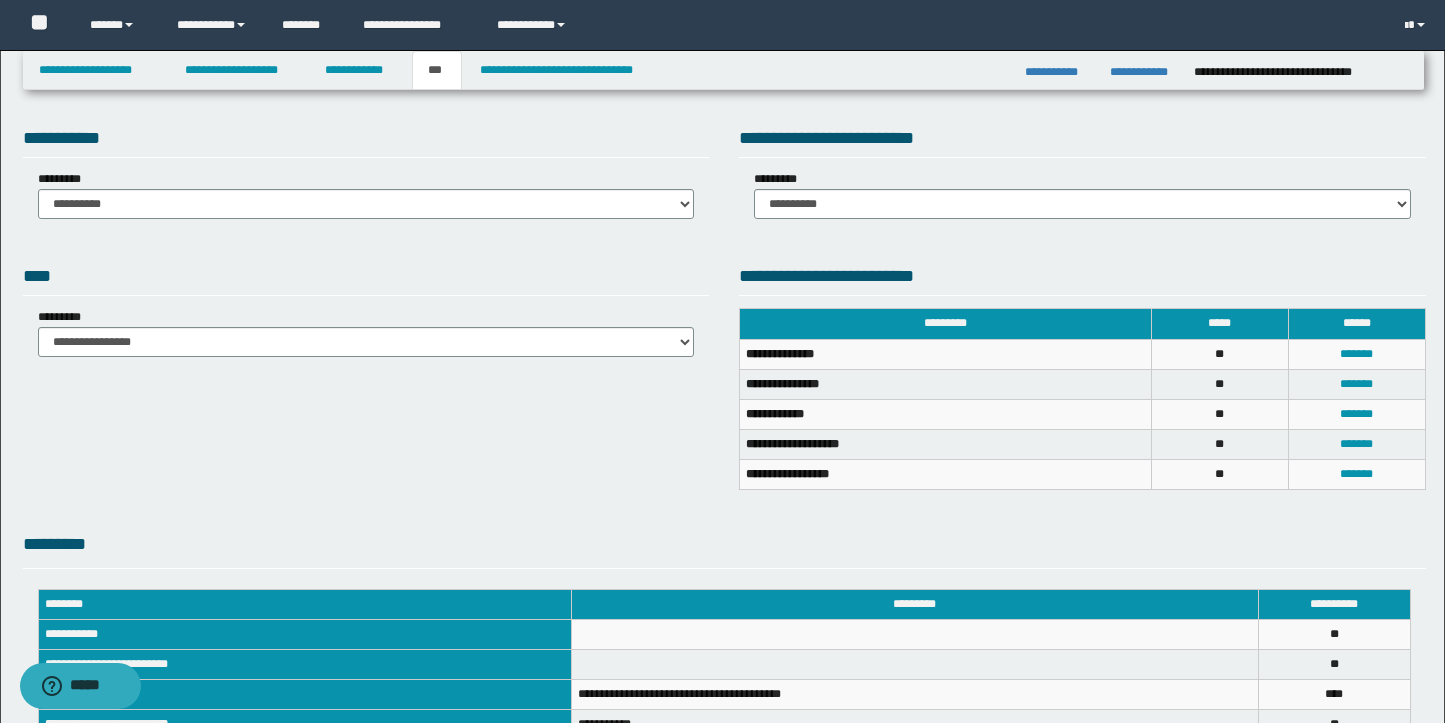 scroll, scrollTop: 0, scrollLeft: 0, axis: both 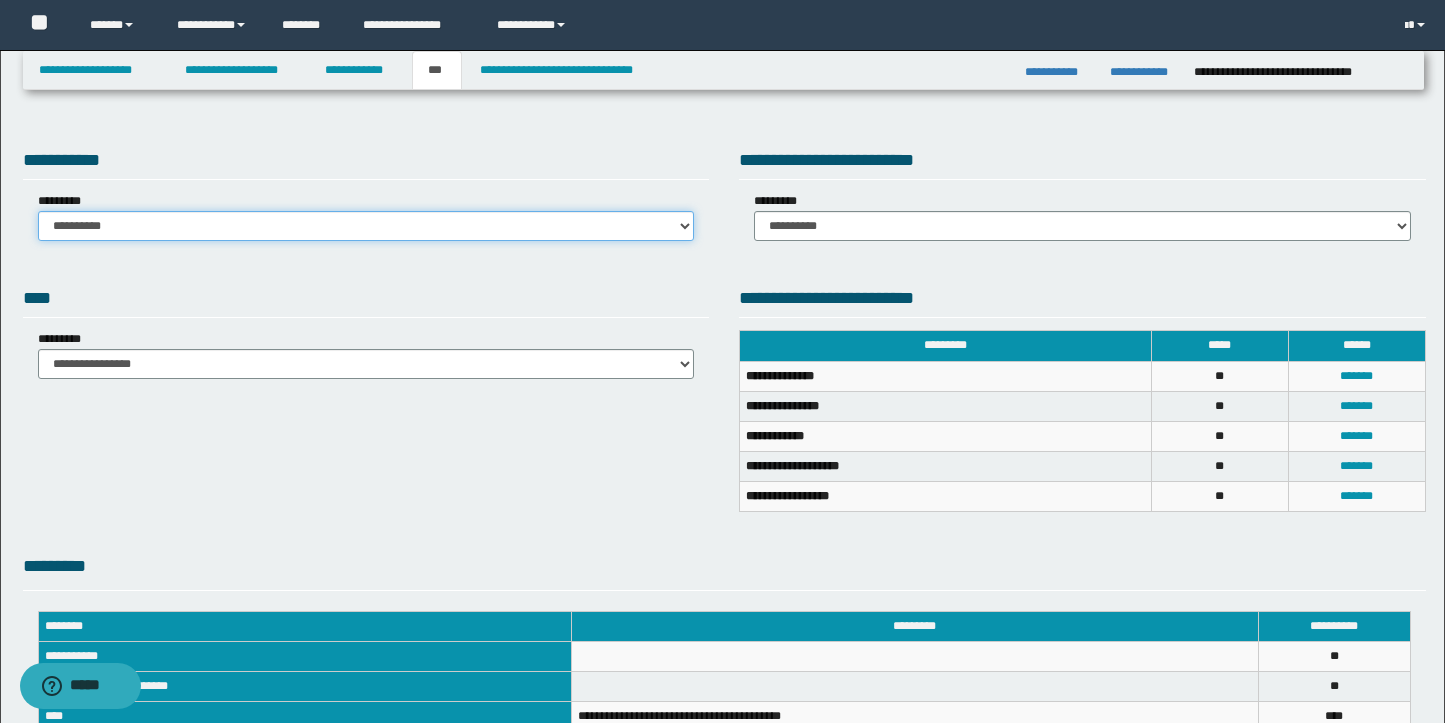 click on "**********" at bounding box center (366, 226) 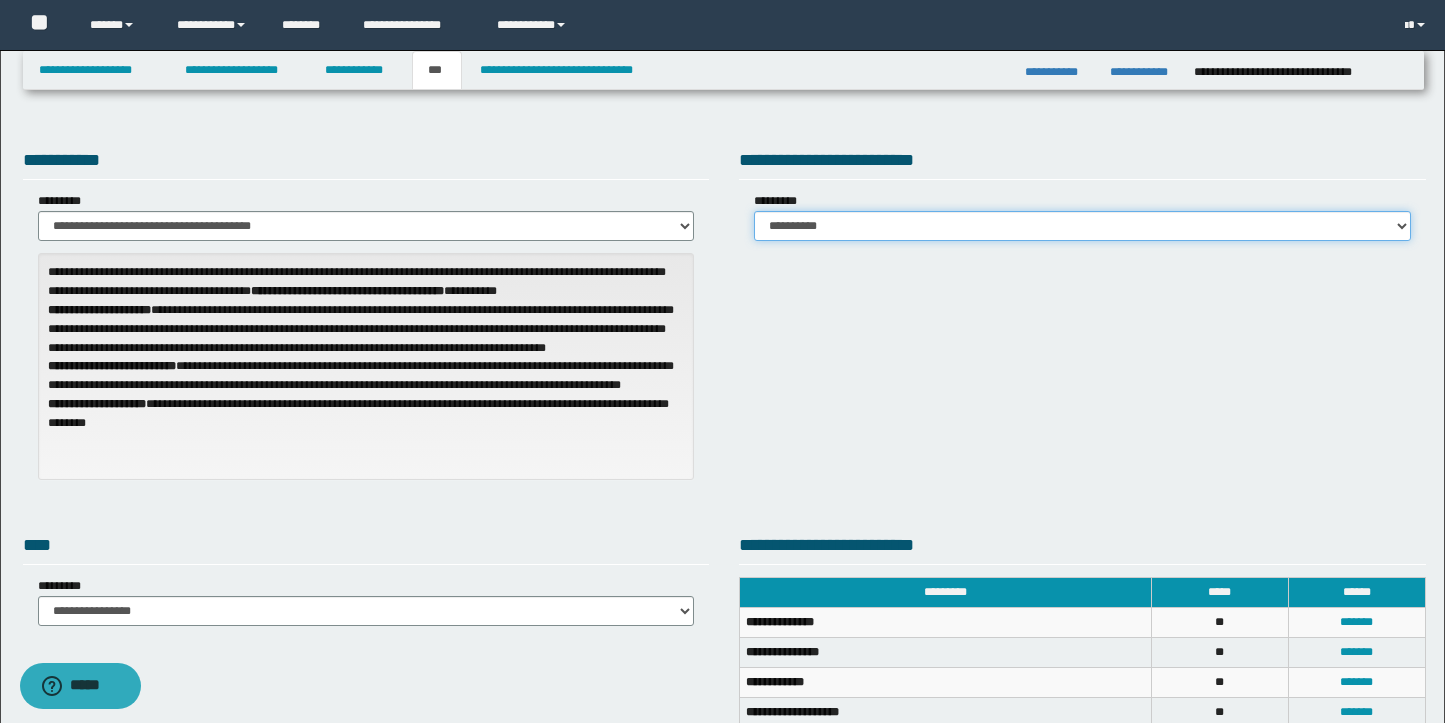 click on "**********" at bounding box center [1082, 226] 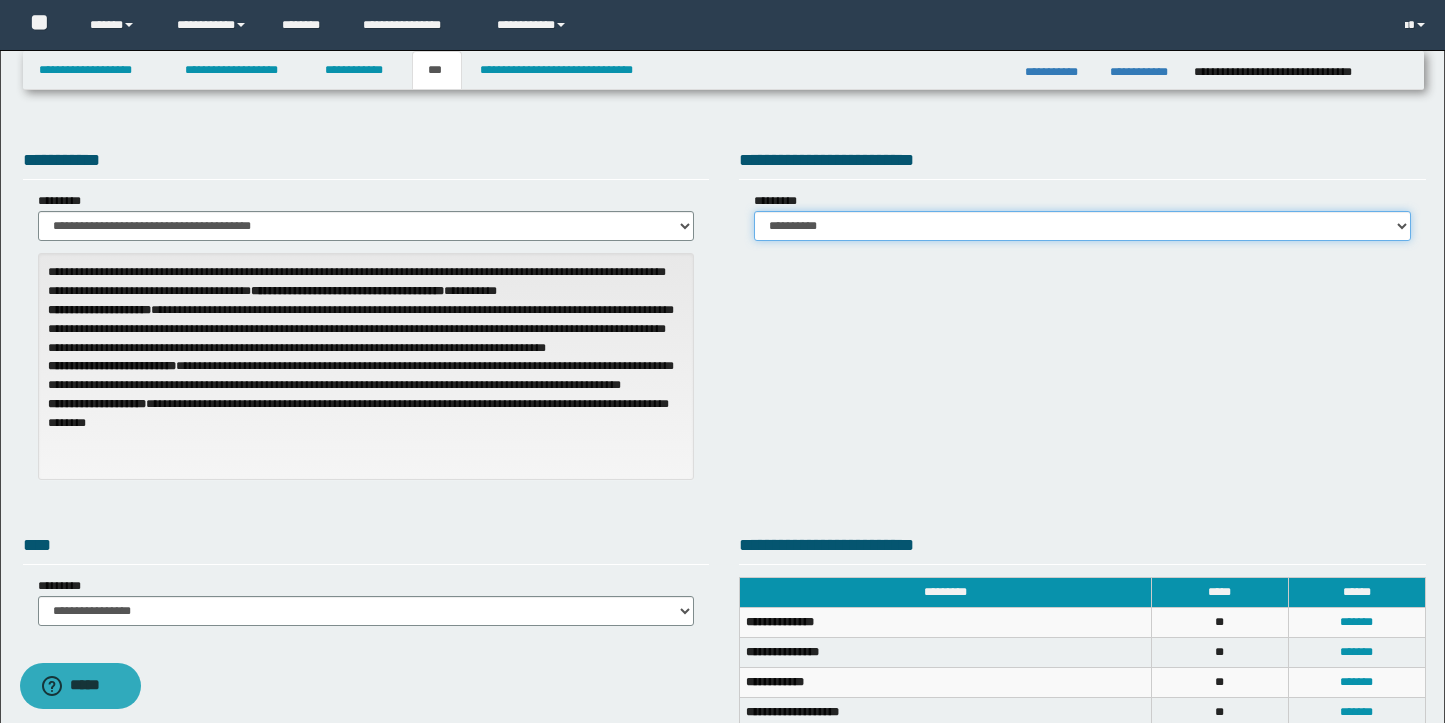 select on "***" 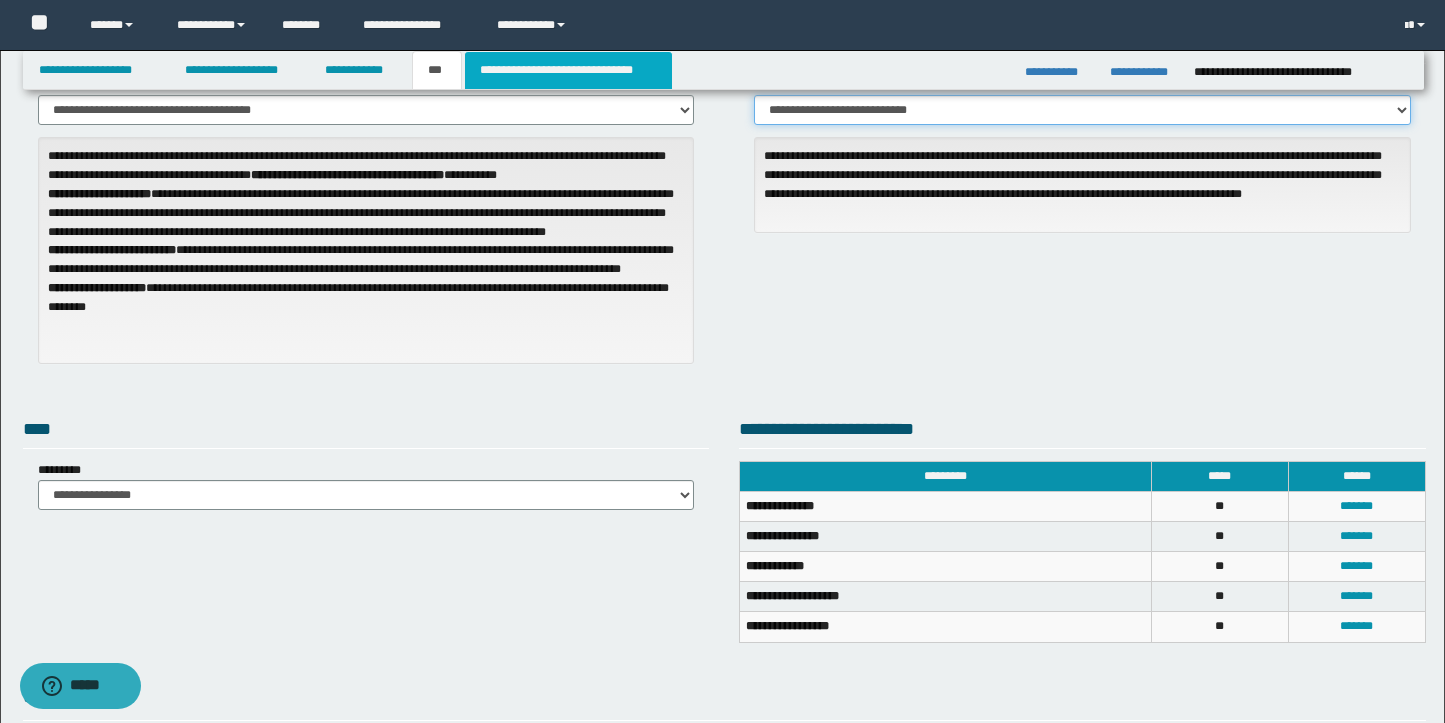 scroll, scrollTop: 34, scrollLeft: 0, axis: vertical 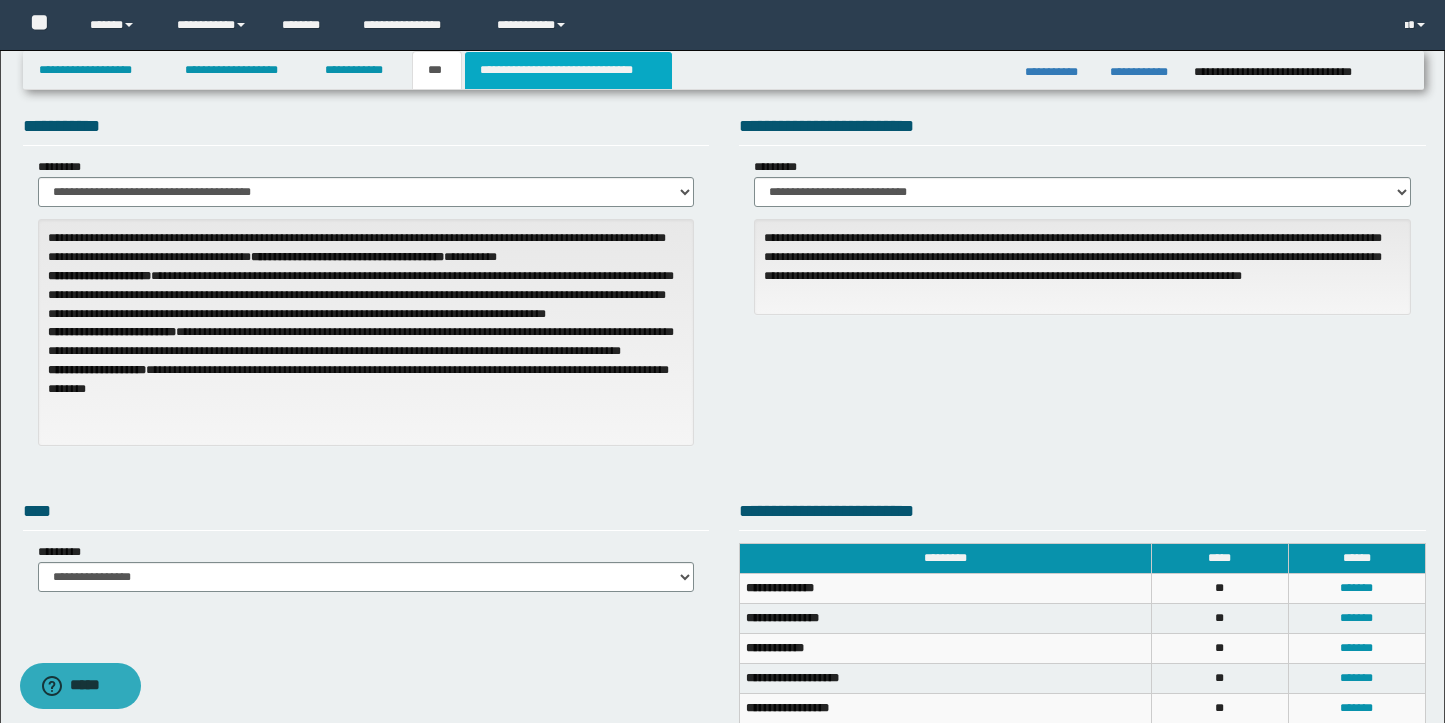 click on "**********" at bounding box center [568, 70] 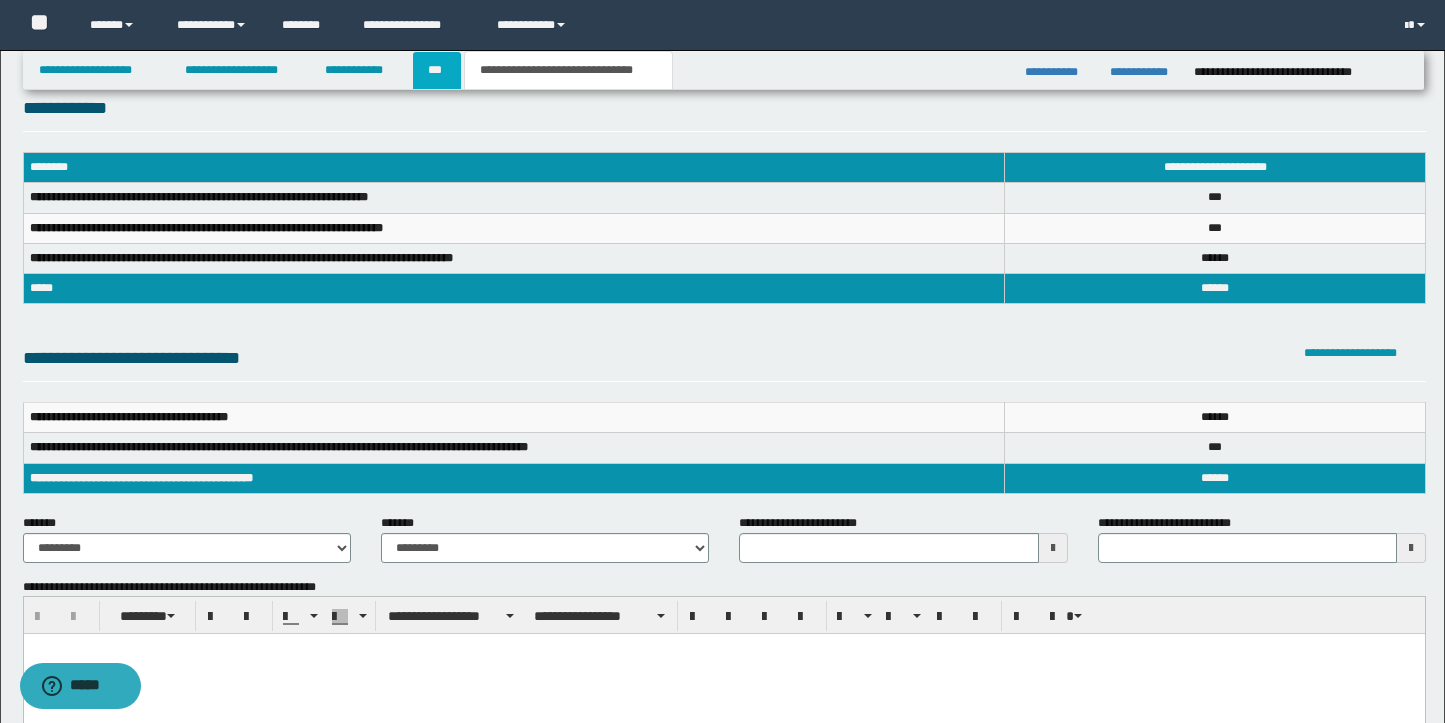 click on "***" at bounding box center [437, 70] 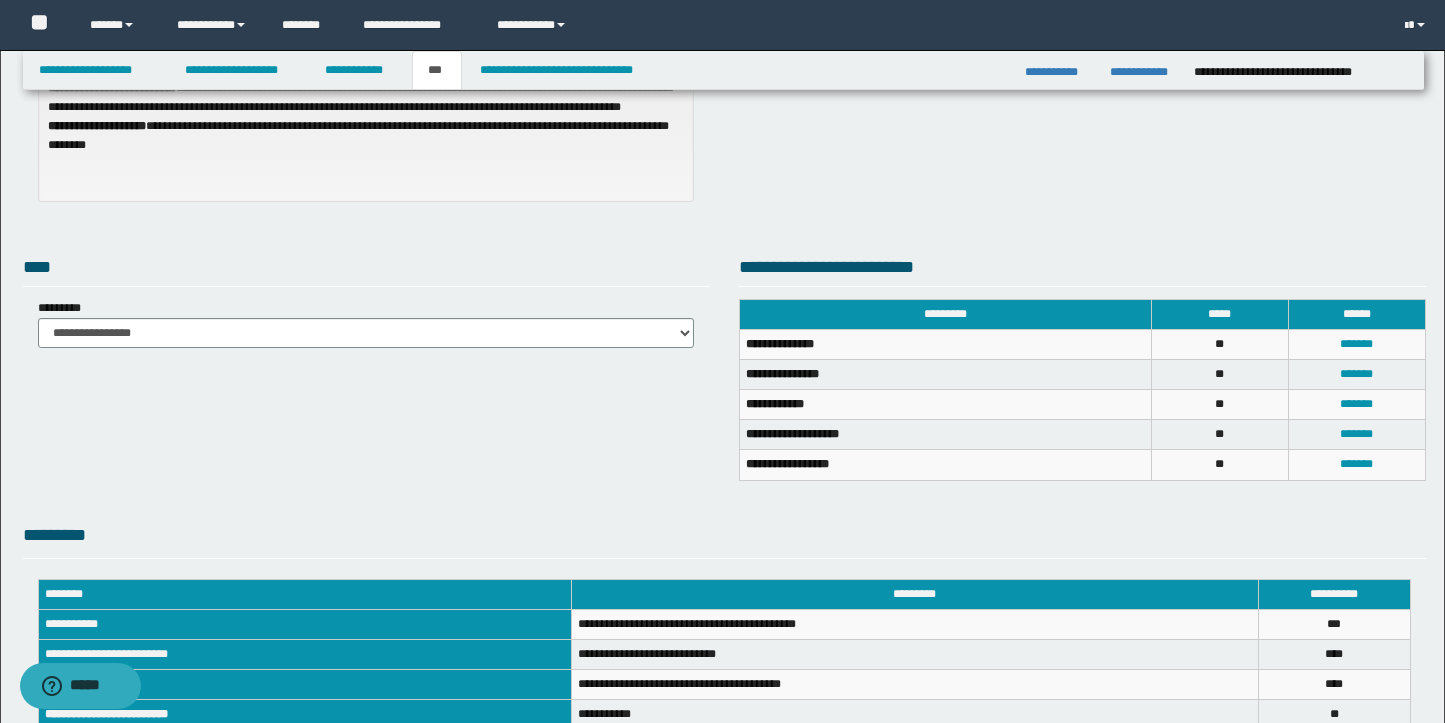 scroll, scrollTop: 300, scrollLeft: 0, axis: vertical 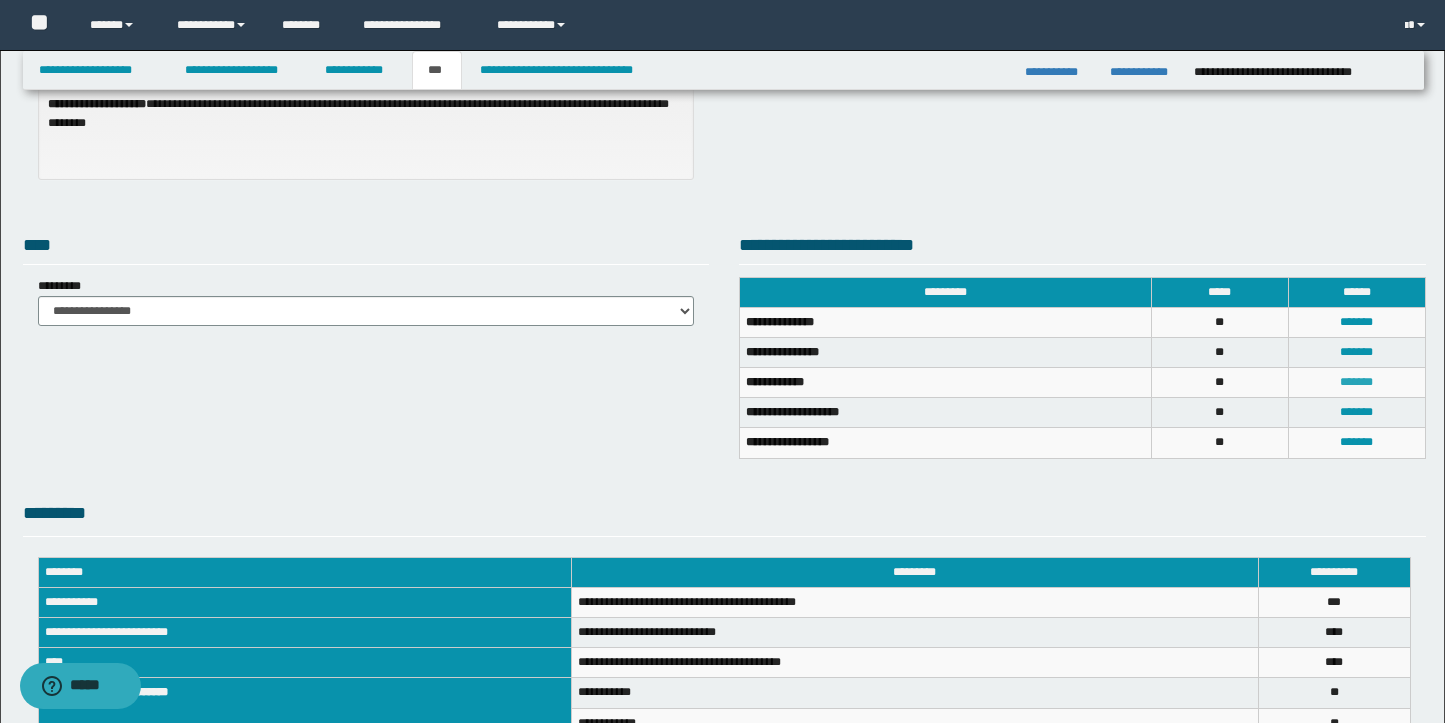 click on "*******" at bounding box center (1356, 382) 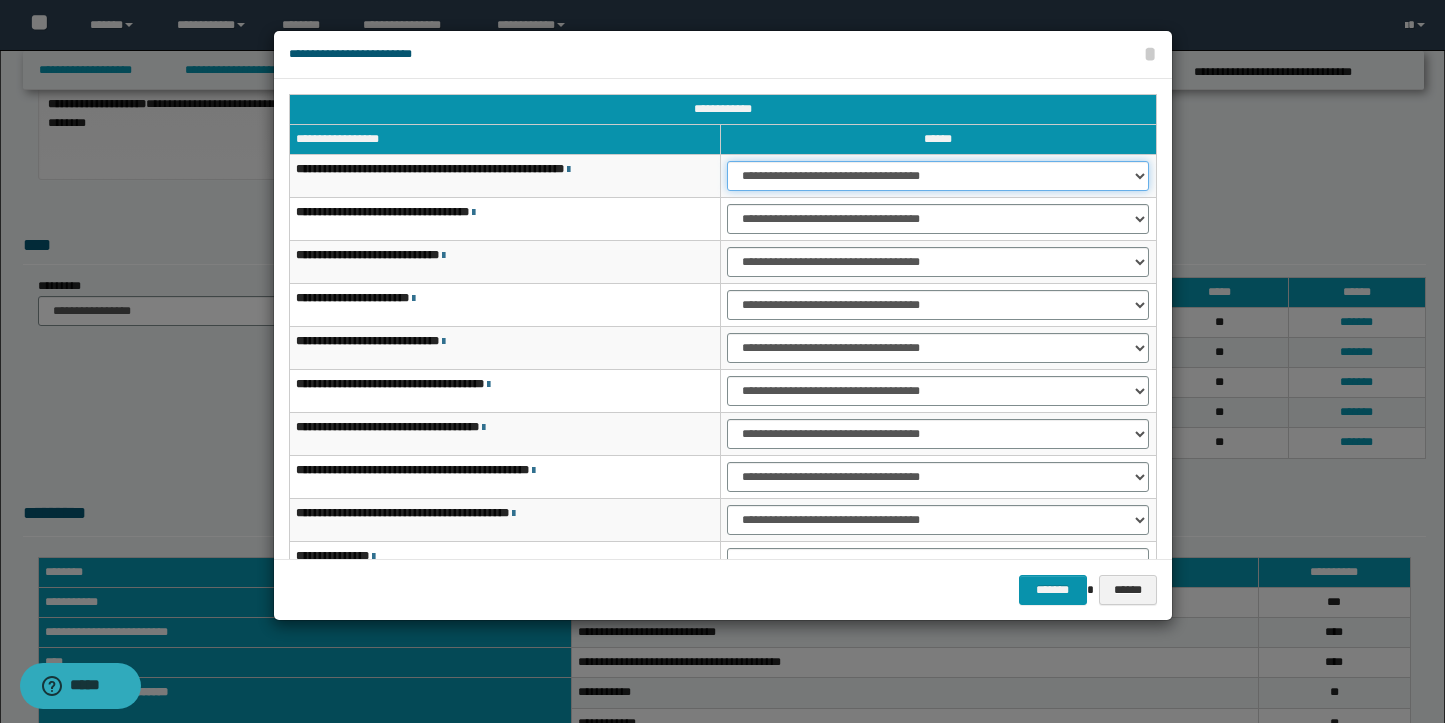 click on "**********" at bounding box center [938, 176] 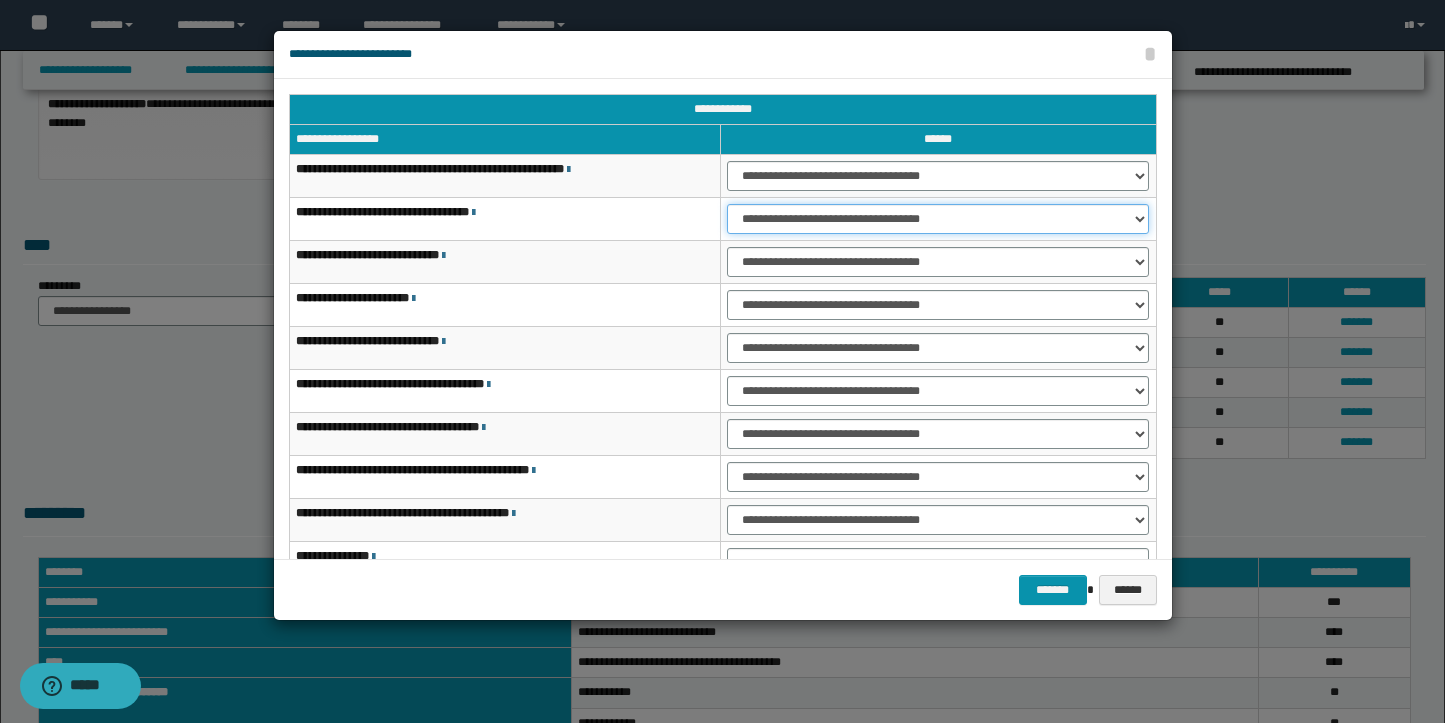click on "**********" at bounding box center (938, 219) 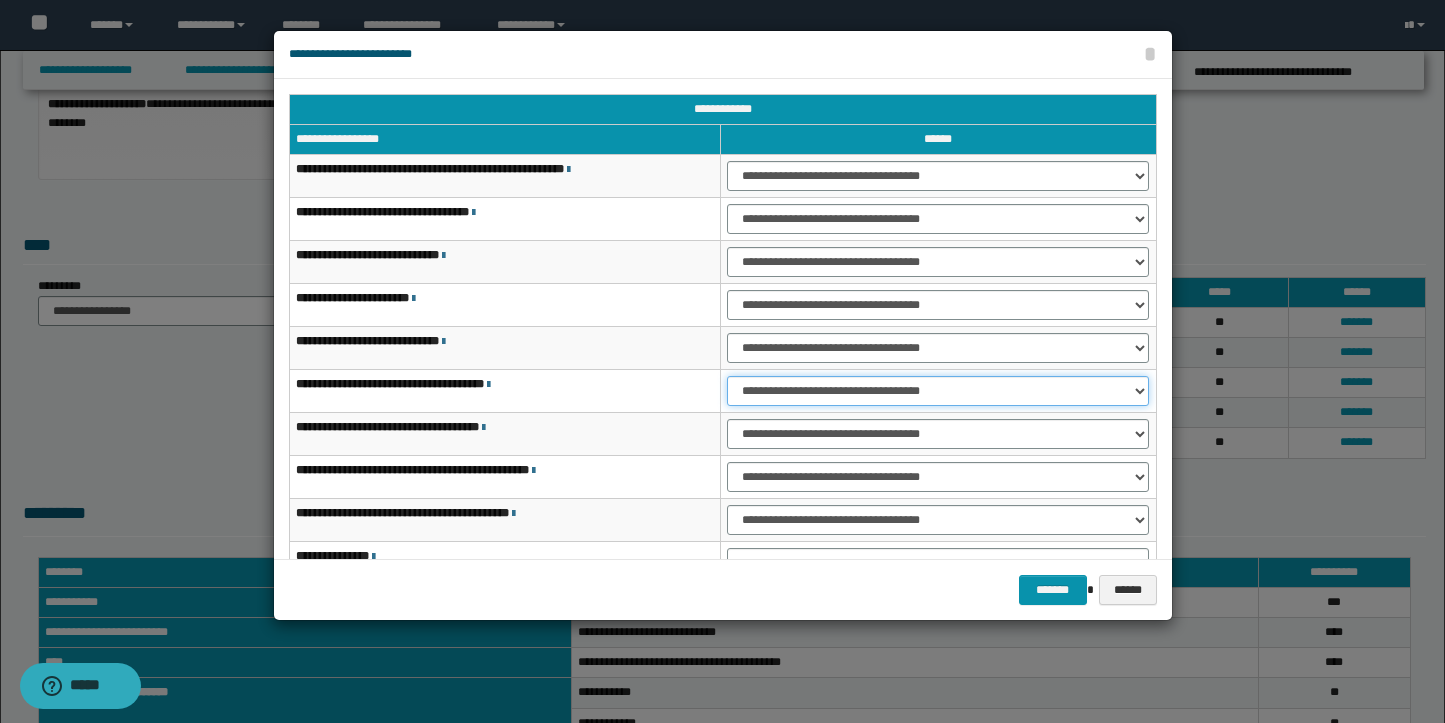 click on "**********" at bounding box center [938, 391] 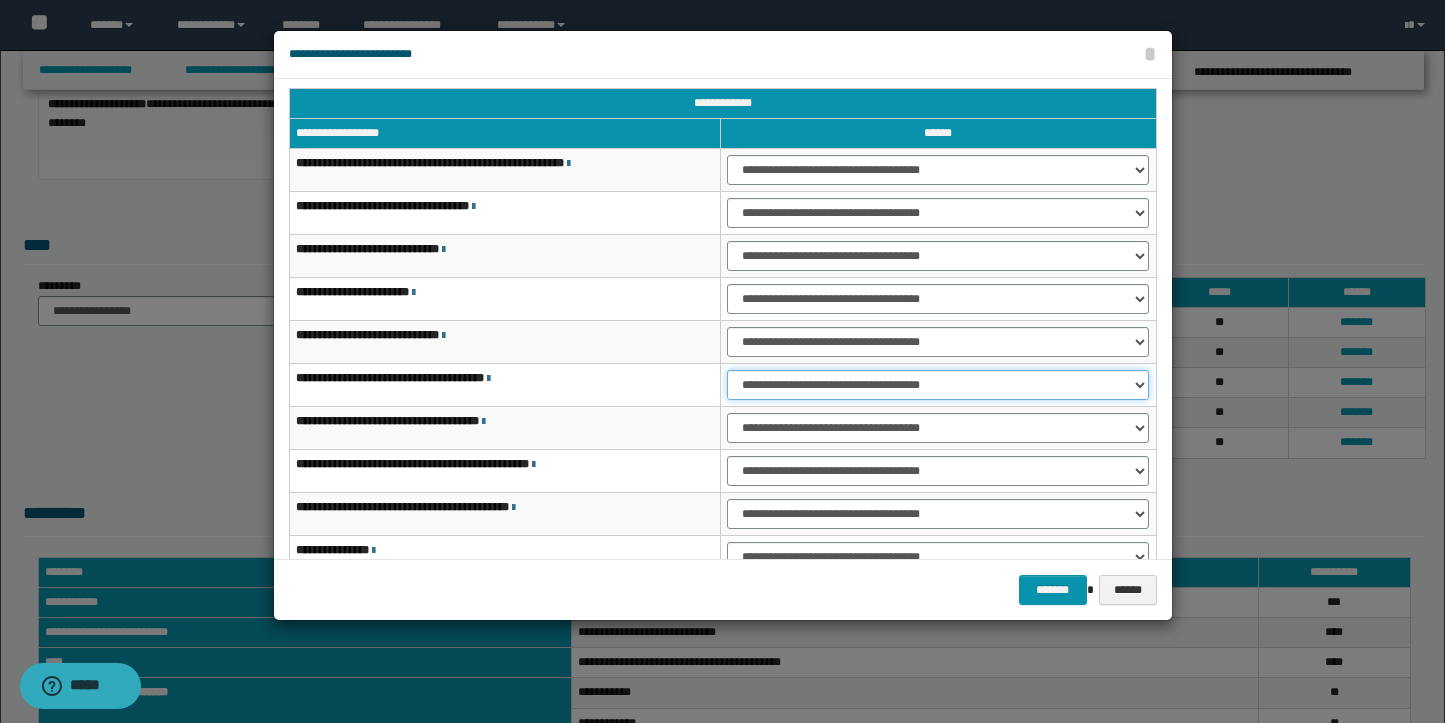 scroll, scrollTop: 9, scrollLeft: 0, axis: vertical 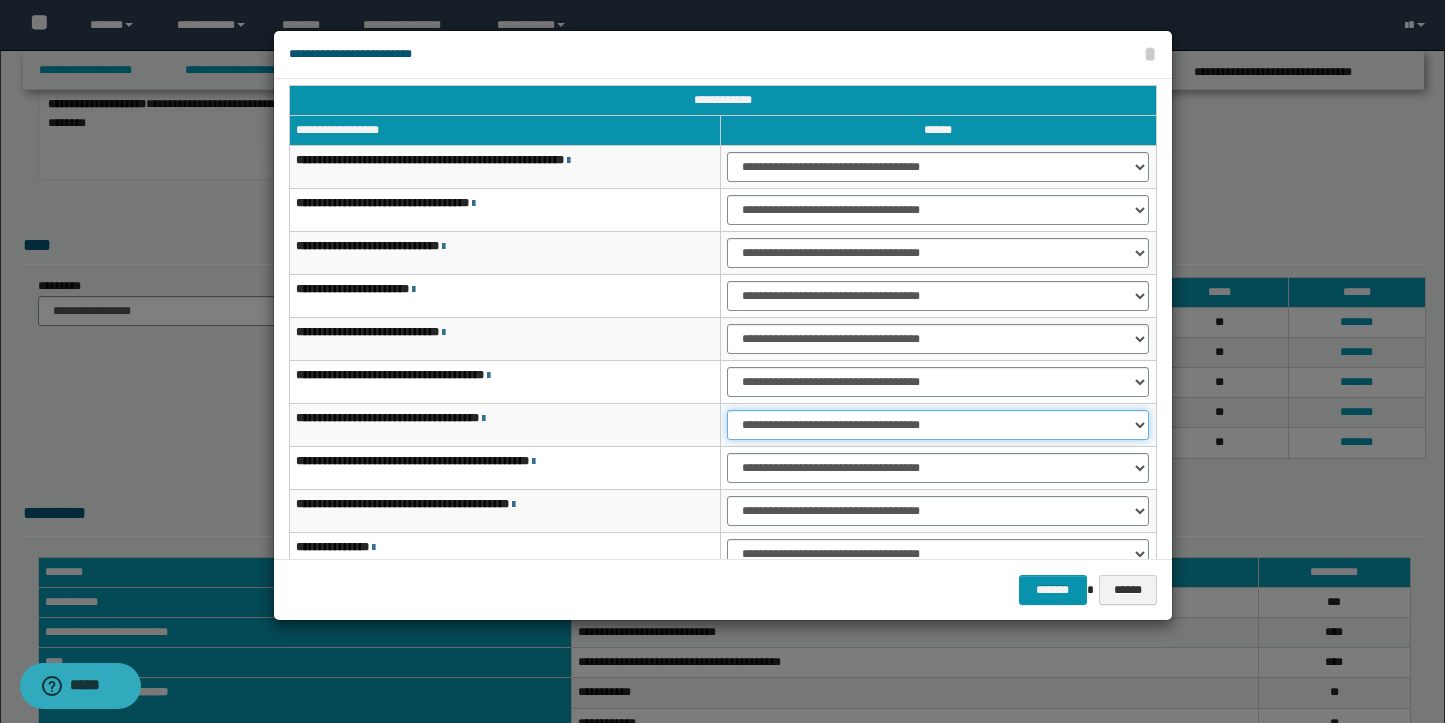 click on "**********" at bounding box center (938, 425) 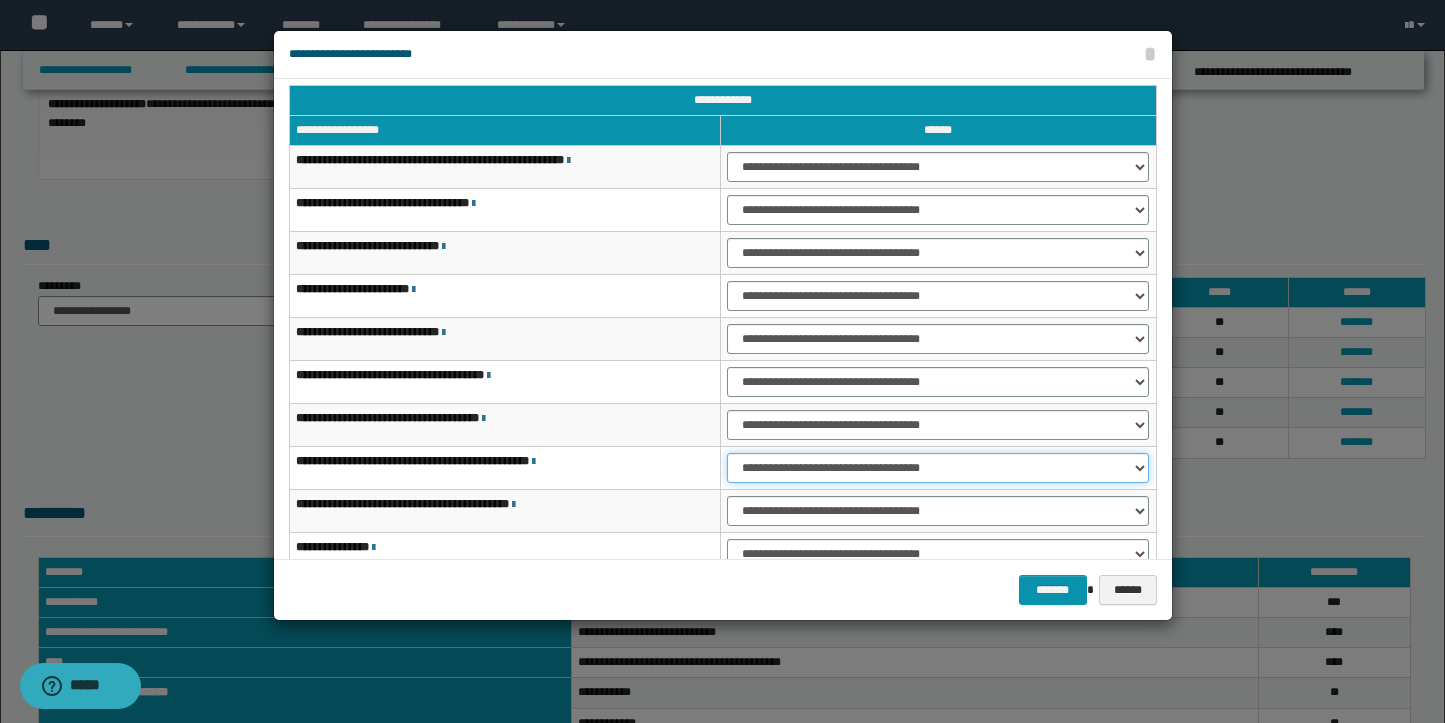 click on "**********" at bounding box center [938, 468] 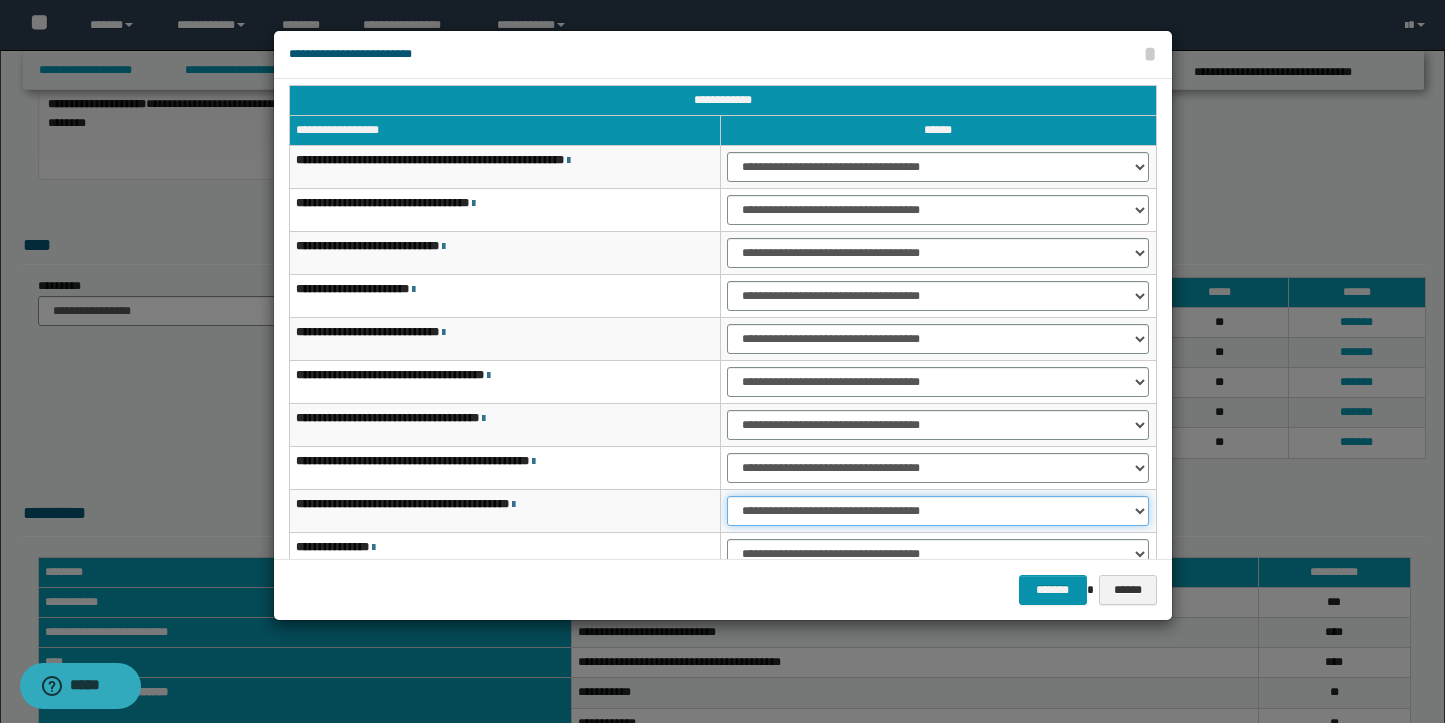 click on "**********" at bounding box center (938, 511) 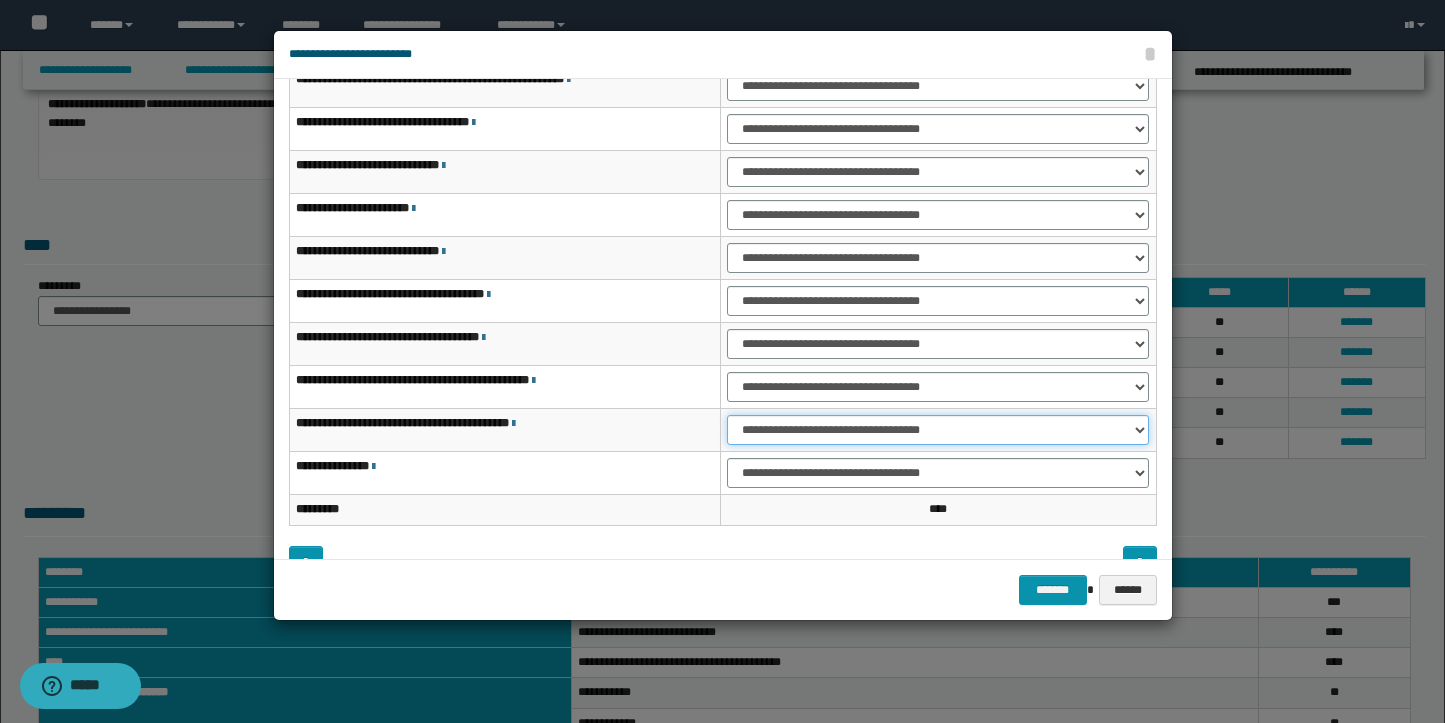 scroll, scrollTop: 121, scrollLeft: 0, axis: vertical 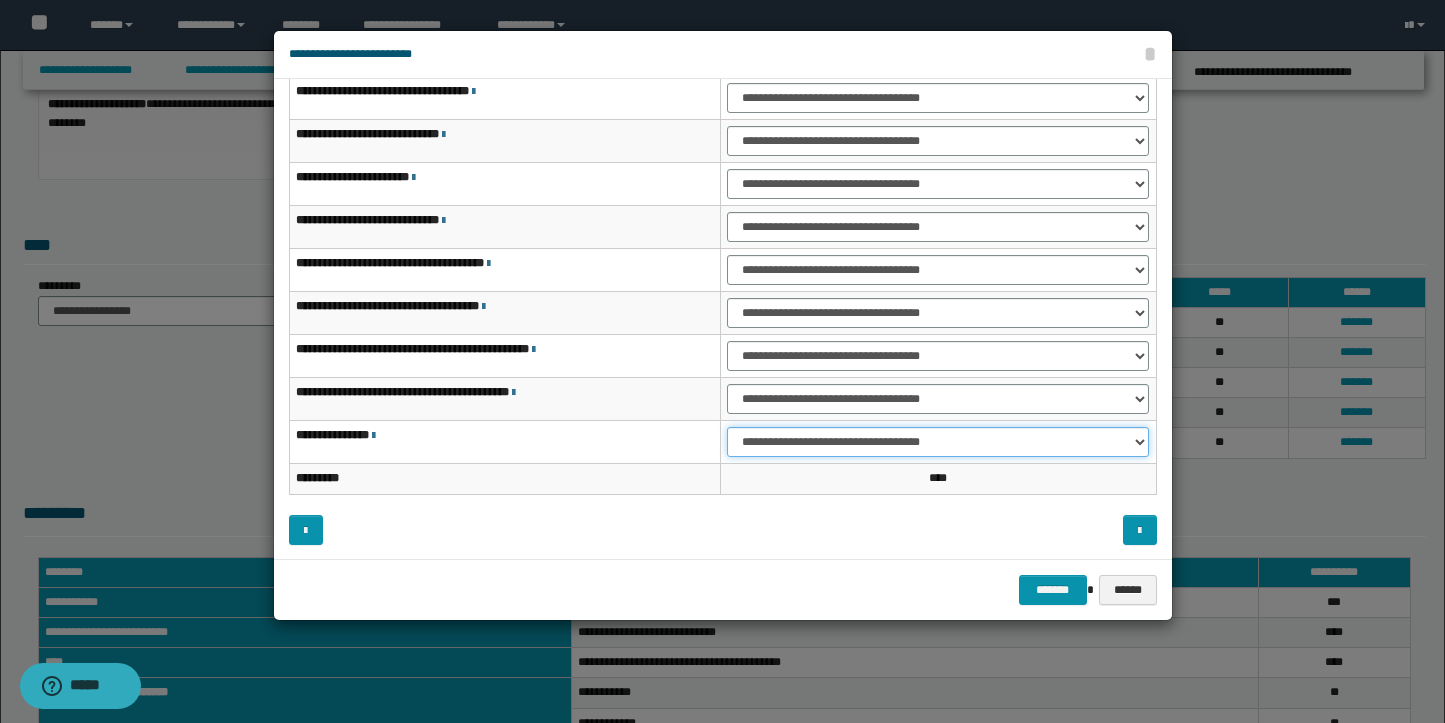 click on "**********" at bounding box center (938, 442) 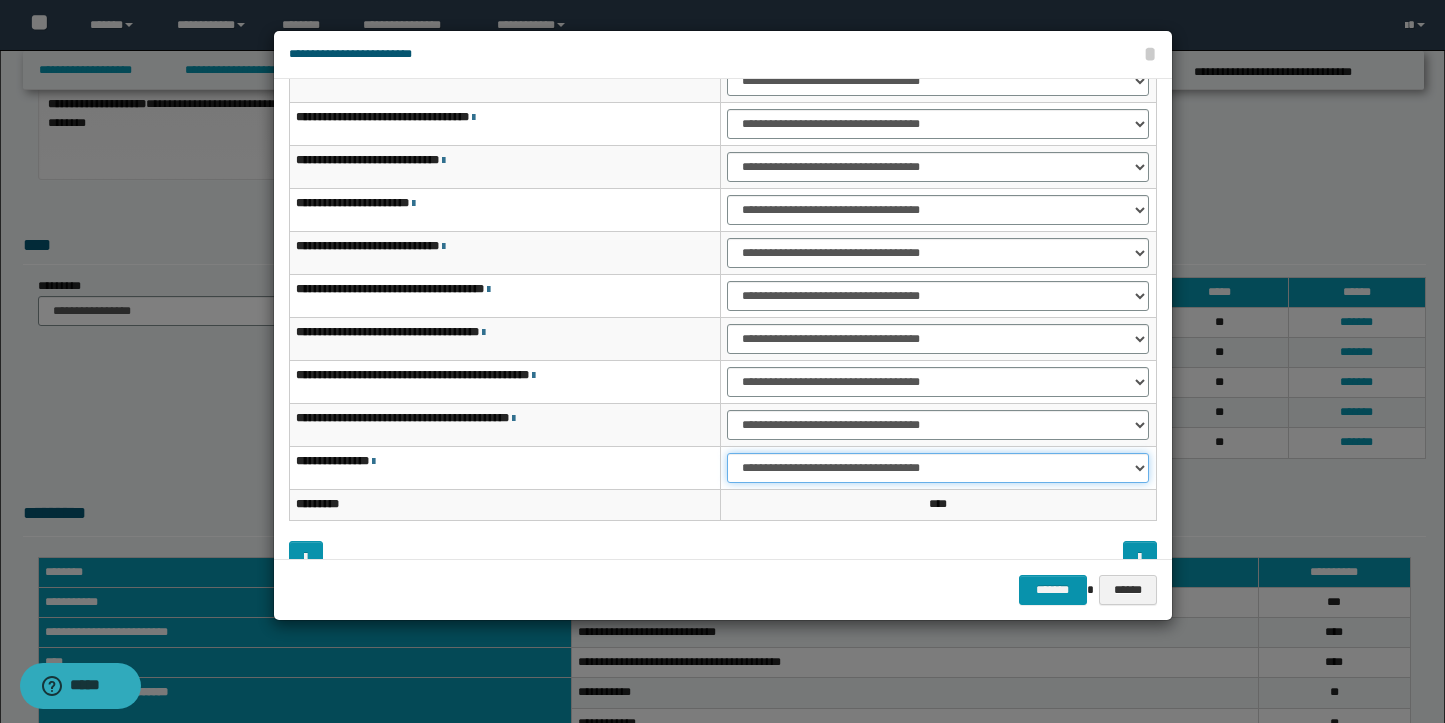 scroll, scrollTop: 121, scrollLeft: 0, axis: vertical 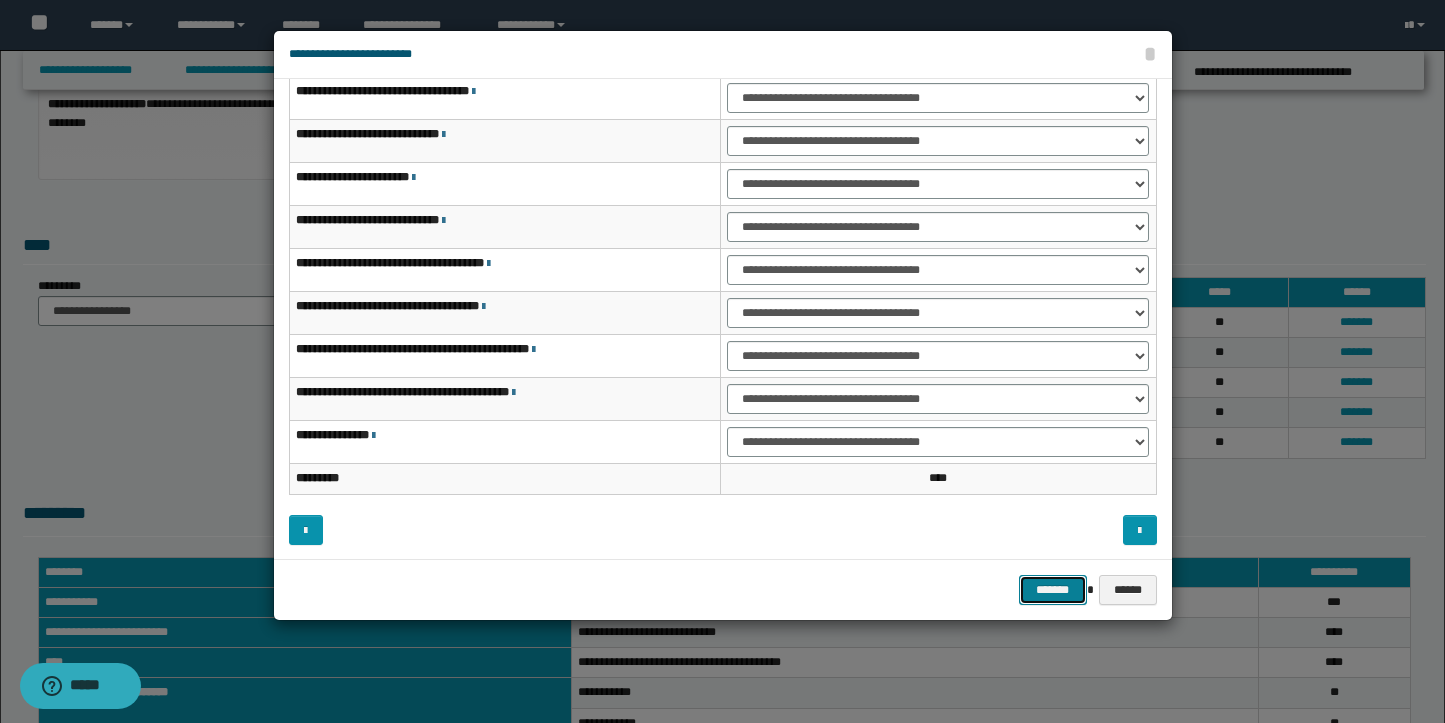 click on "*******" at bounding box center [1053, 590] 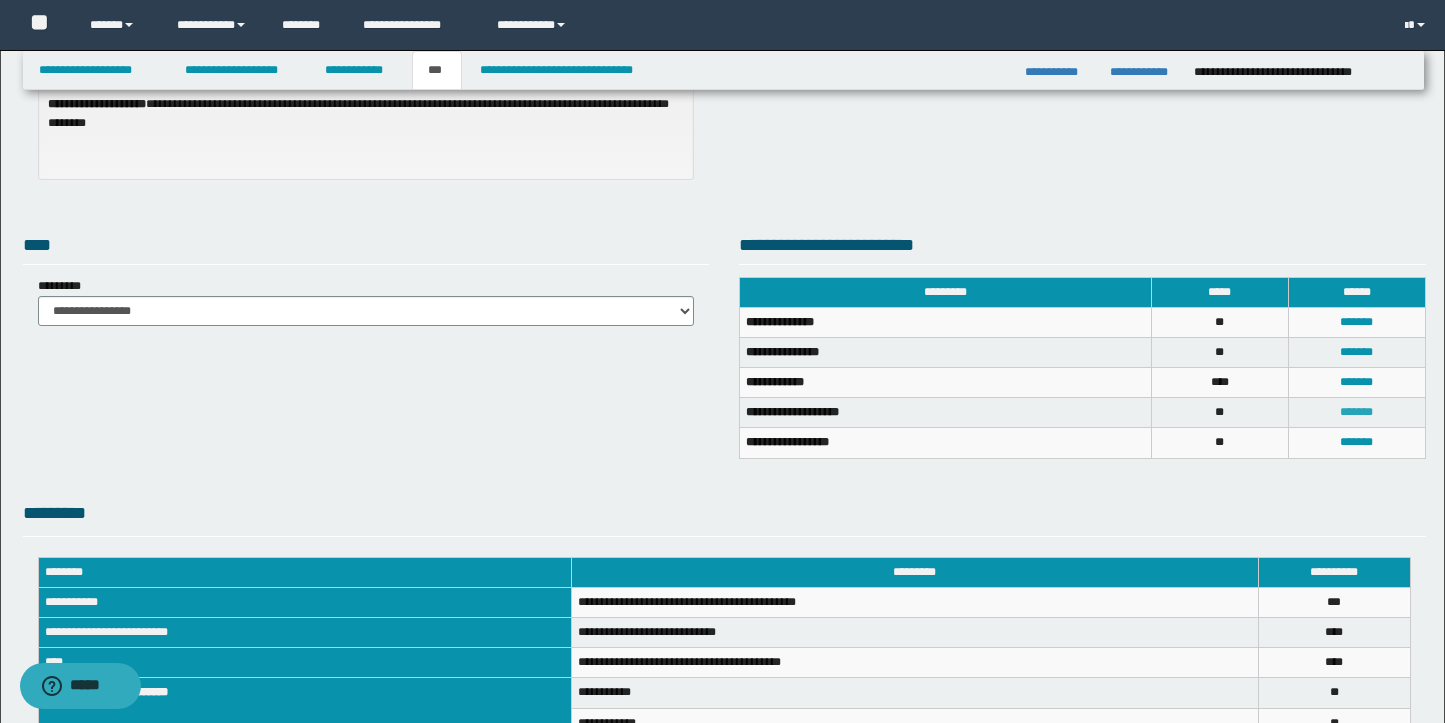 click on "*******" at bounding box center (1356, 412) 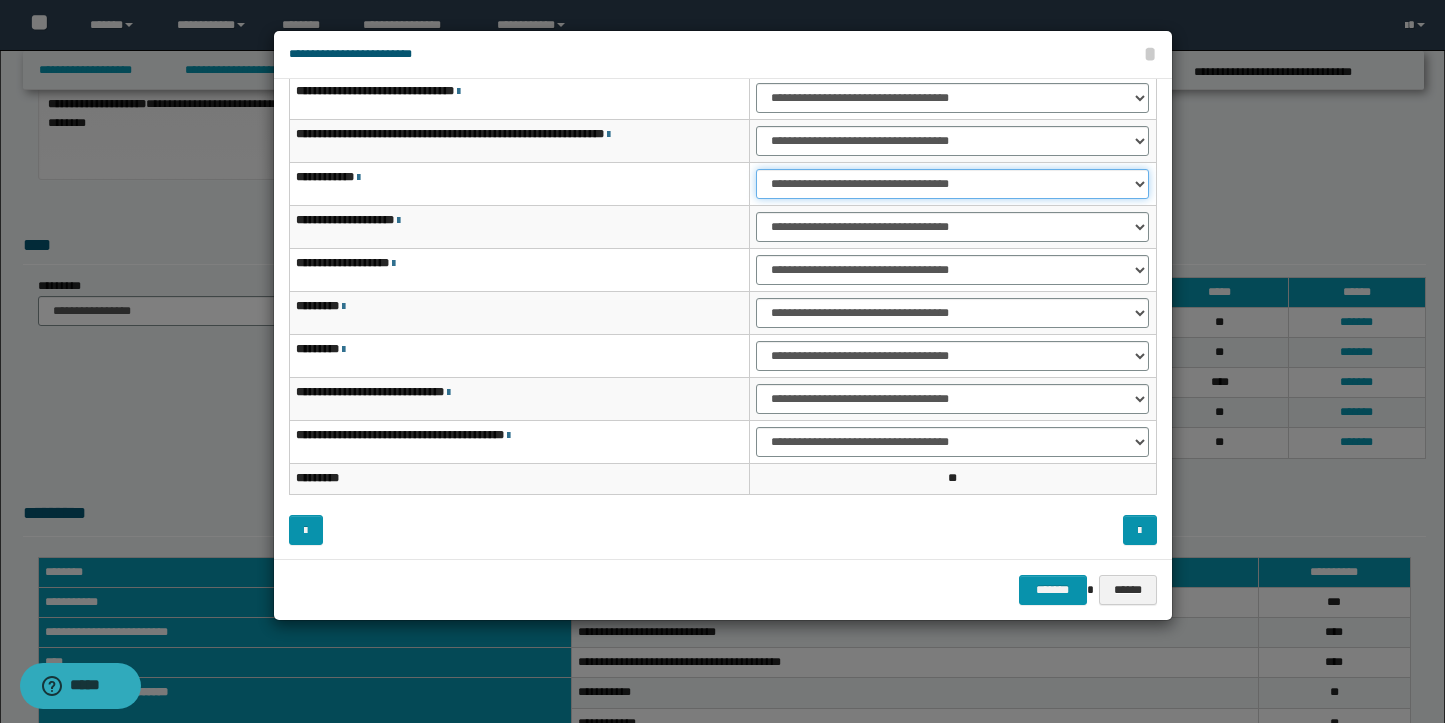 click on "**********" at bounding box center (952, 184) 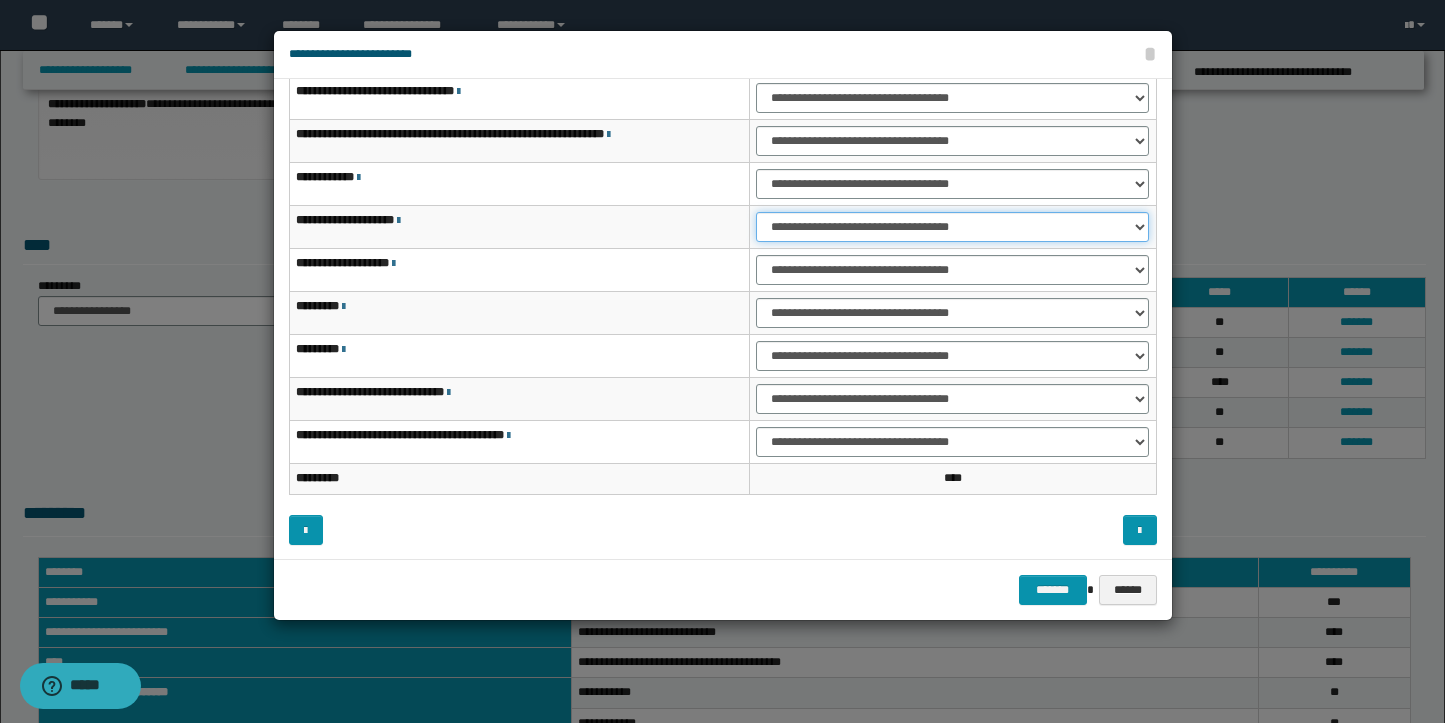 click on "**********" at bounding box center [952, 227] 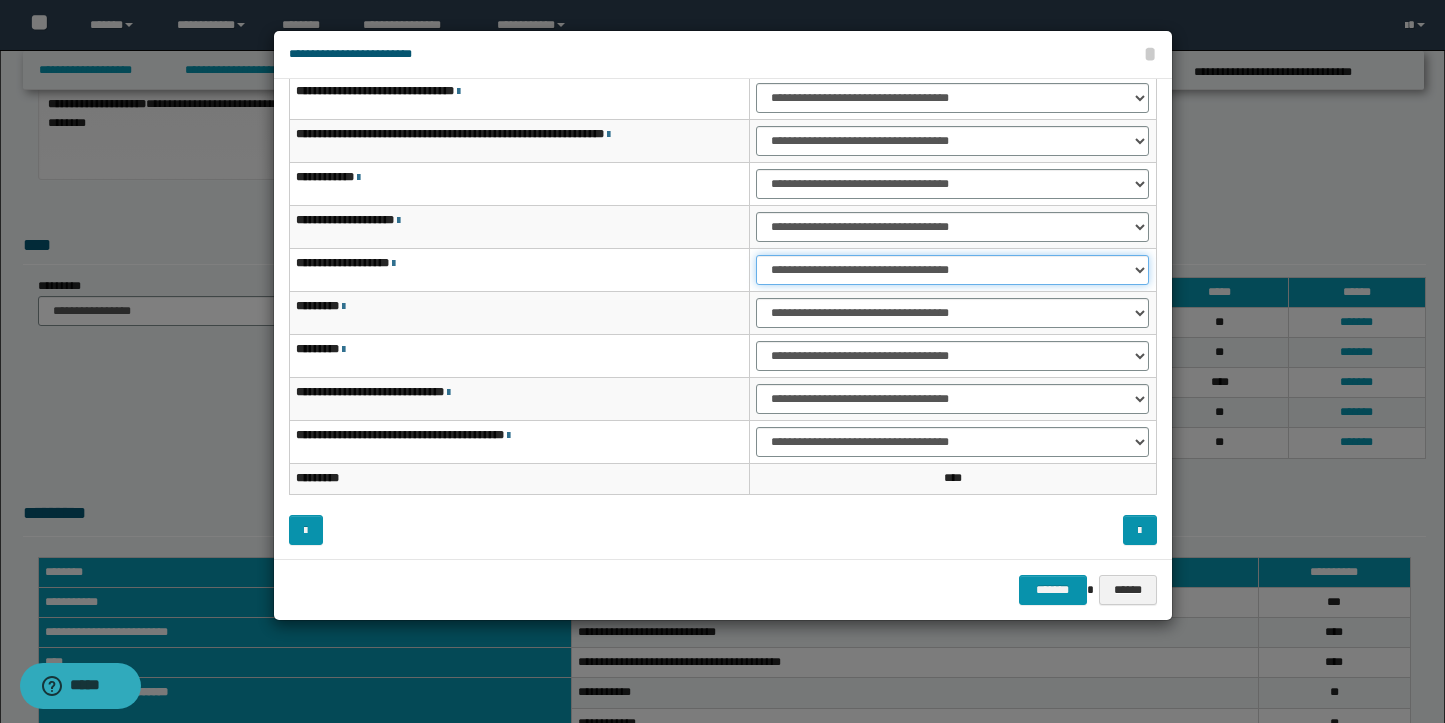 click on "**********" at bounding box center (952, 270) 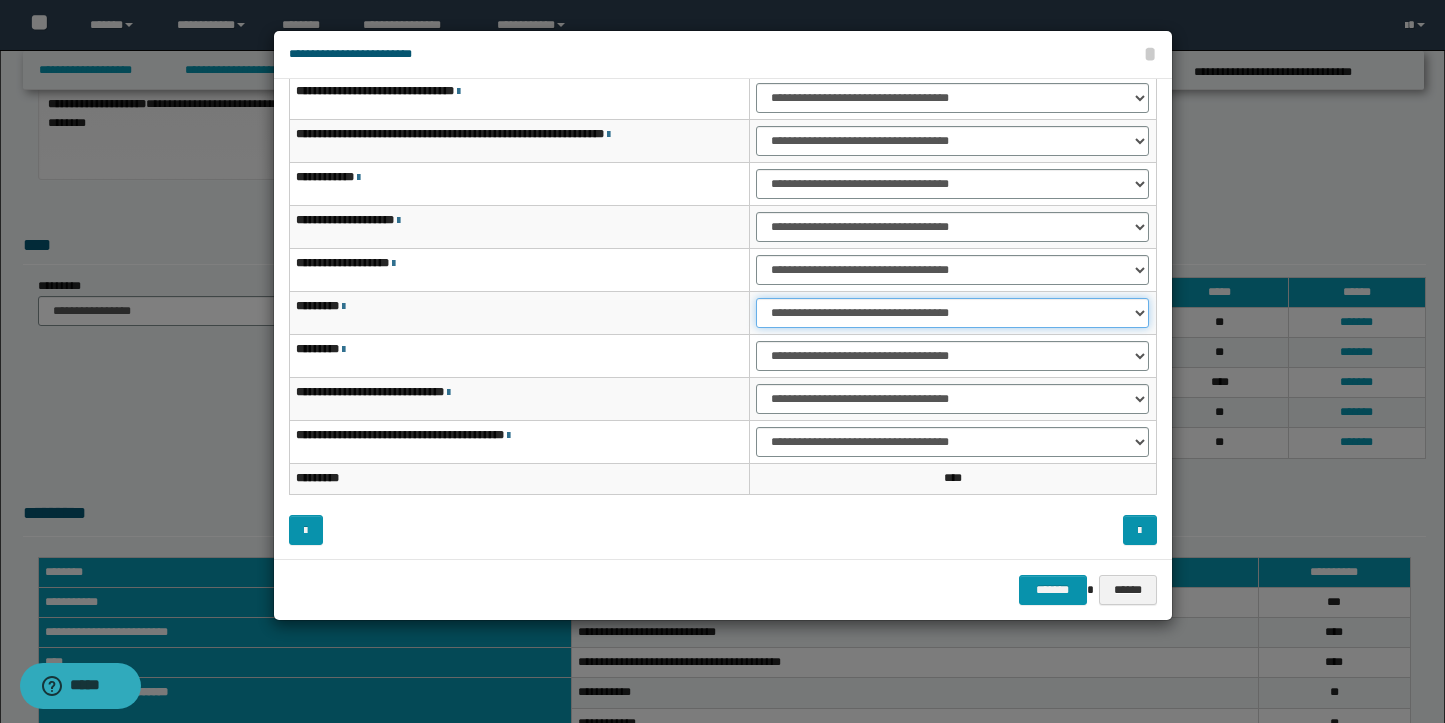 click on "**********" at bounding box center (952, 313) 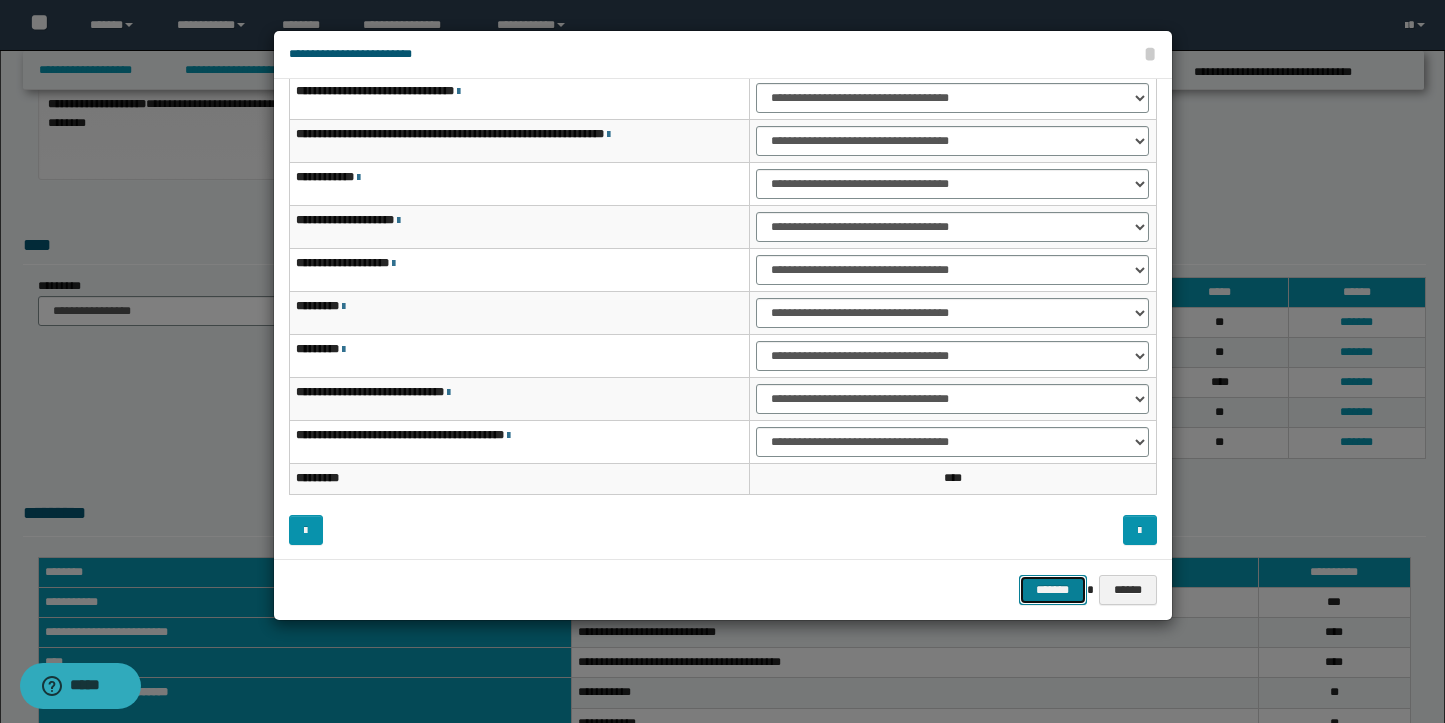 drag, startPoint x: 1066, startPoint y: 591, endPoint x: 1040, endPoint y: 579, distance: 28.635643 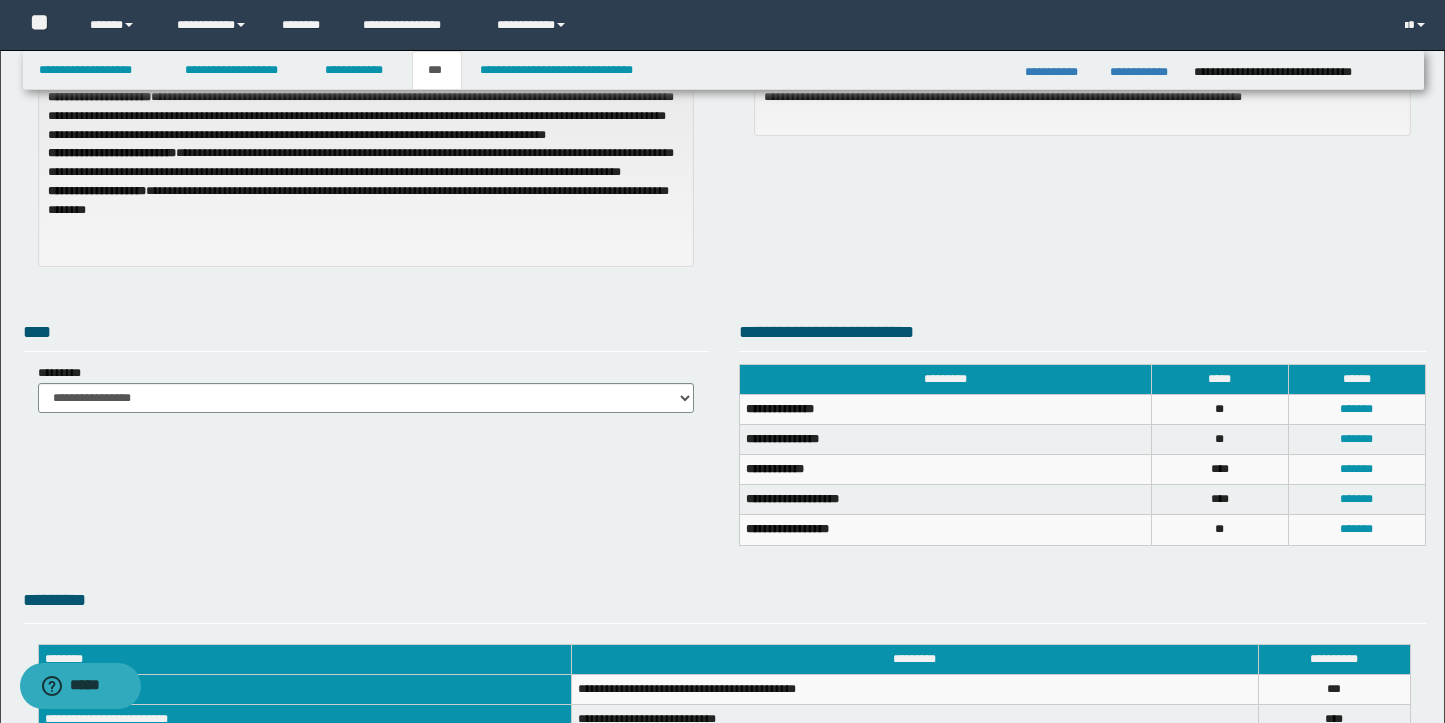 scroll, scrollTop: 221, scrollLeft: 0, axis: vertical 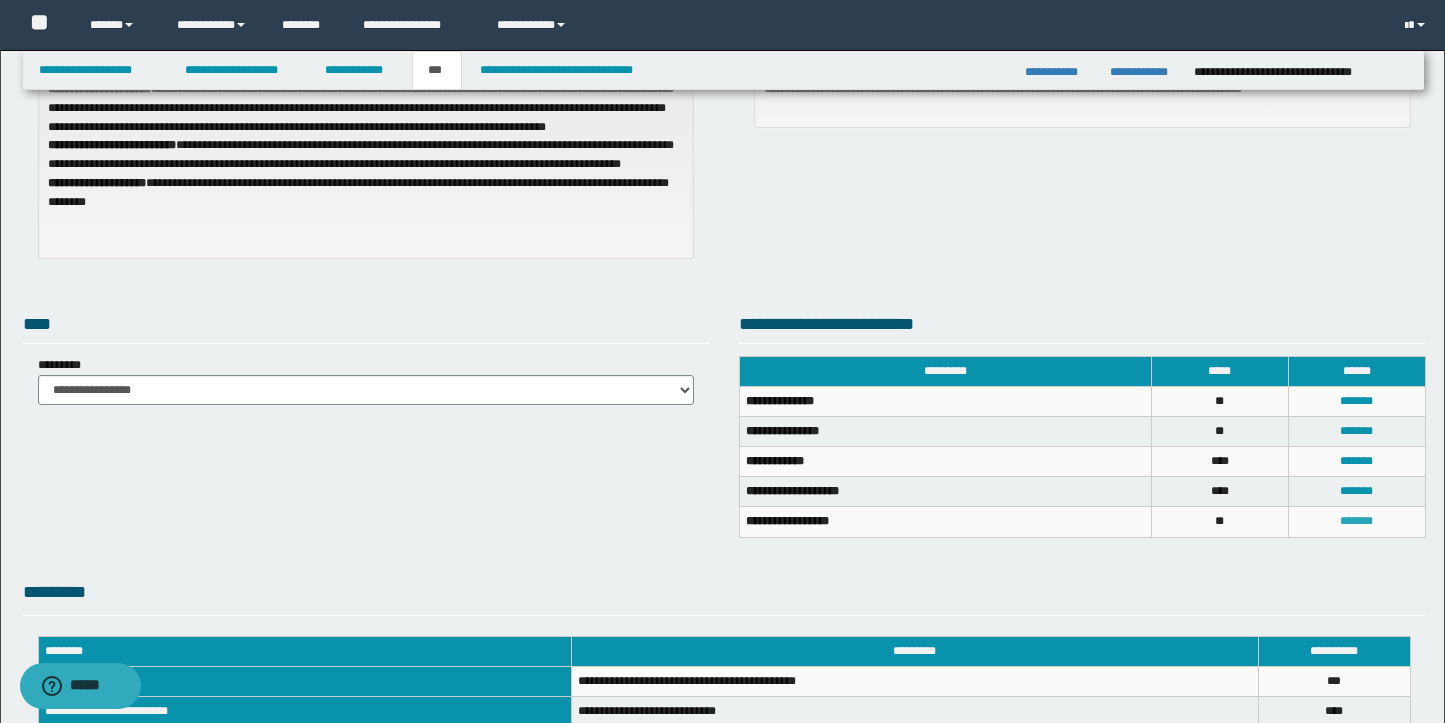 click on "*******" at bounding box center [1356, 521] 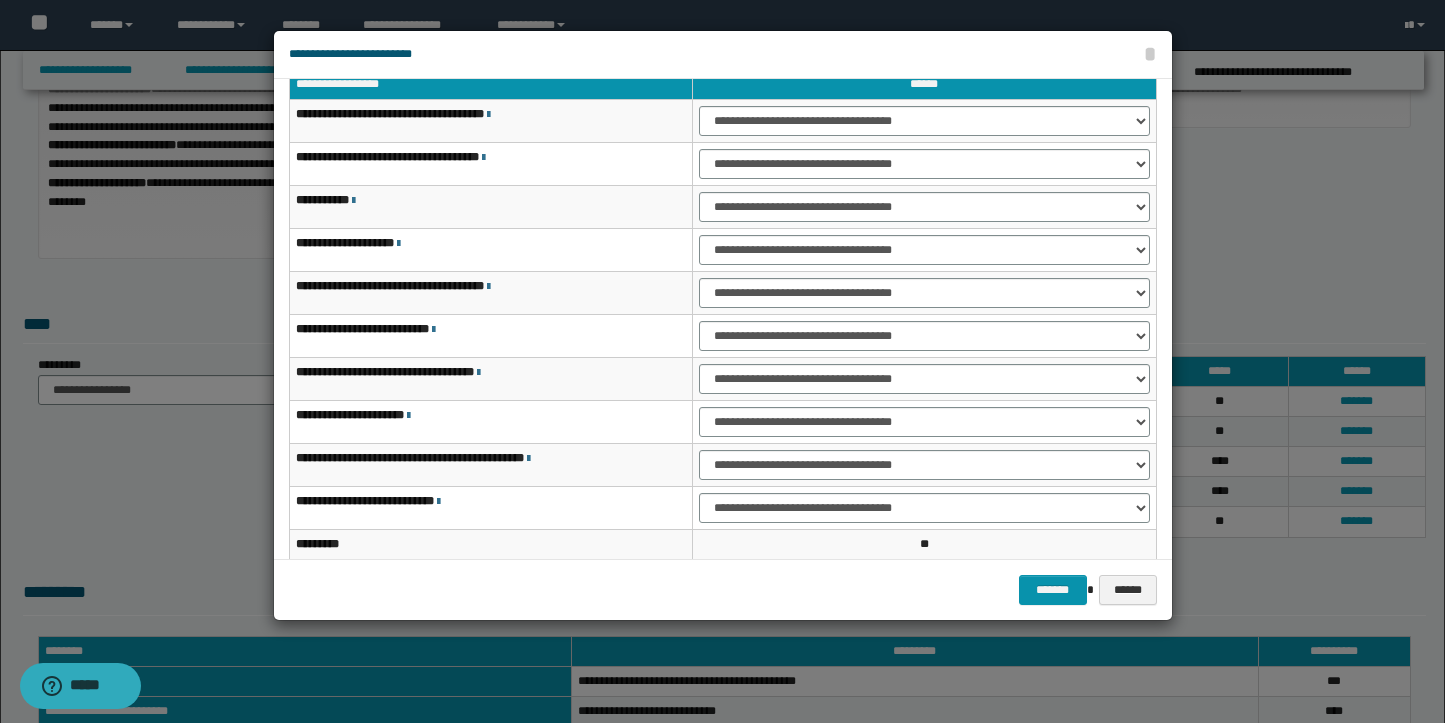 scroll, scrollTop: 29, scrollLeft: 0, axis: vertical 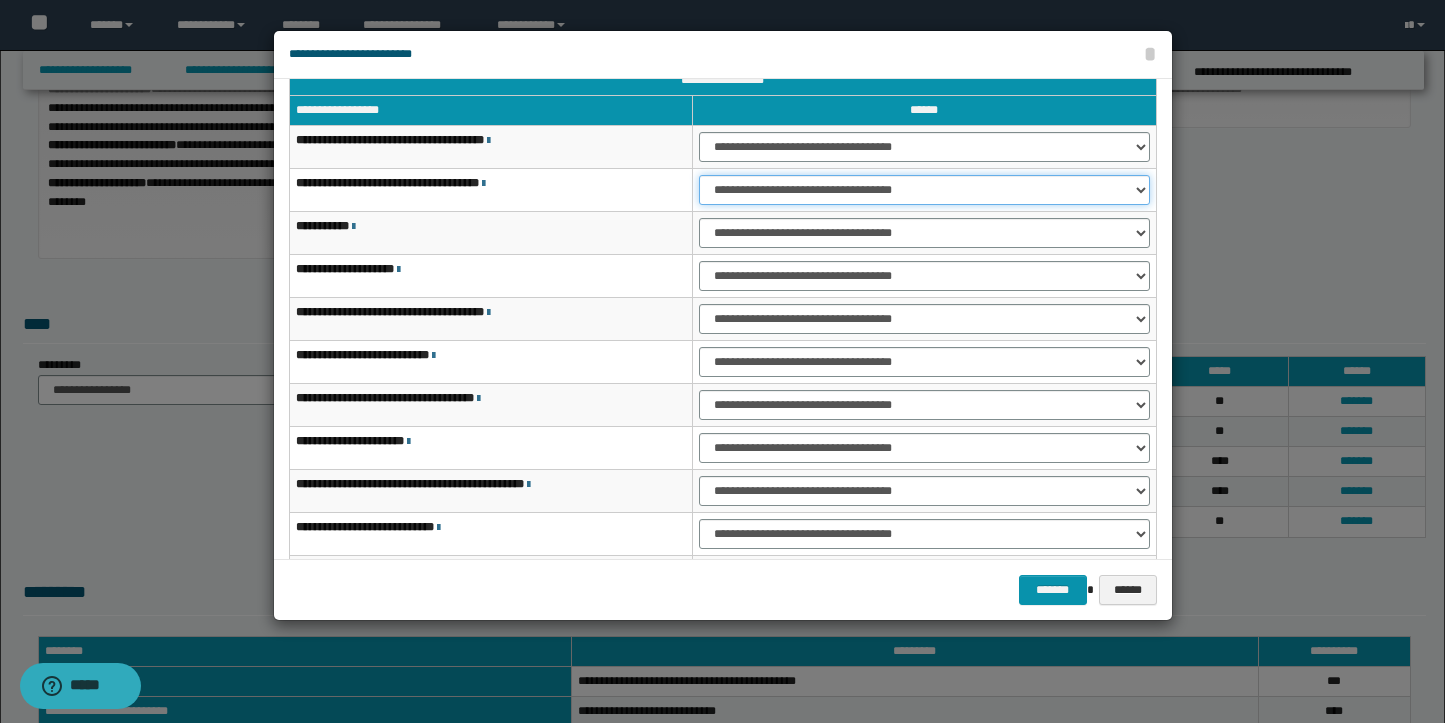 click on "**********" at bounding box center [924, 190] 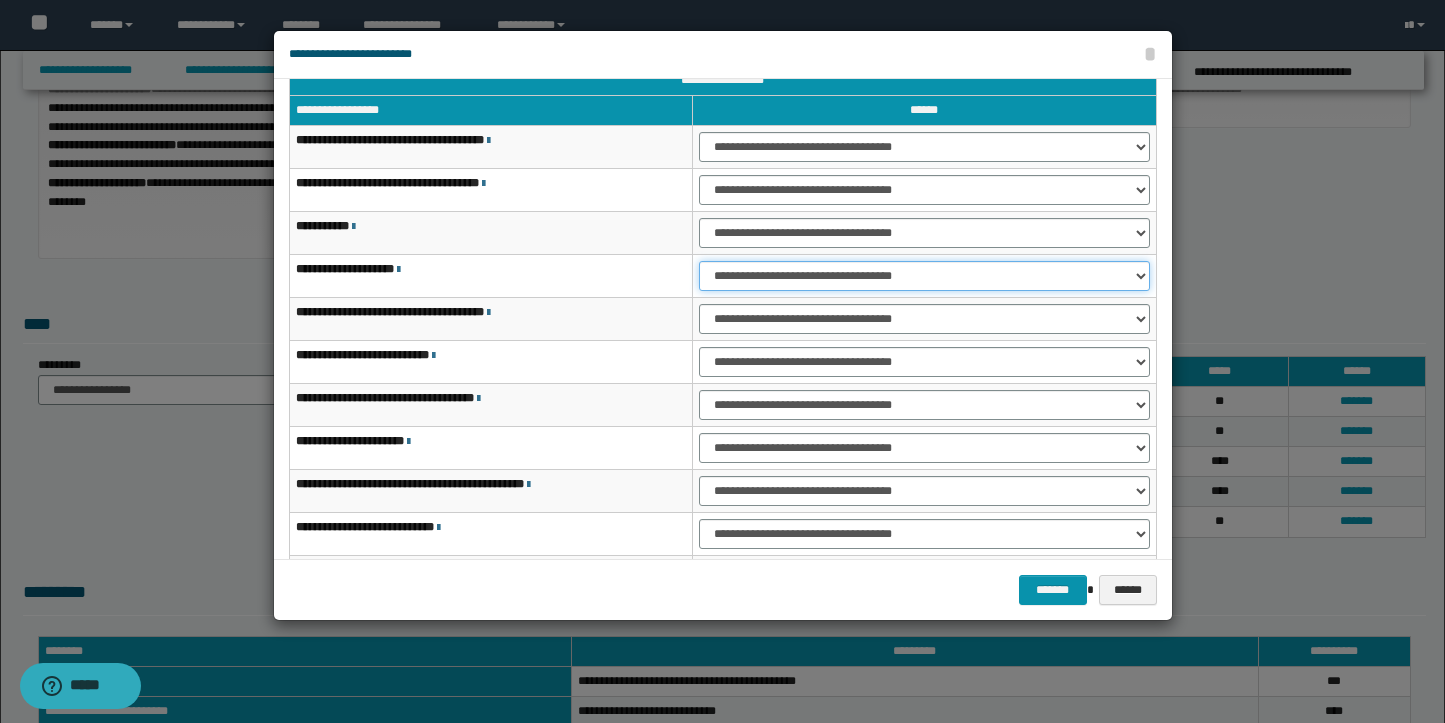 click on "**********" at bounding box center (924, 276) 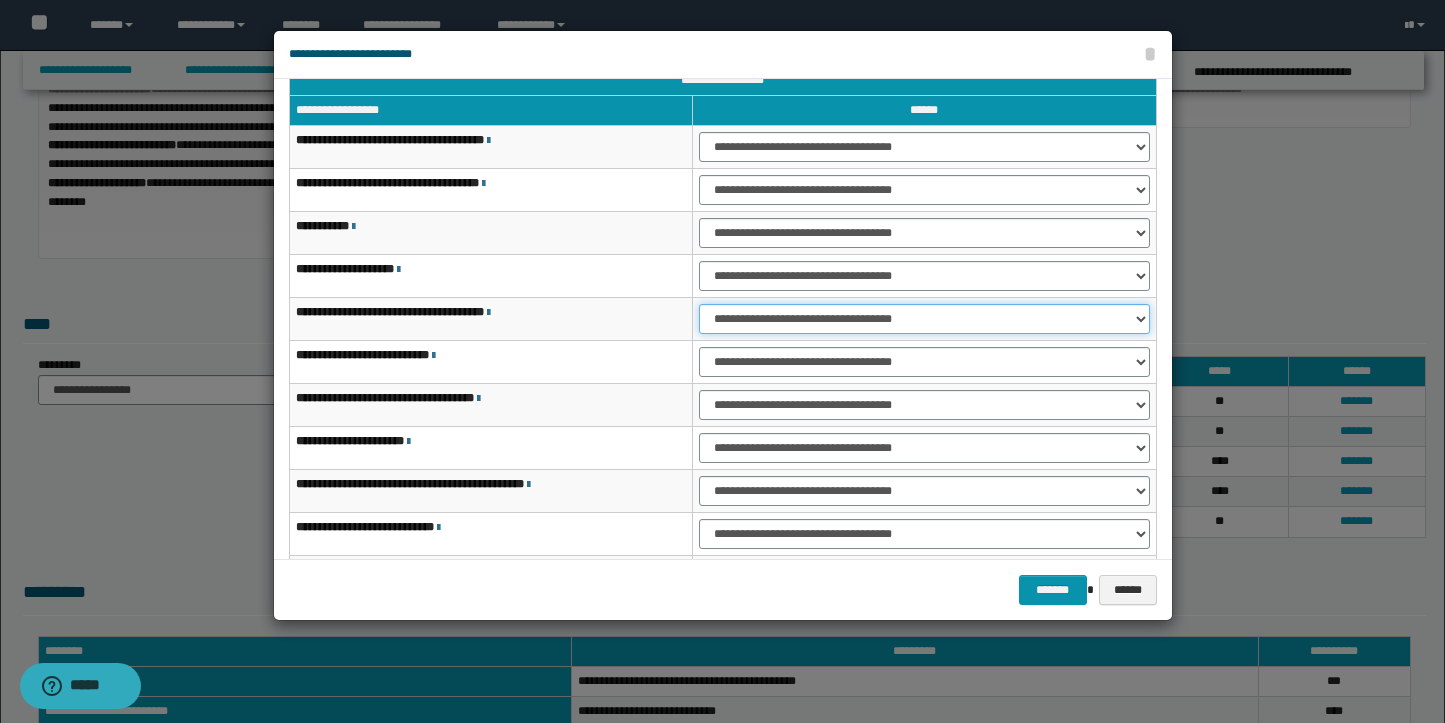click on "**********" at bounding box center (924, 319) 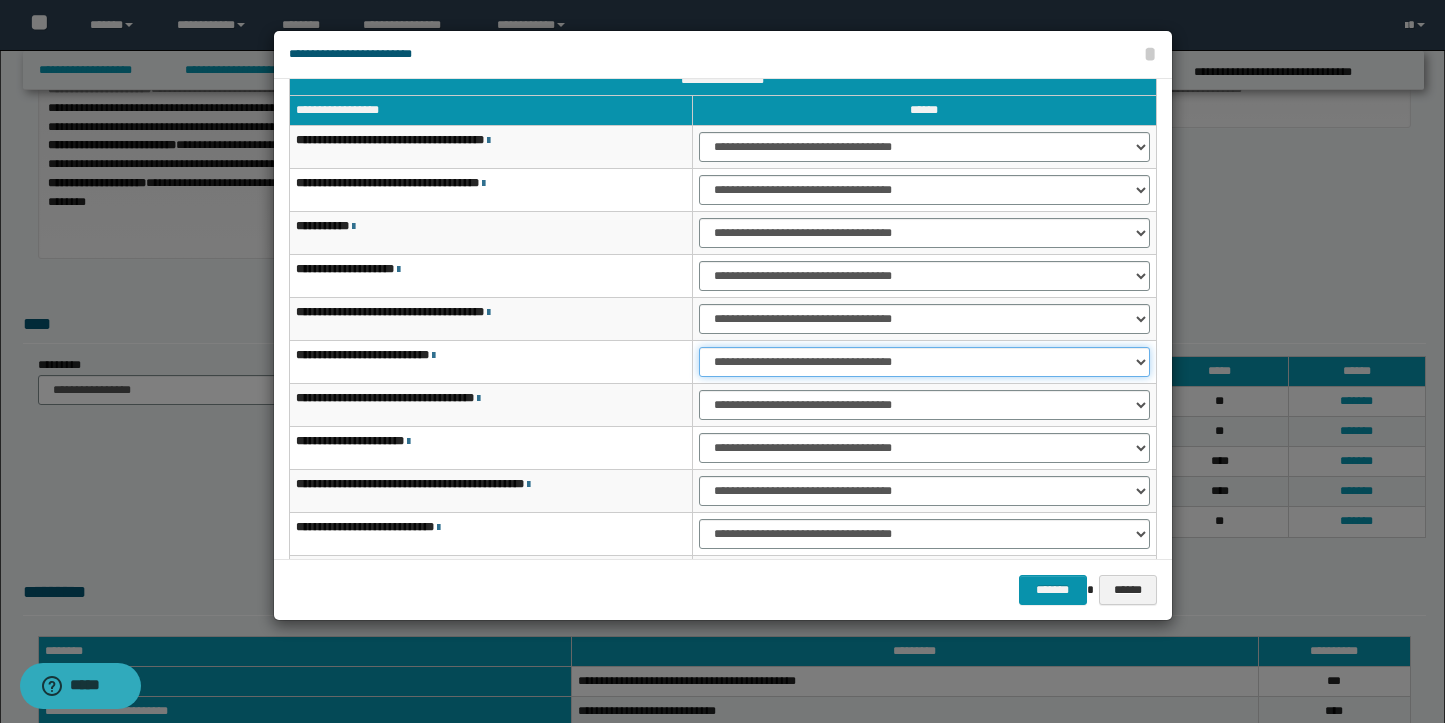 click on "**********" at bounding box center [924, 362] 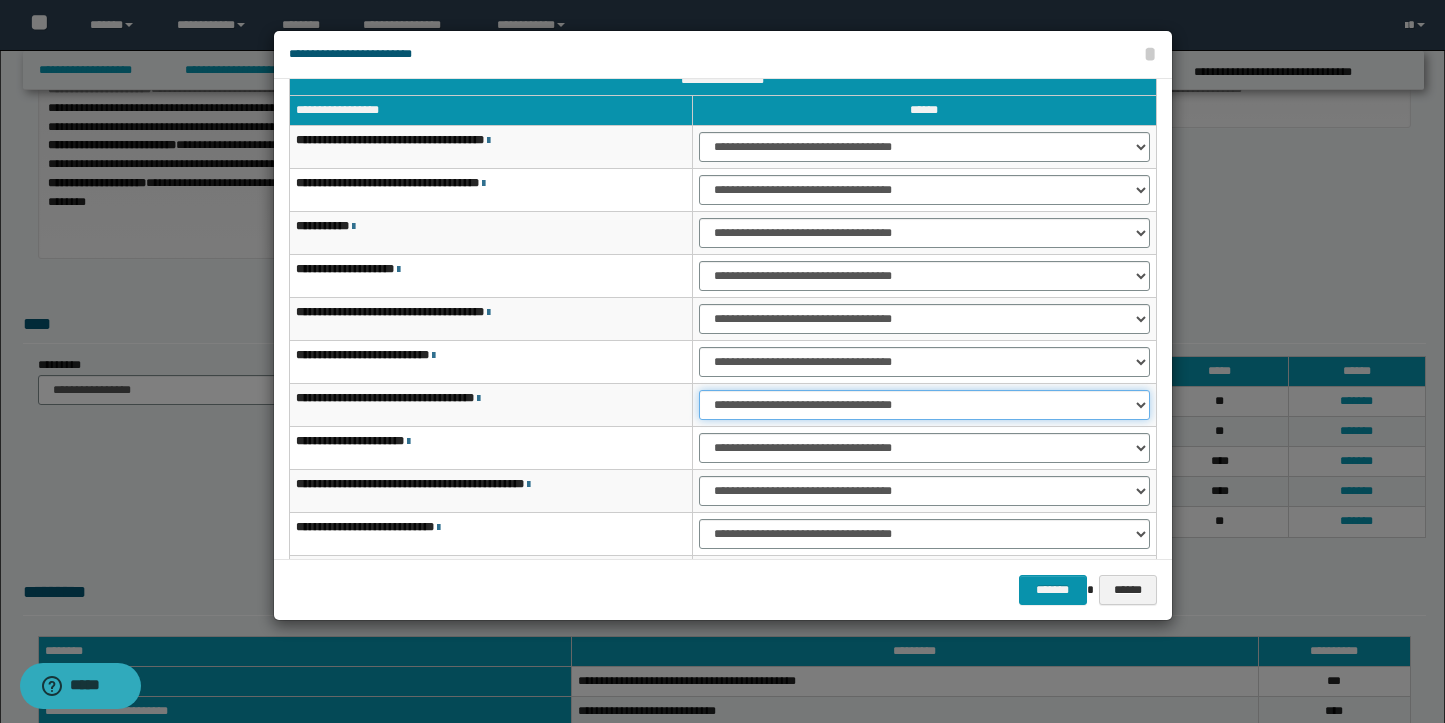 click on "**********" at bounding box center [924, 405] 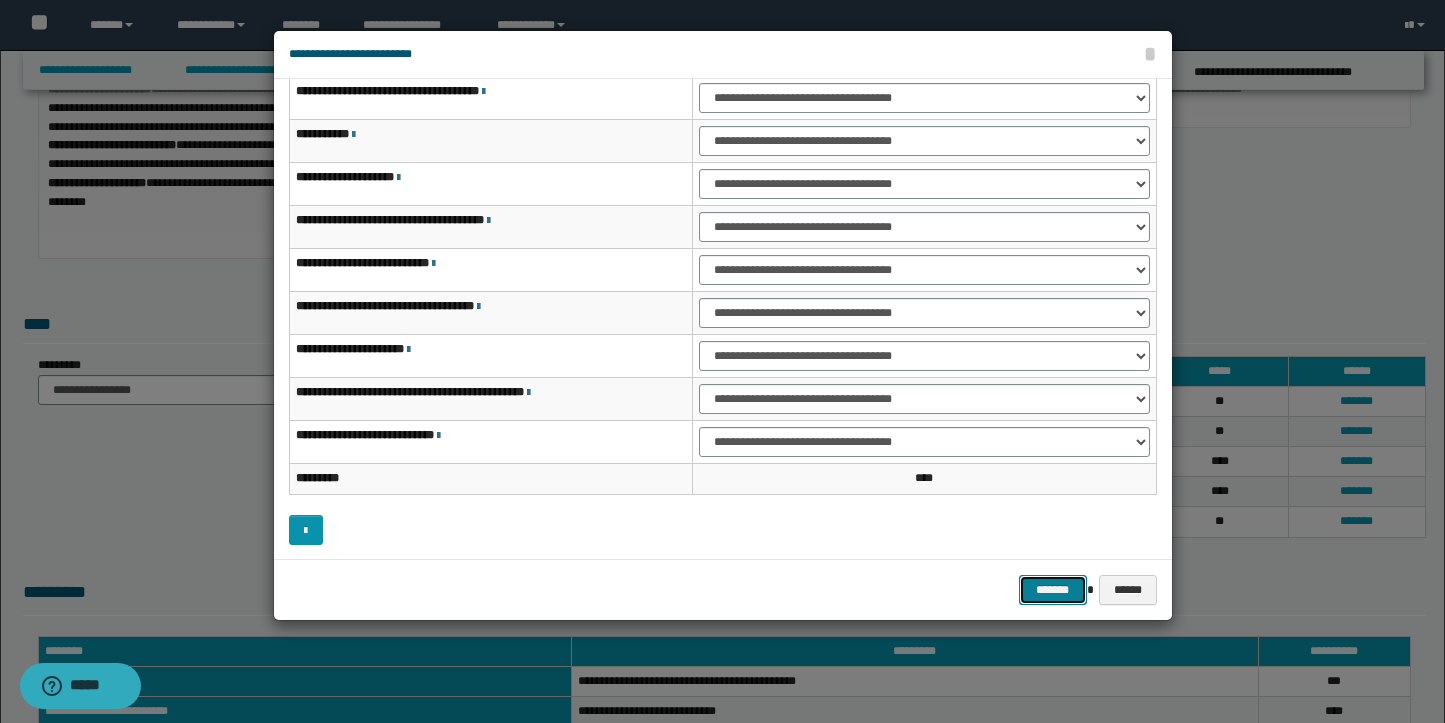 click on "*******" at bounding box center [1053, 590] 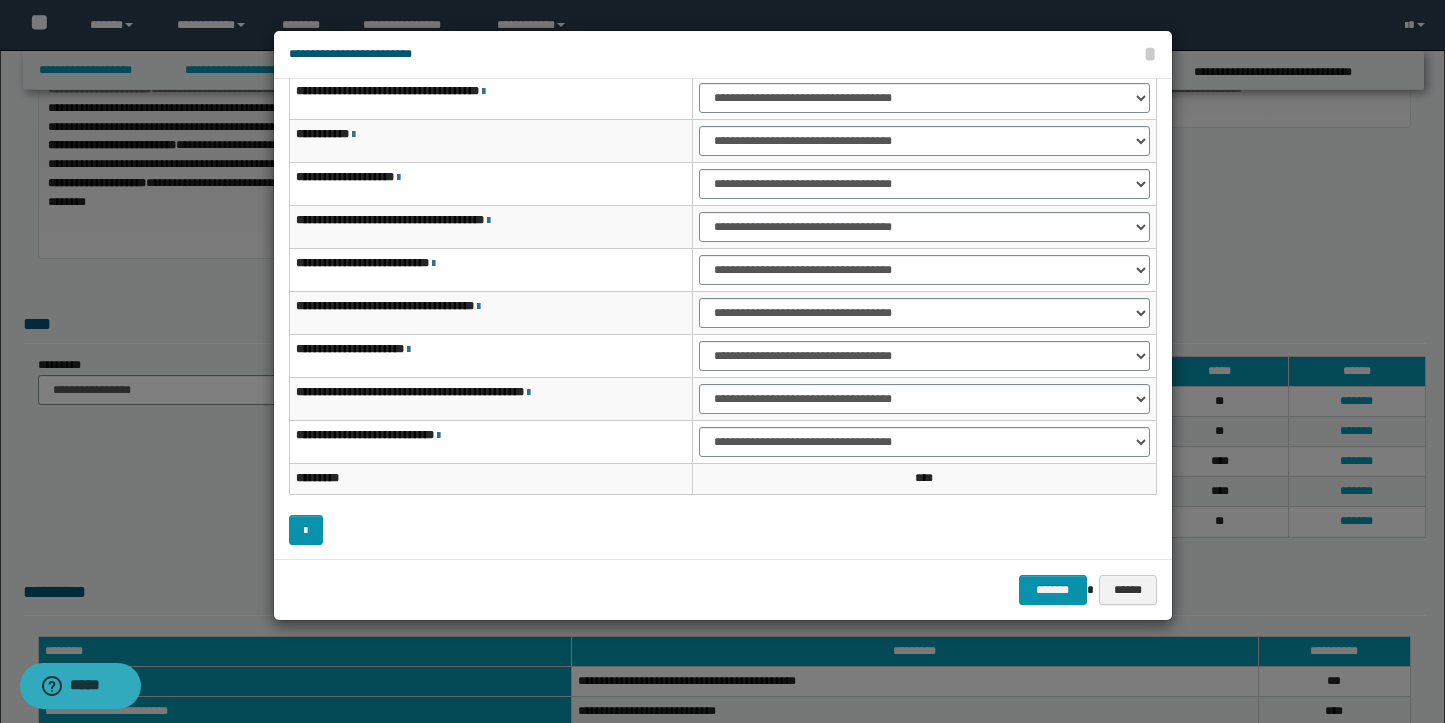 scroll, scrollTop: 119, scrollLeft: 0, axis: vertical 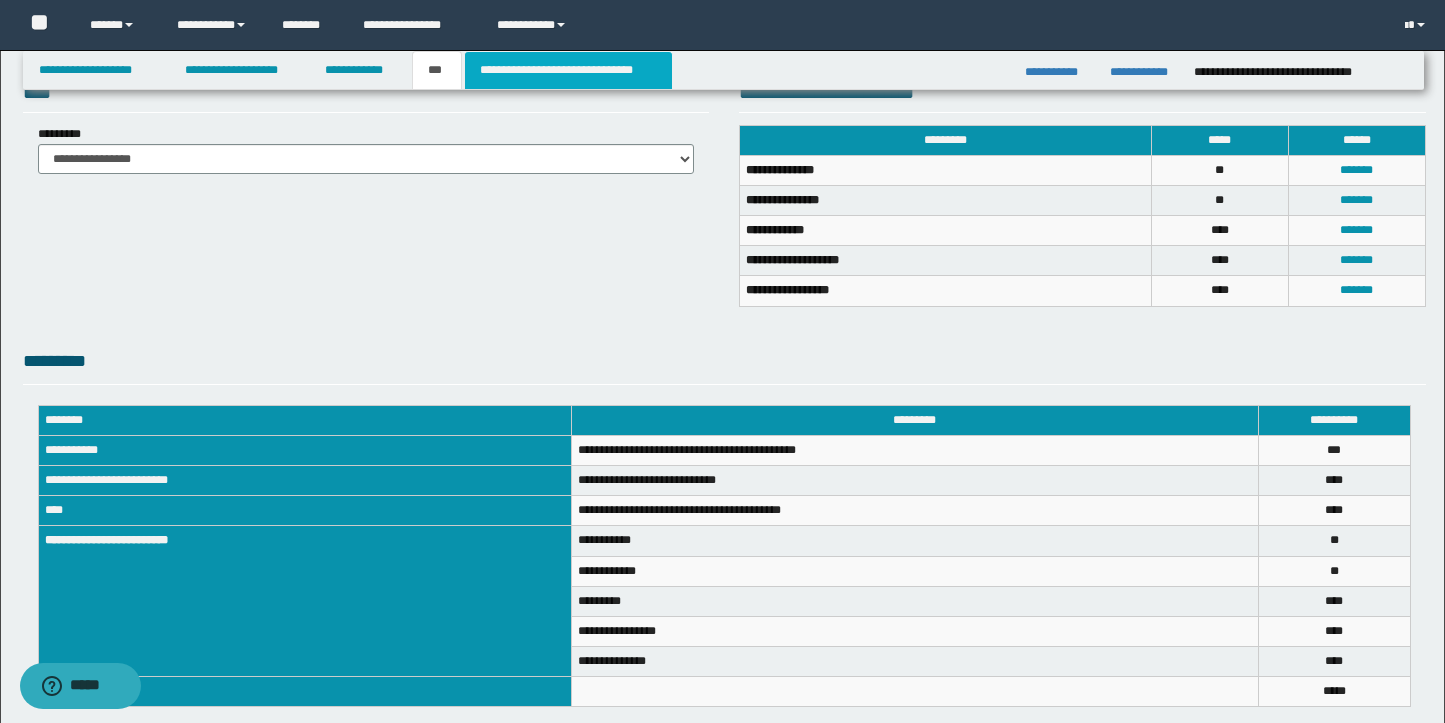 click on "**********" at bounding box center (568, 70) 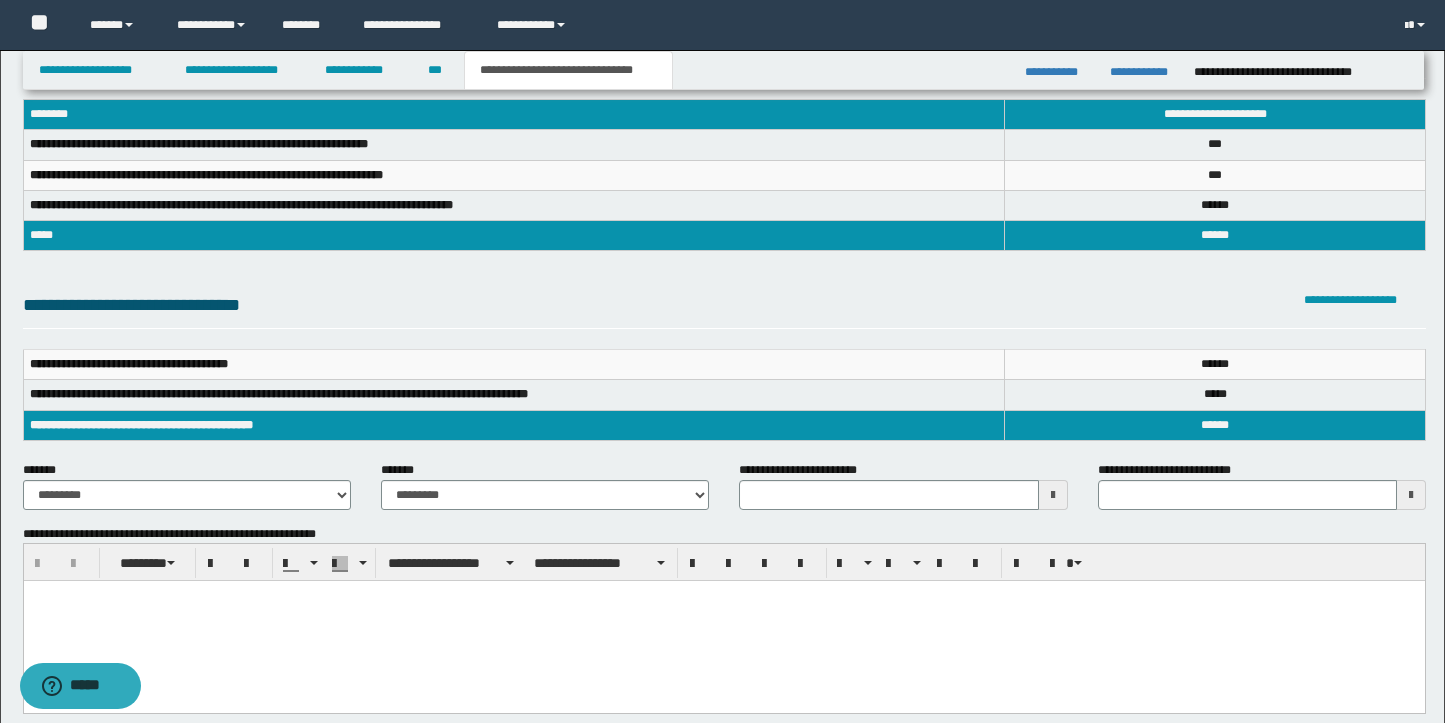 type 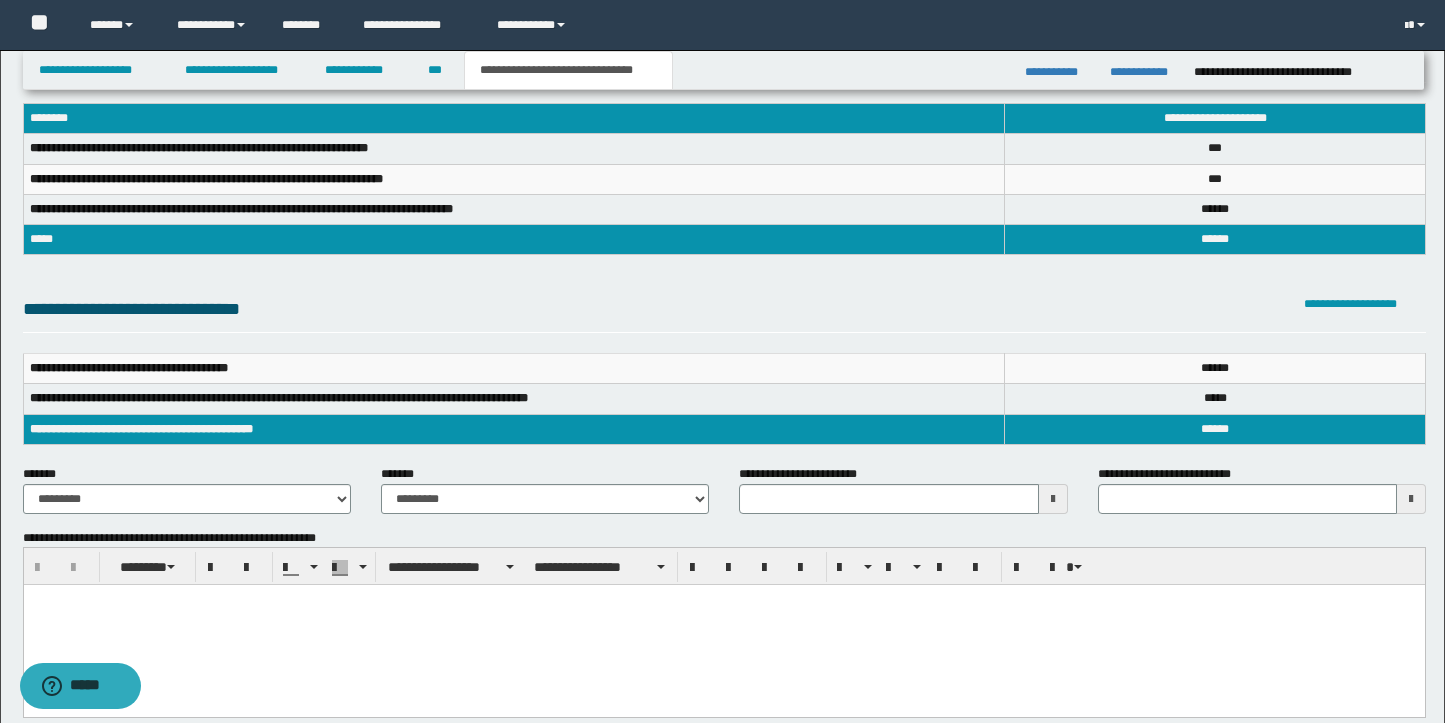 scroll, scrollTop: 80, scrollLeft: 0, axis: vertical 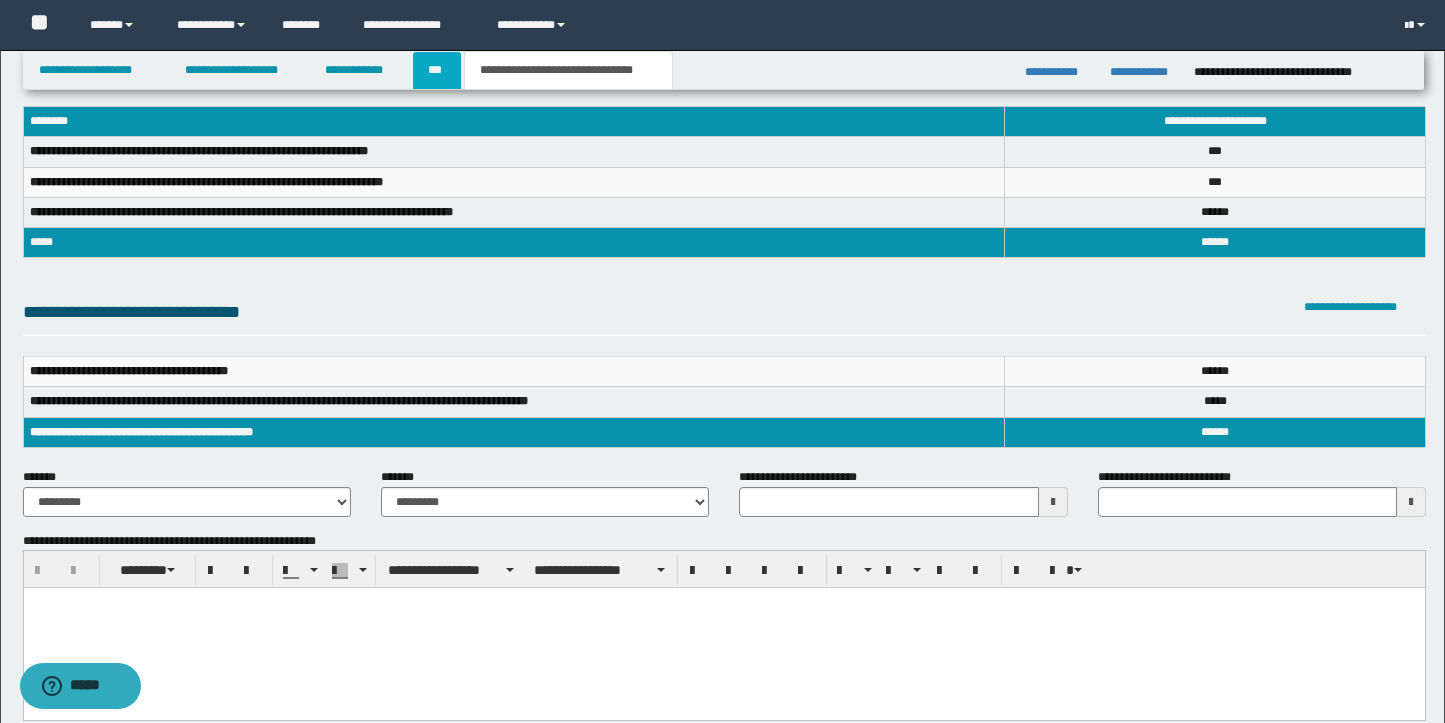 click on "***" at bounding box center [437, 70] 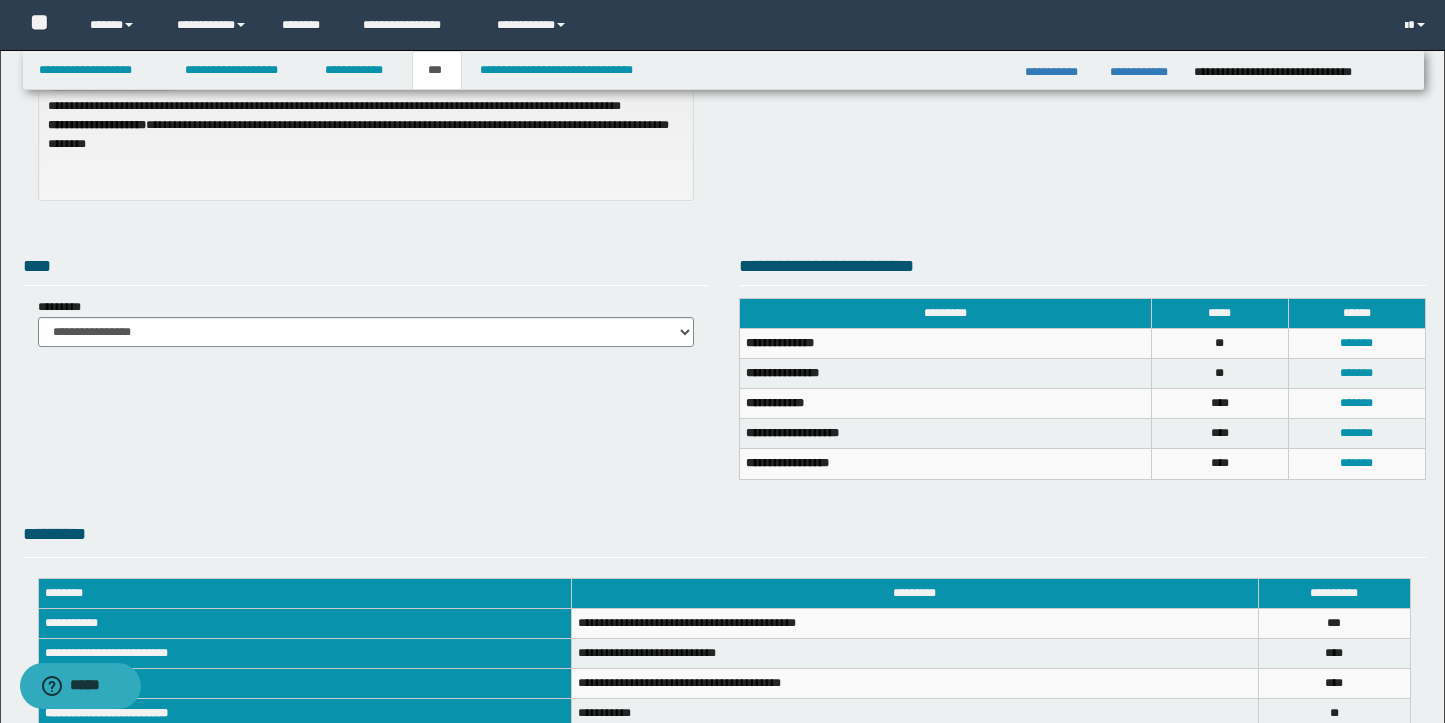 scroll, scrollTop: 284, scrollLeft: 0, axis: vertical 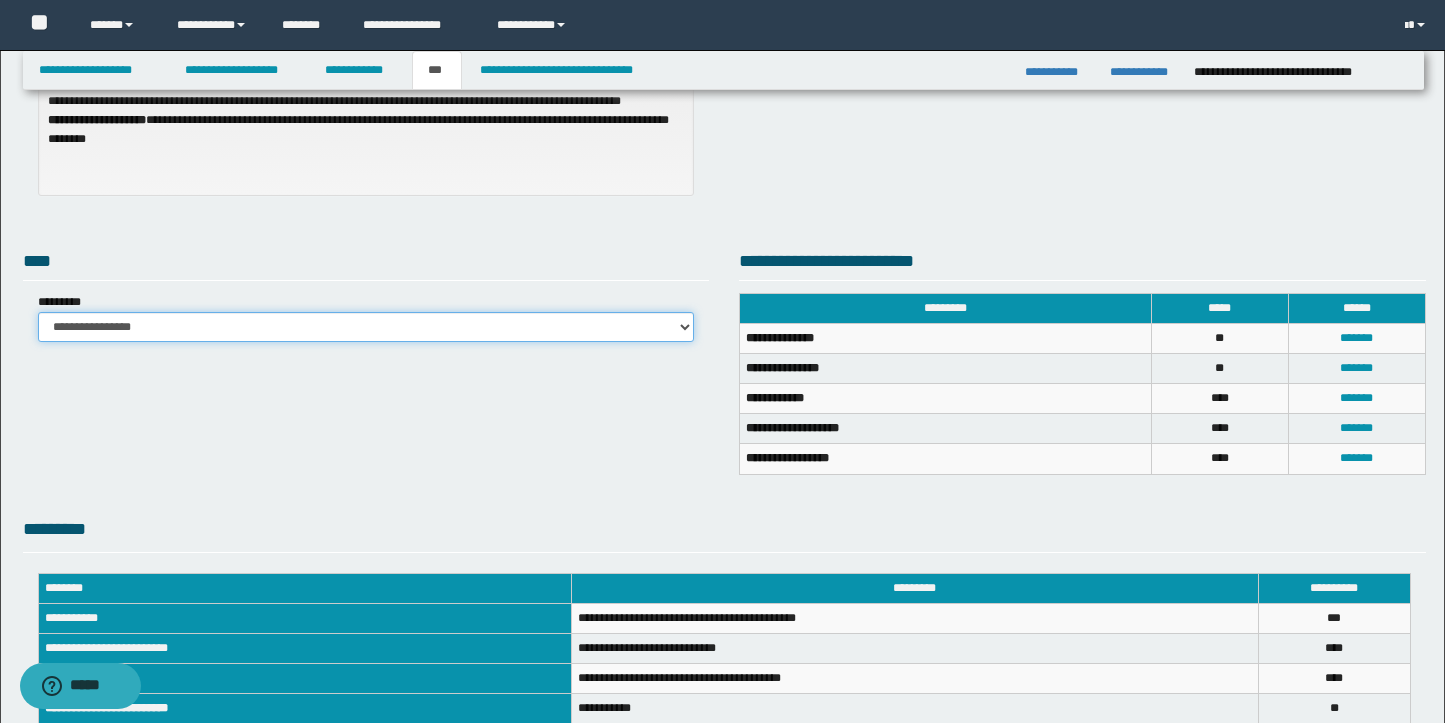 click on "**********" at bounding box center (366, 327) 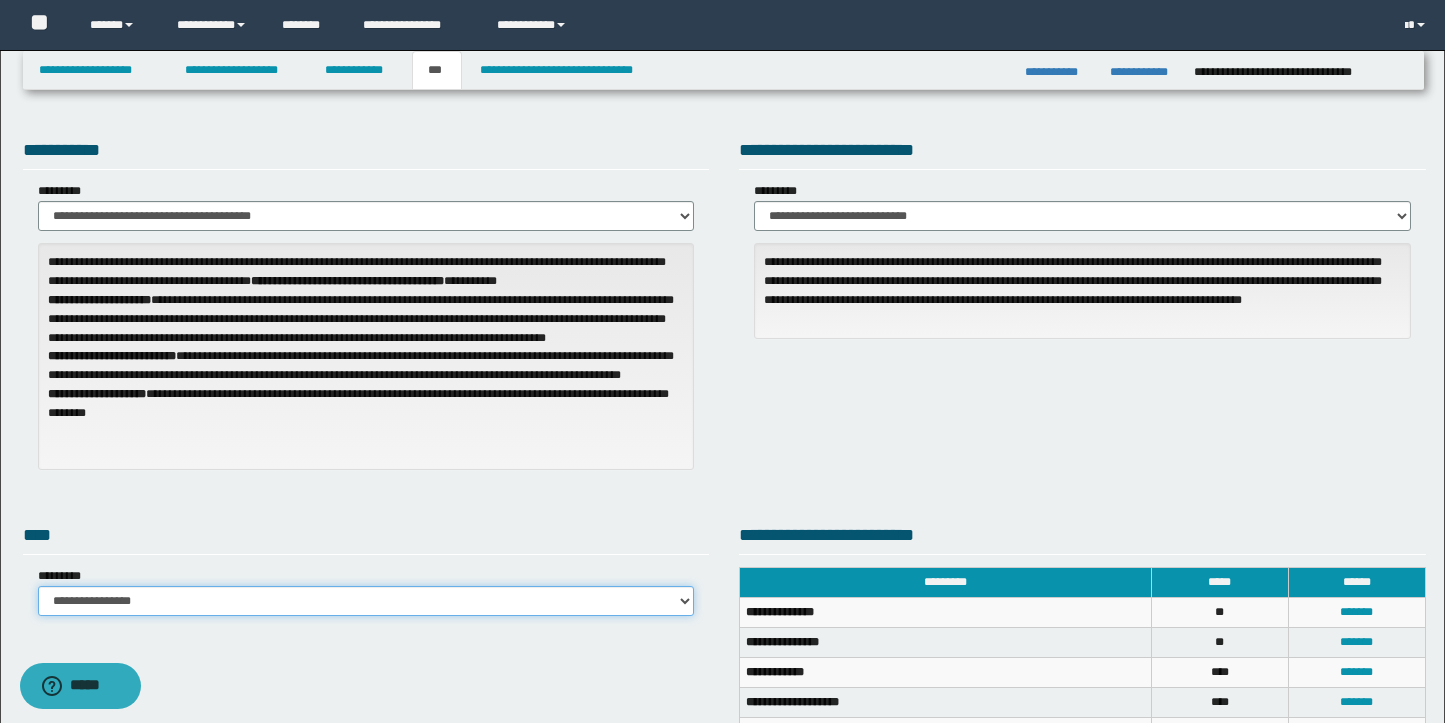 scroll, scrollTop: 0, scrollLeft: 0, axis: both 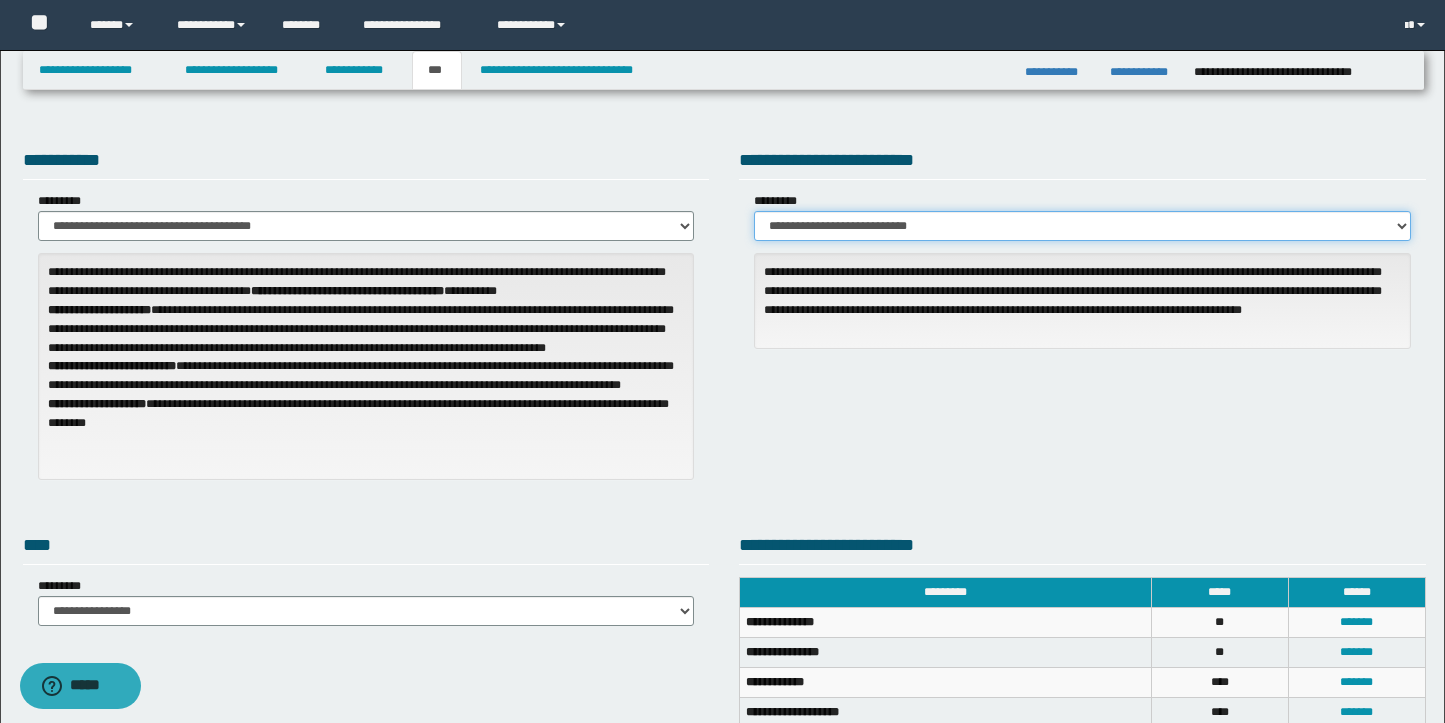 click on "**********" at bounding box center [1082, 226] 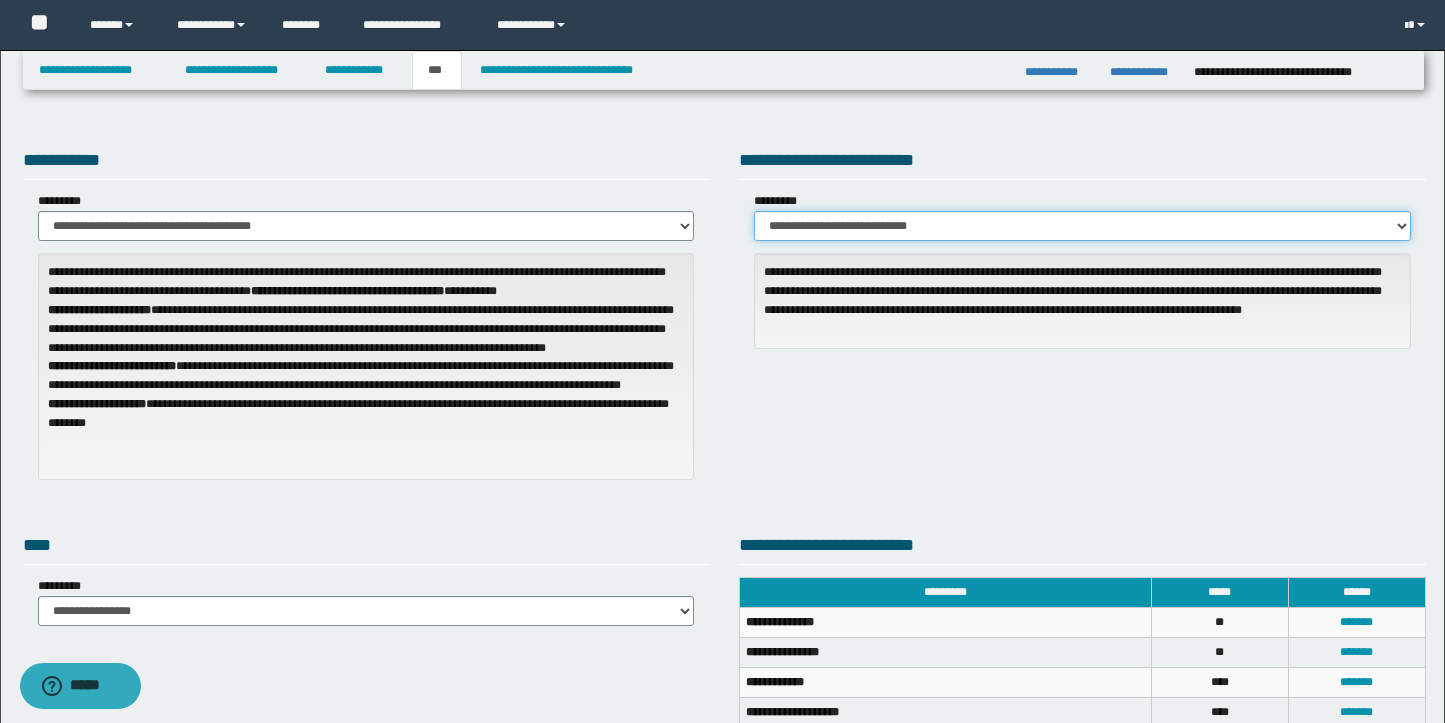 select on "*" 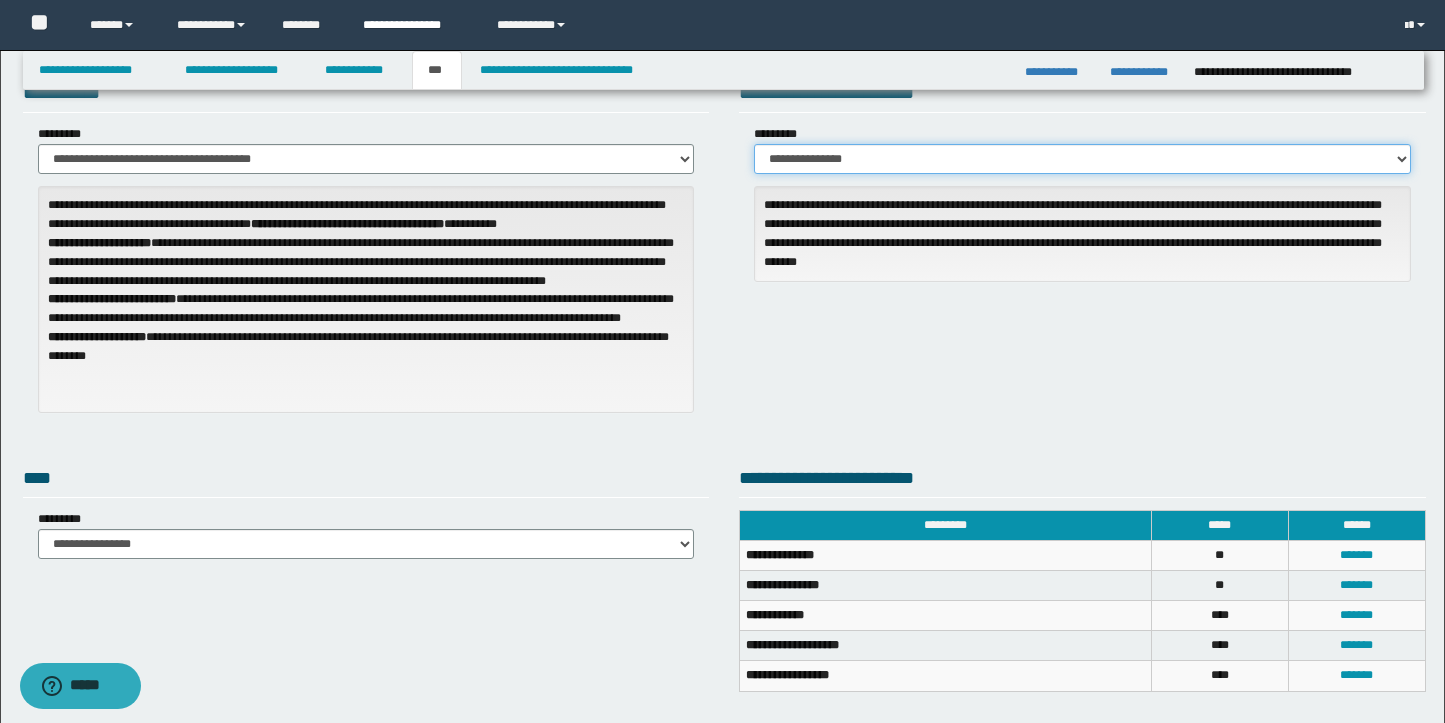 scroll, scrollTop: 47, scrollLeft: 0, axis: vertical 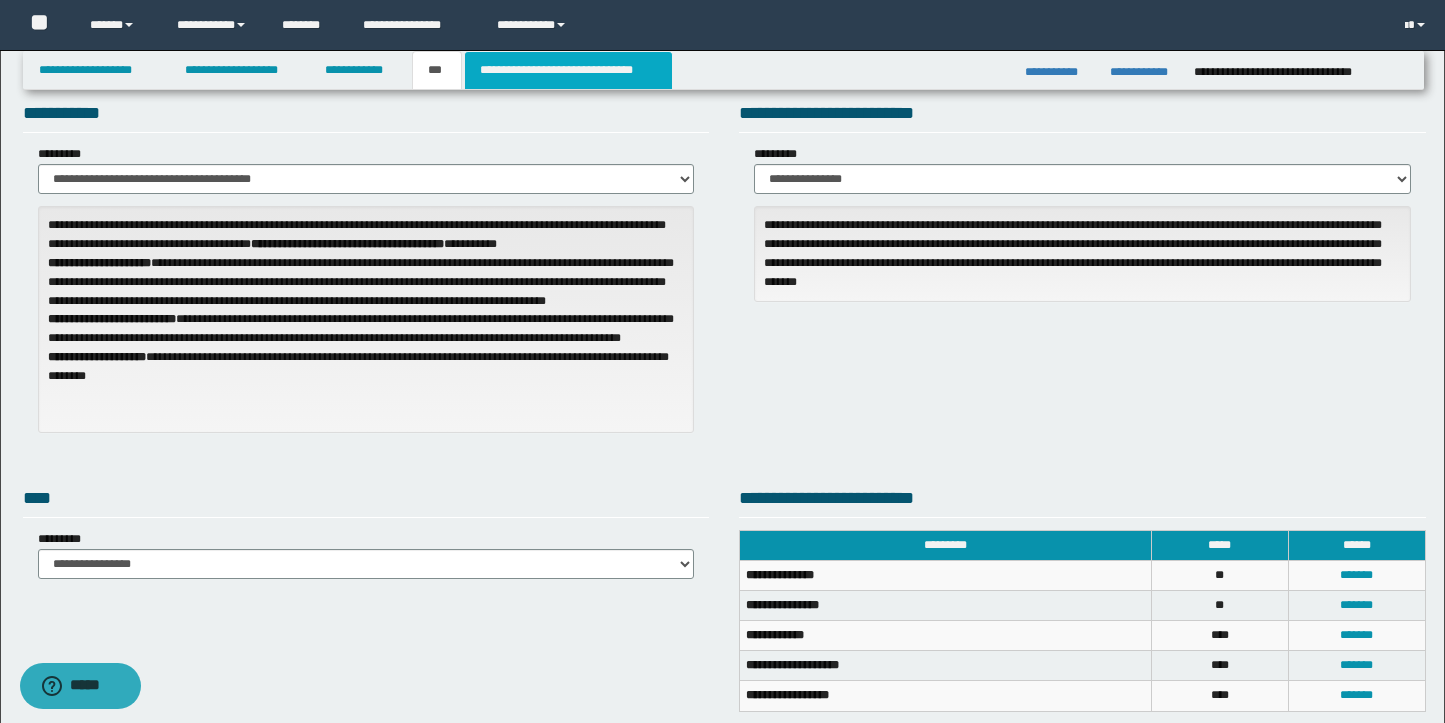 click on "**********" at bounding box center [568, 70] 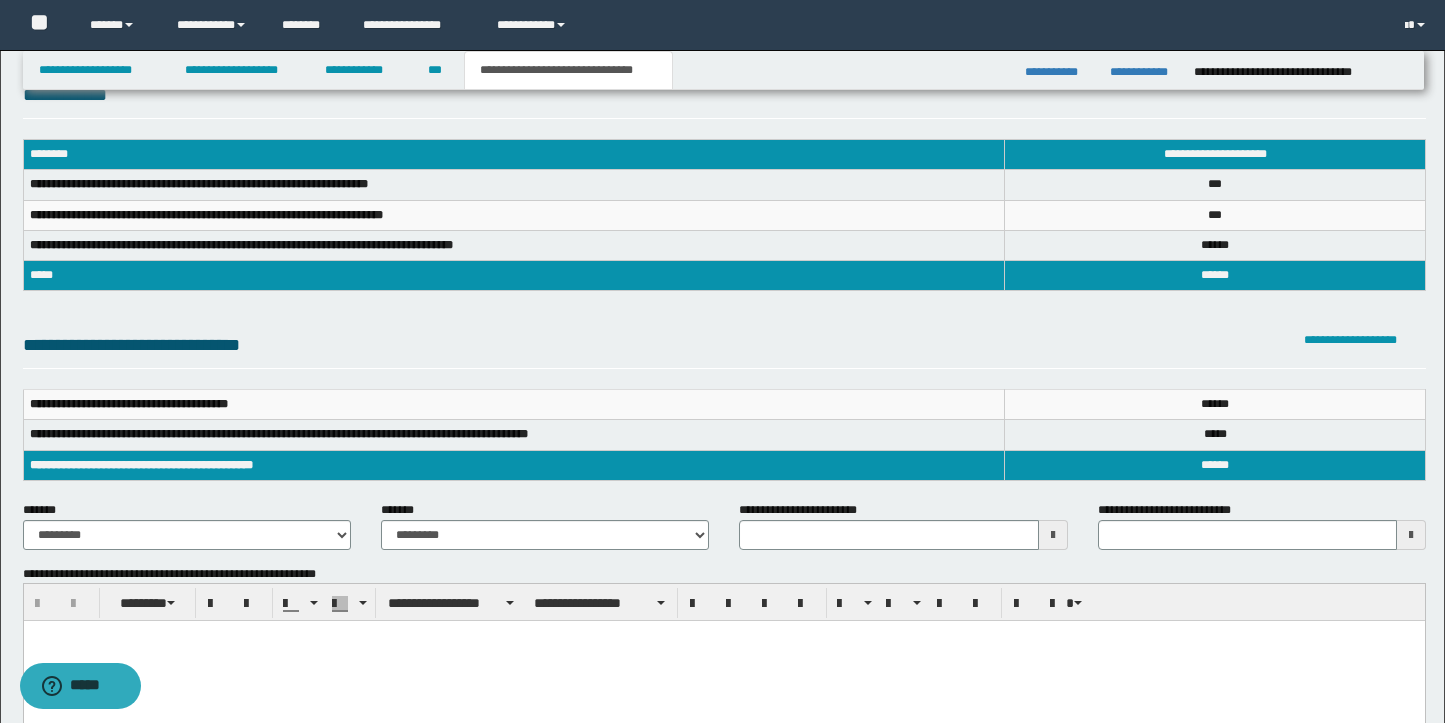 click on "**********" at bounding box center [514, 215] 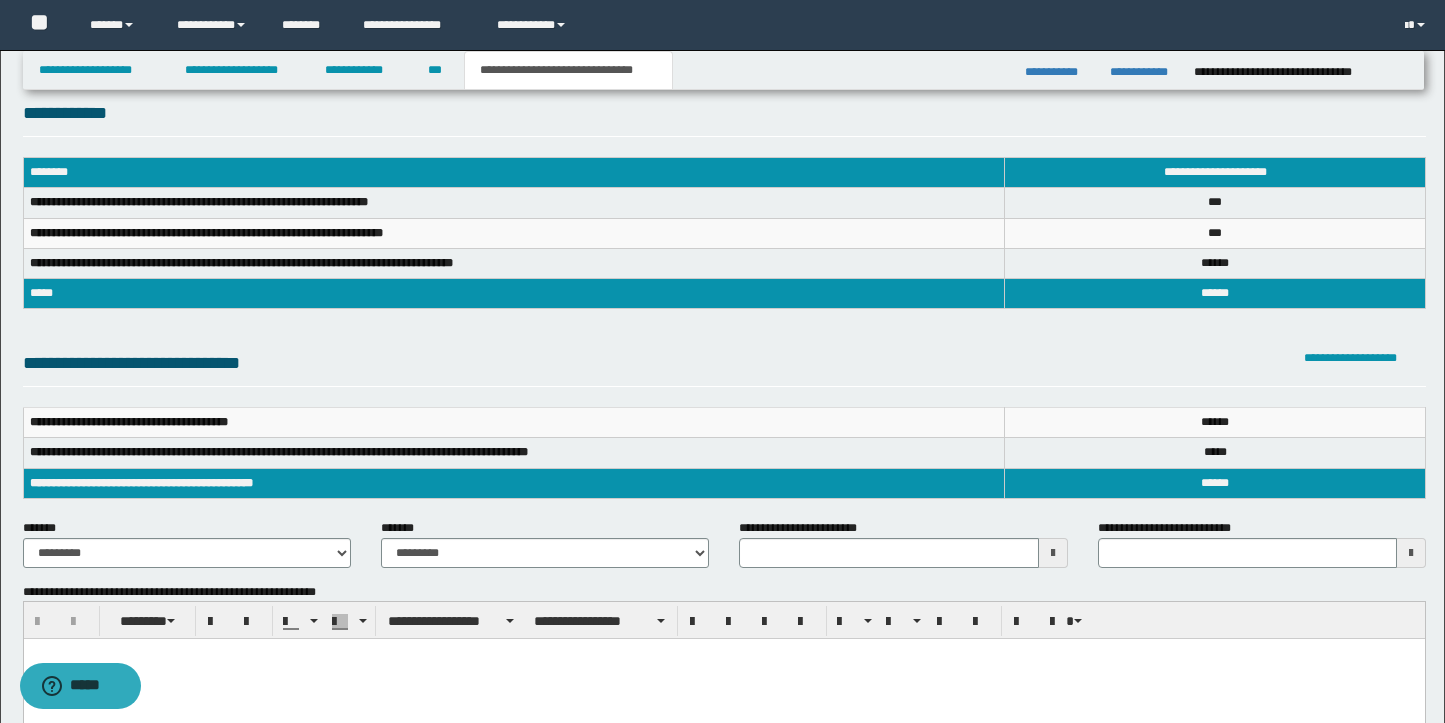 scroll, scrollTop: 27, scrollLeft: 0, axis: vertical 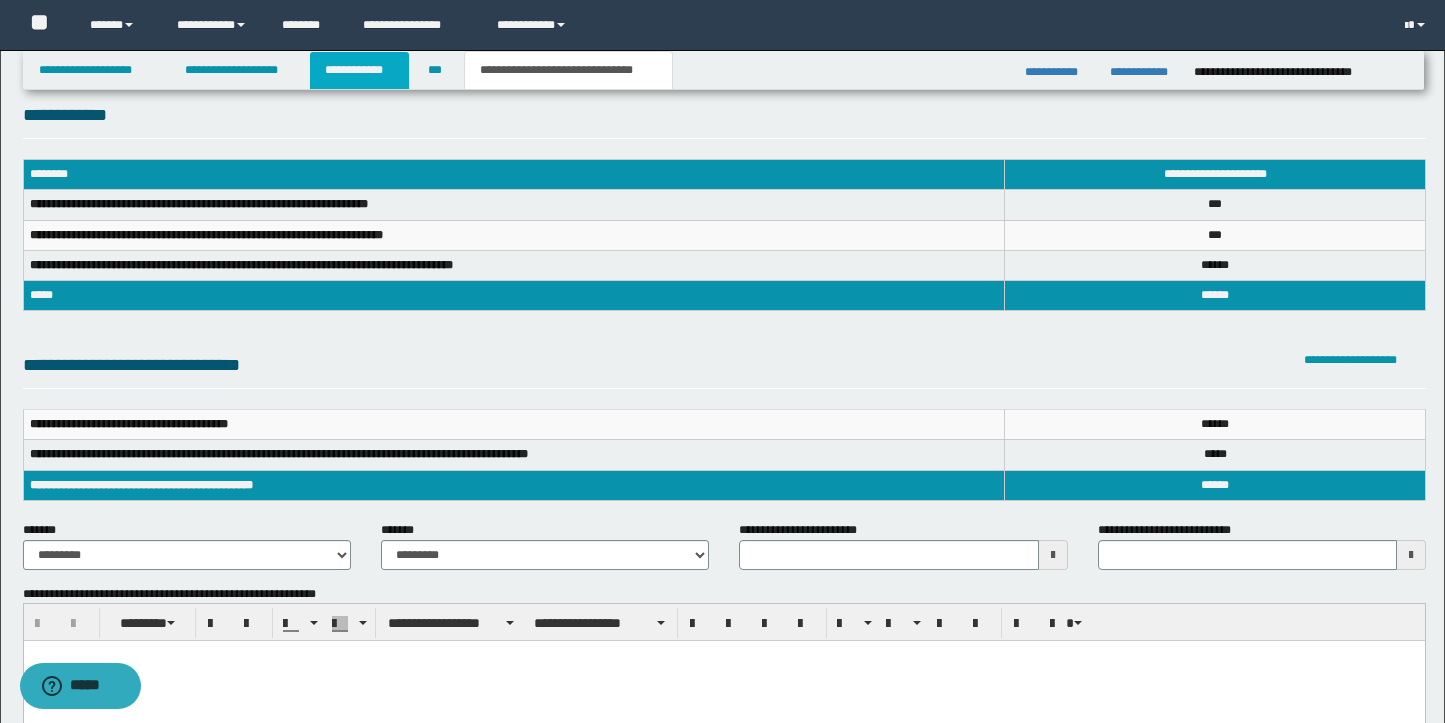 click on "**********" at bounding box center (359, 70) 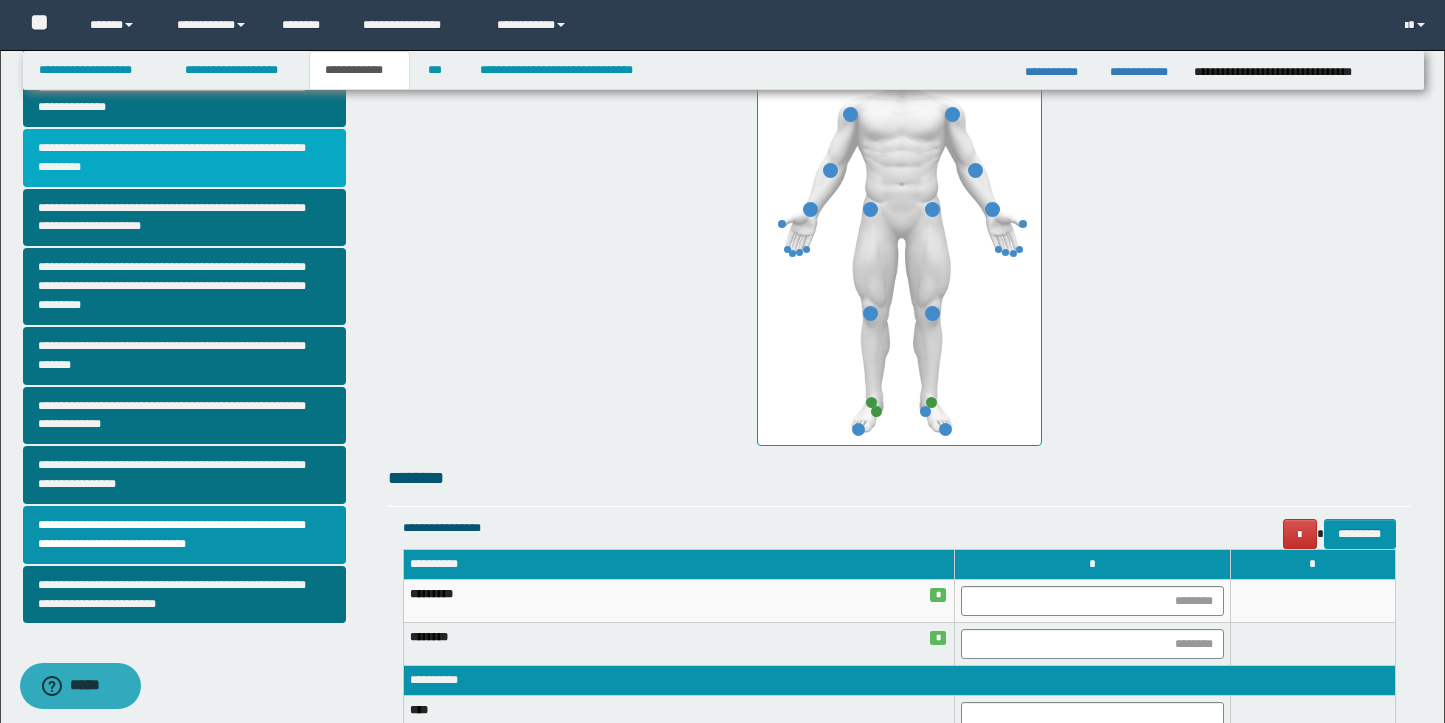 scroll, scrollTop: 431, scrollLeft: 0, axis: vertical 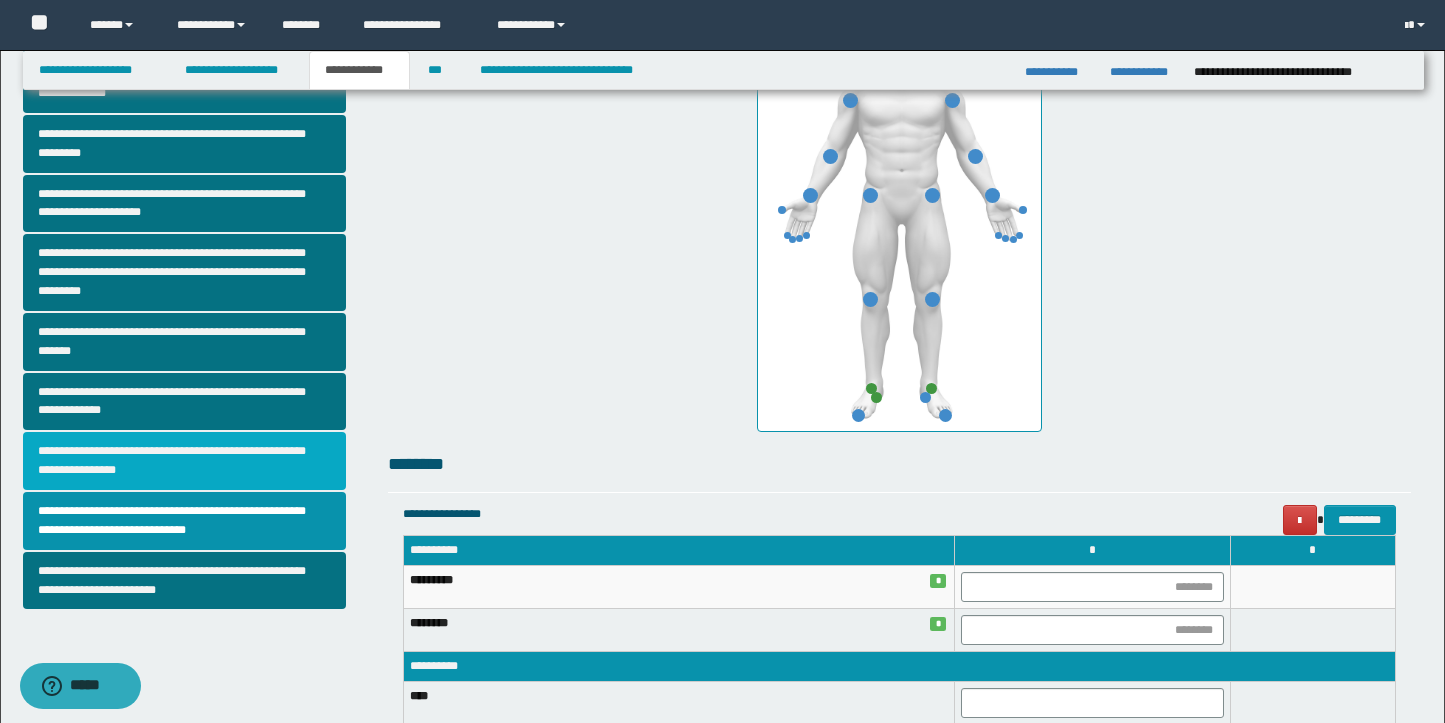 click on "**********" at bounding box center (185, 461) 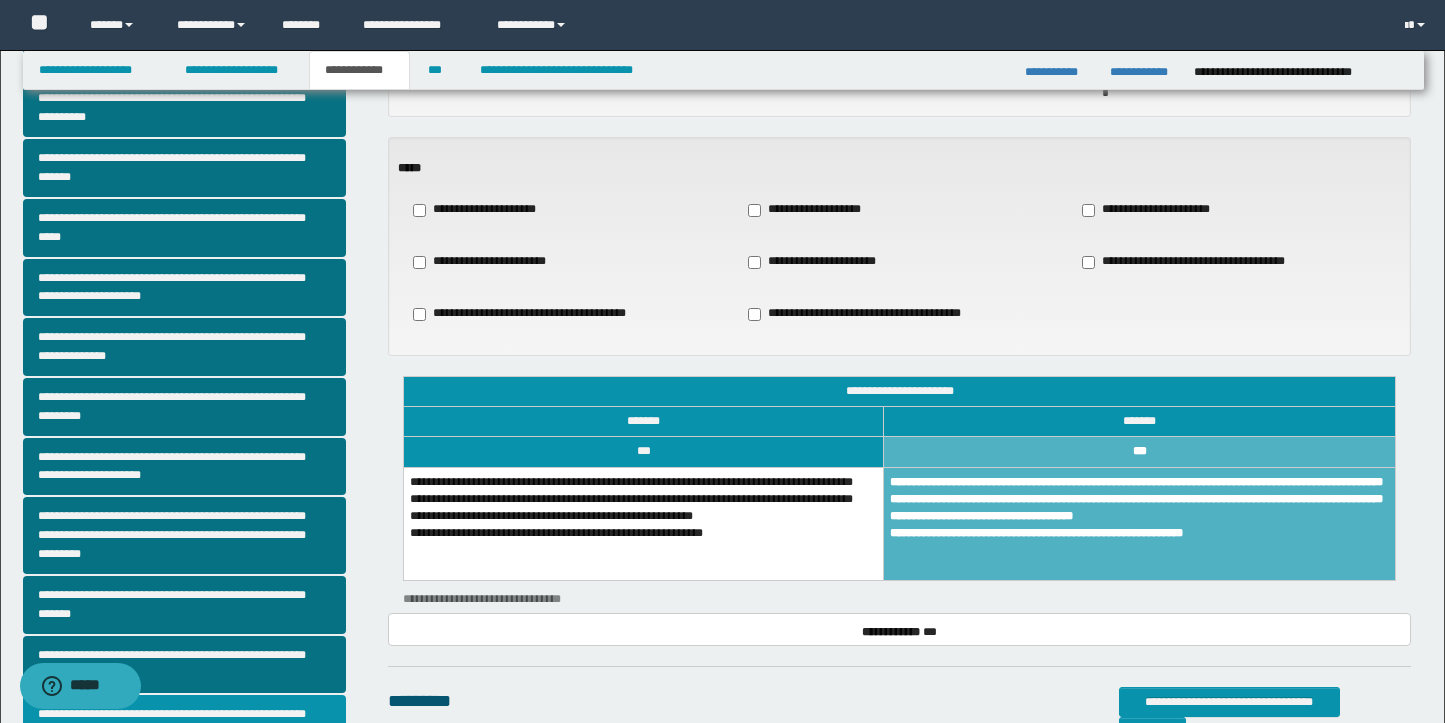 scroll, scrollTop: 175, scrollLeft: 0, axis: vertical 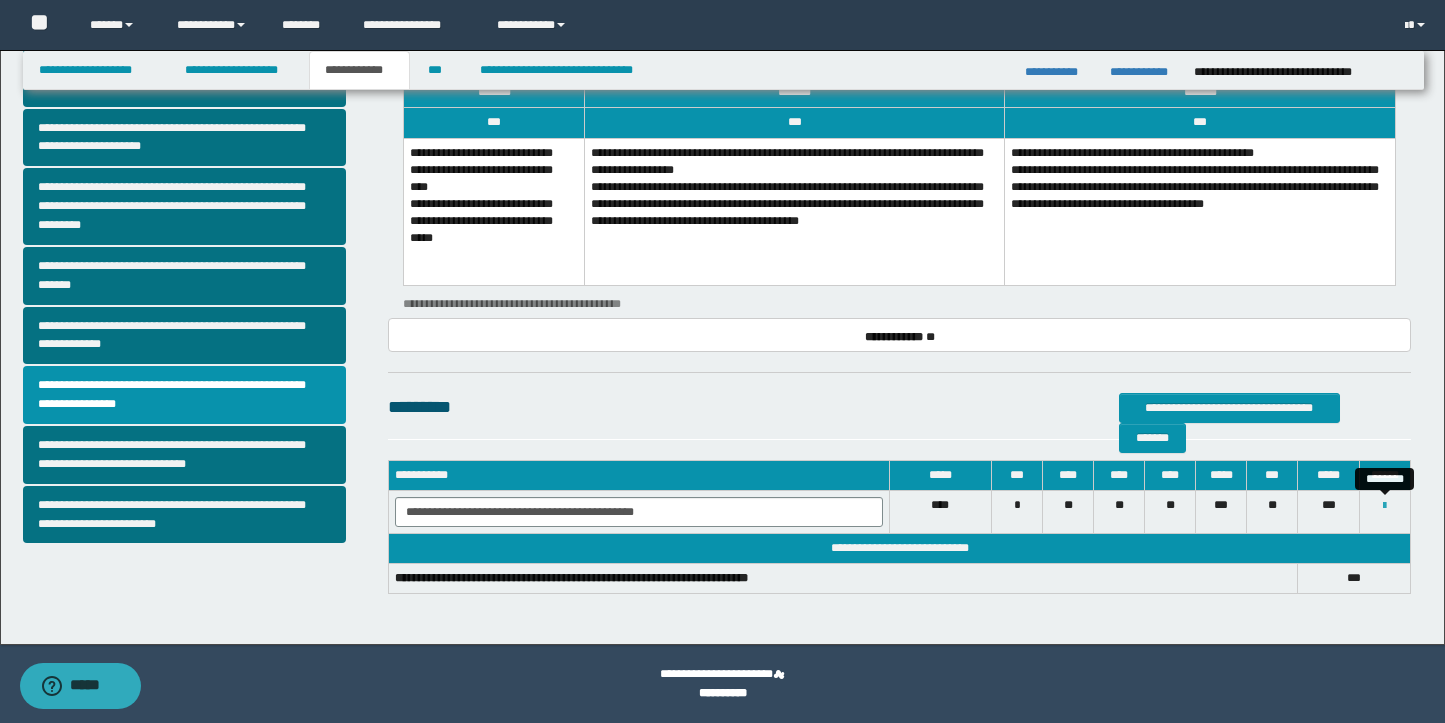 click at bounding box center [1384, 506] 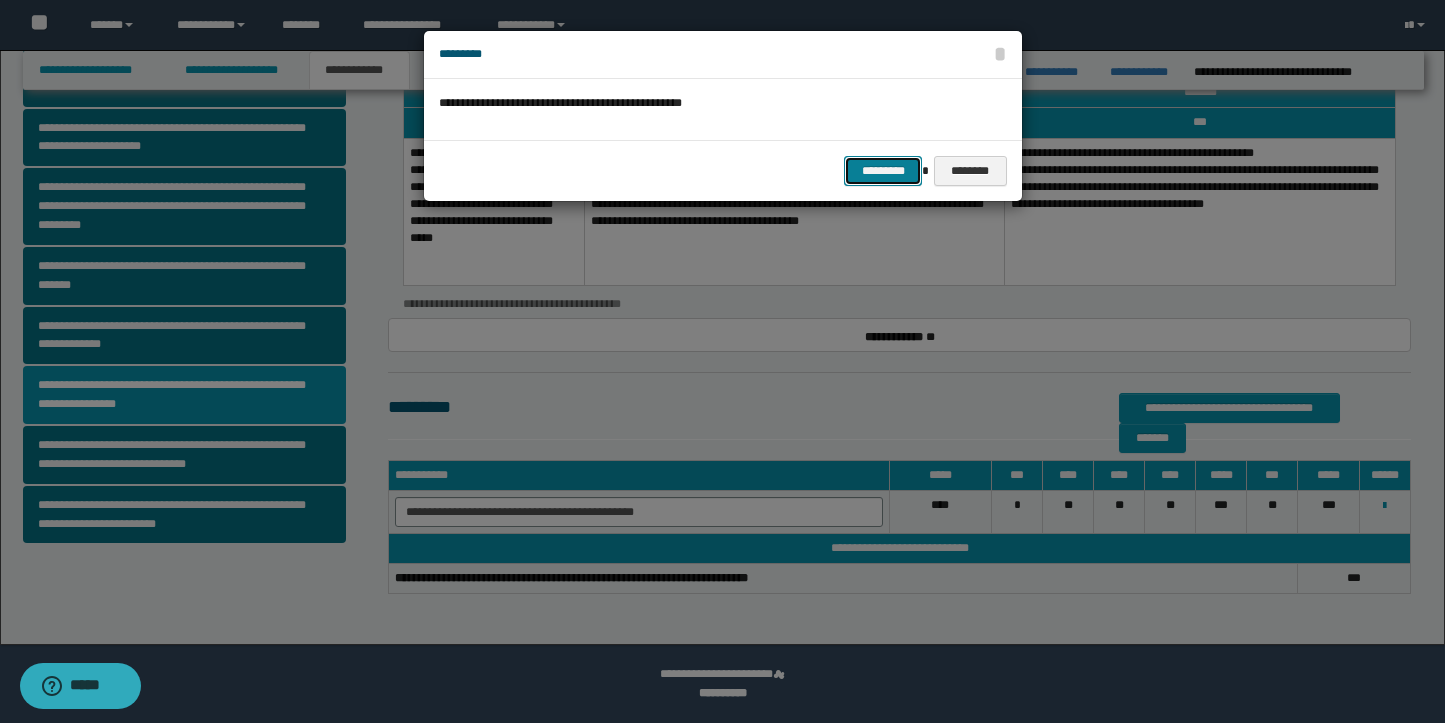 drag, startPoint x: 874, startPoint y: 164, endPoint x: 868, endPoint y: 173, distance: 10.816654 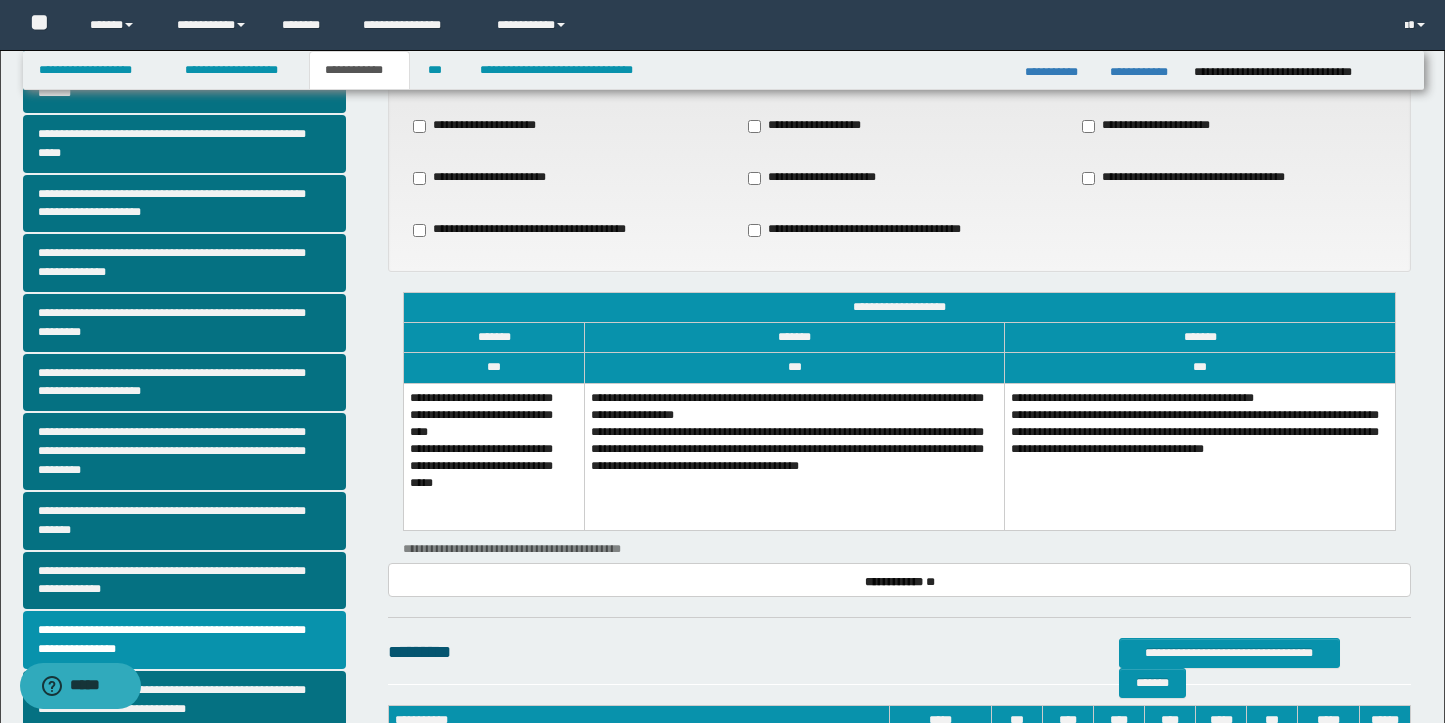 scroll, scrollTop: 253, scrollLeft: 0, axis: vertical 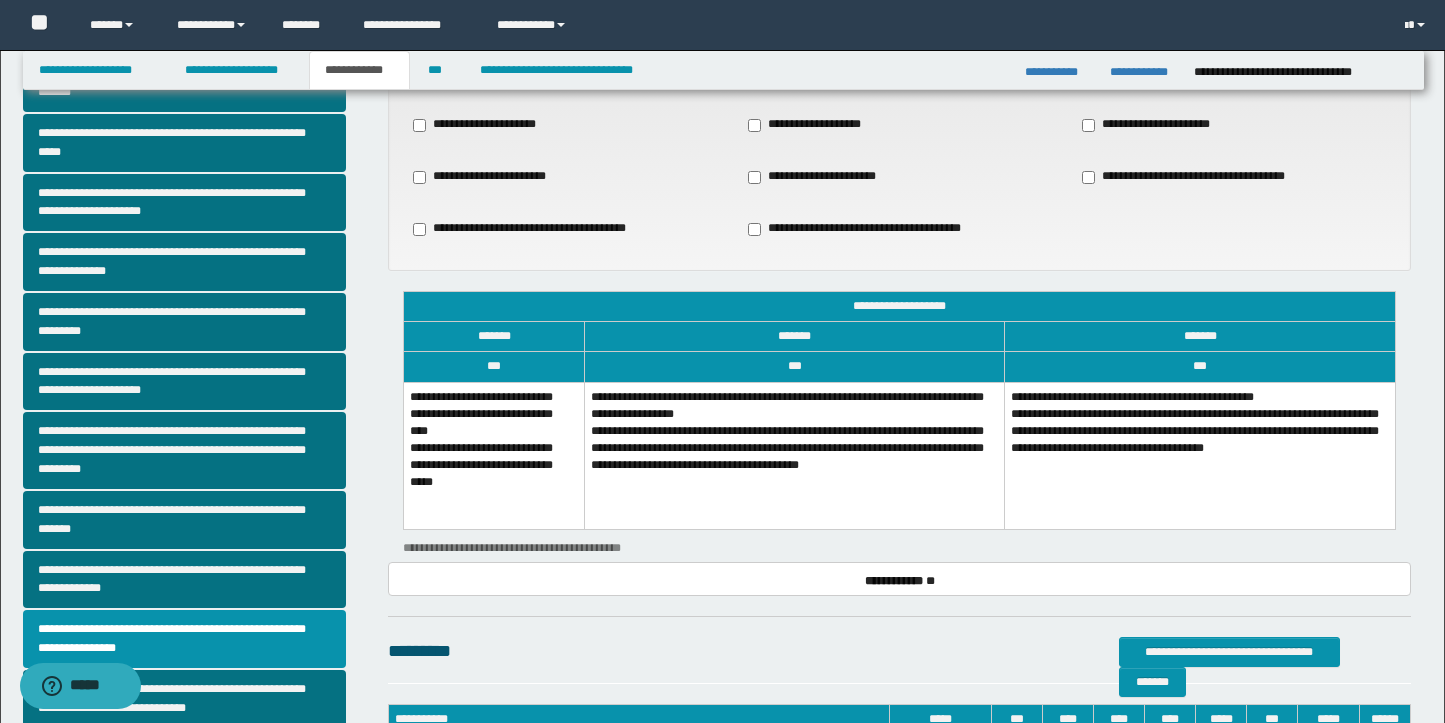 click on "**********" at bounding box center [795, 455] 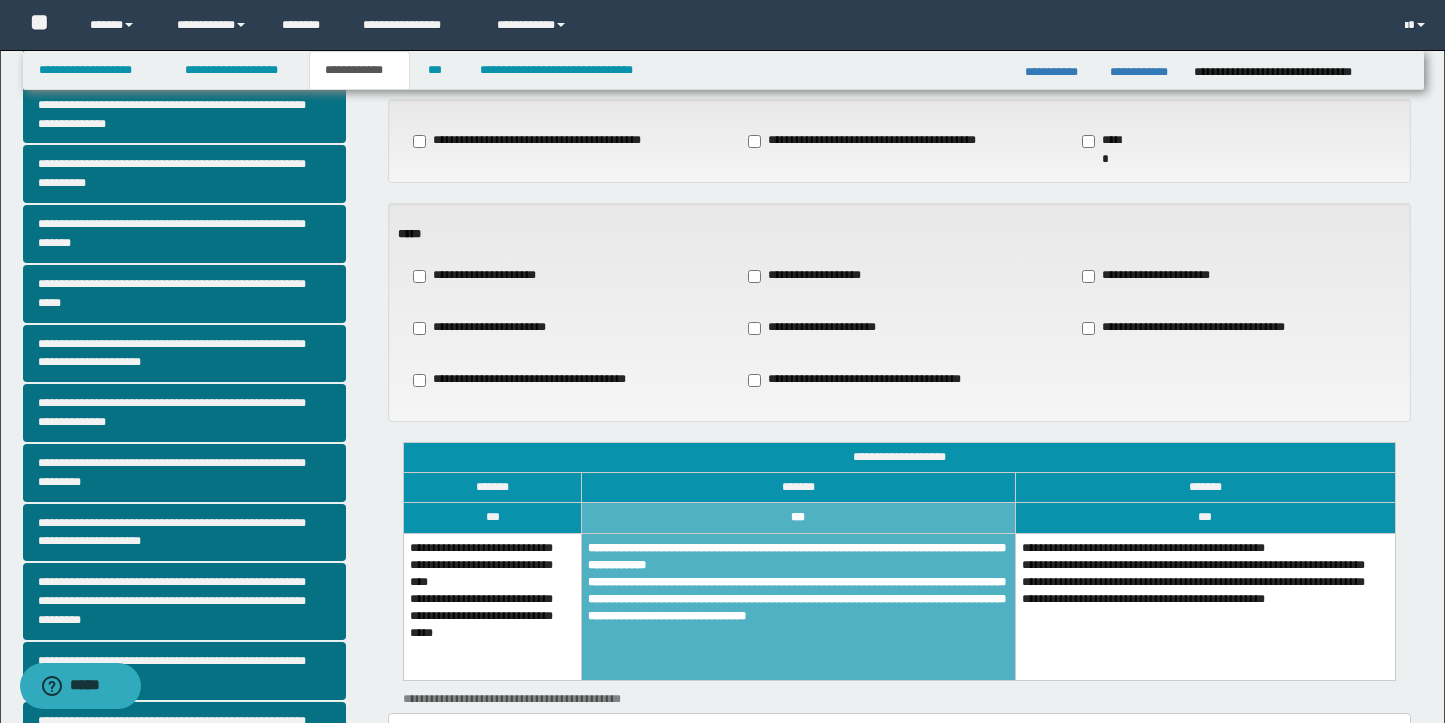 scroll, scrollTop: 101, scrollLeft: 0, axis: vertical 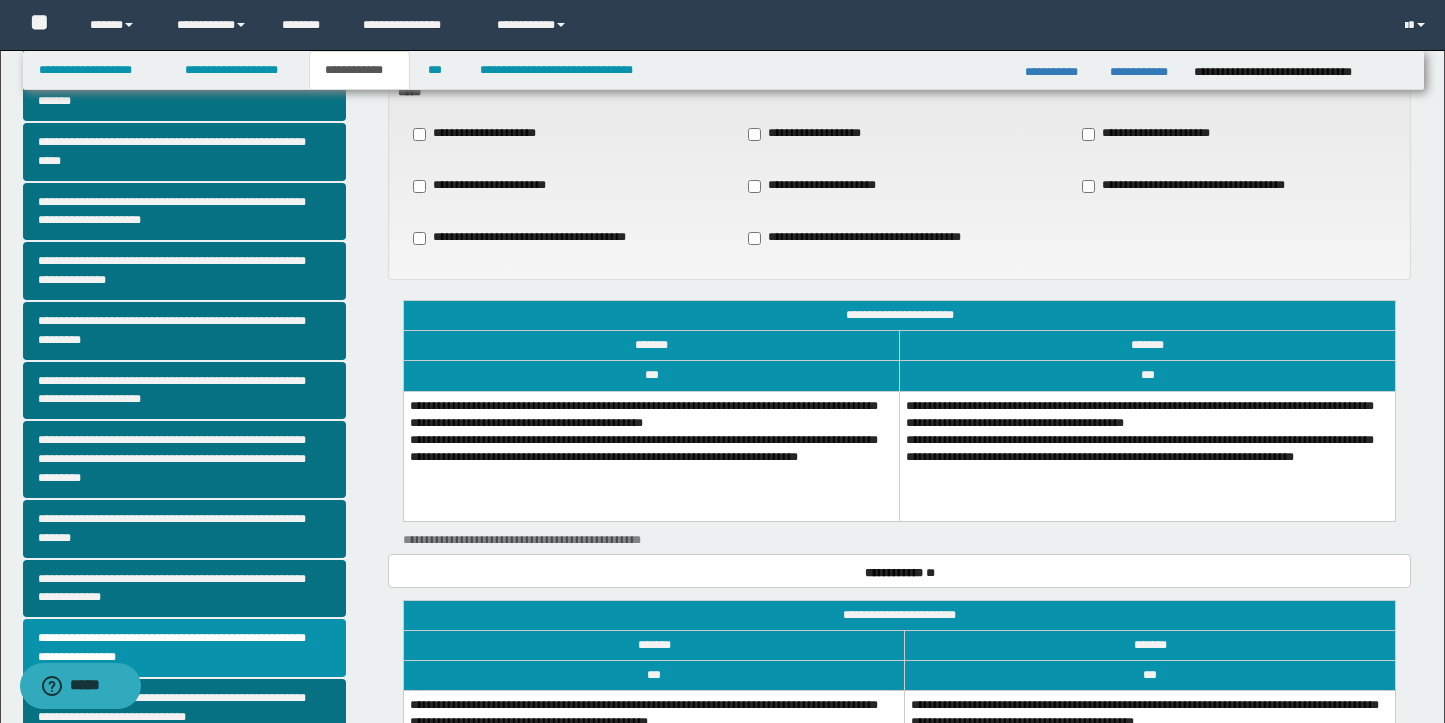 click on "**********" at bounding box center [1148, 456] 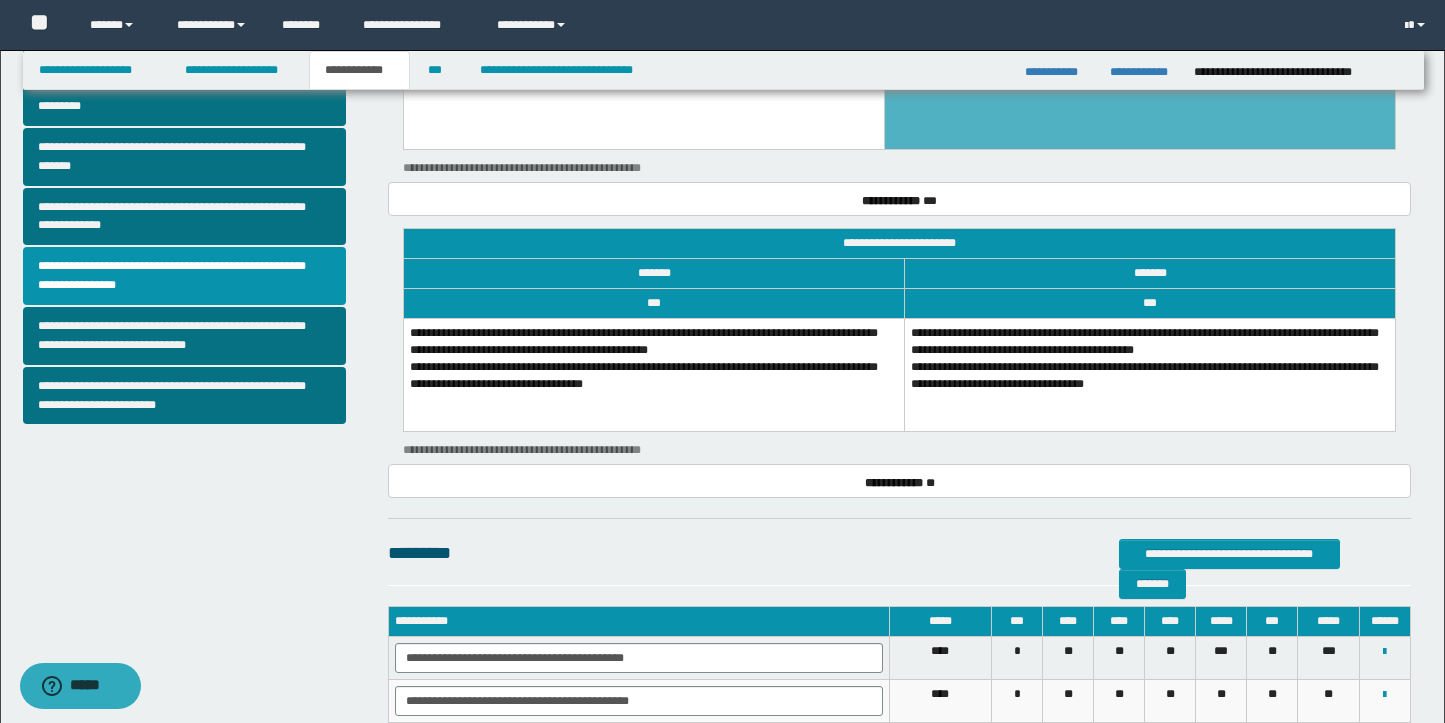 scroll, scrollTop: 805, scrollLeft: 0, axis: vertical 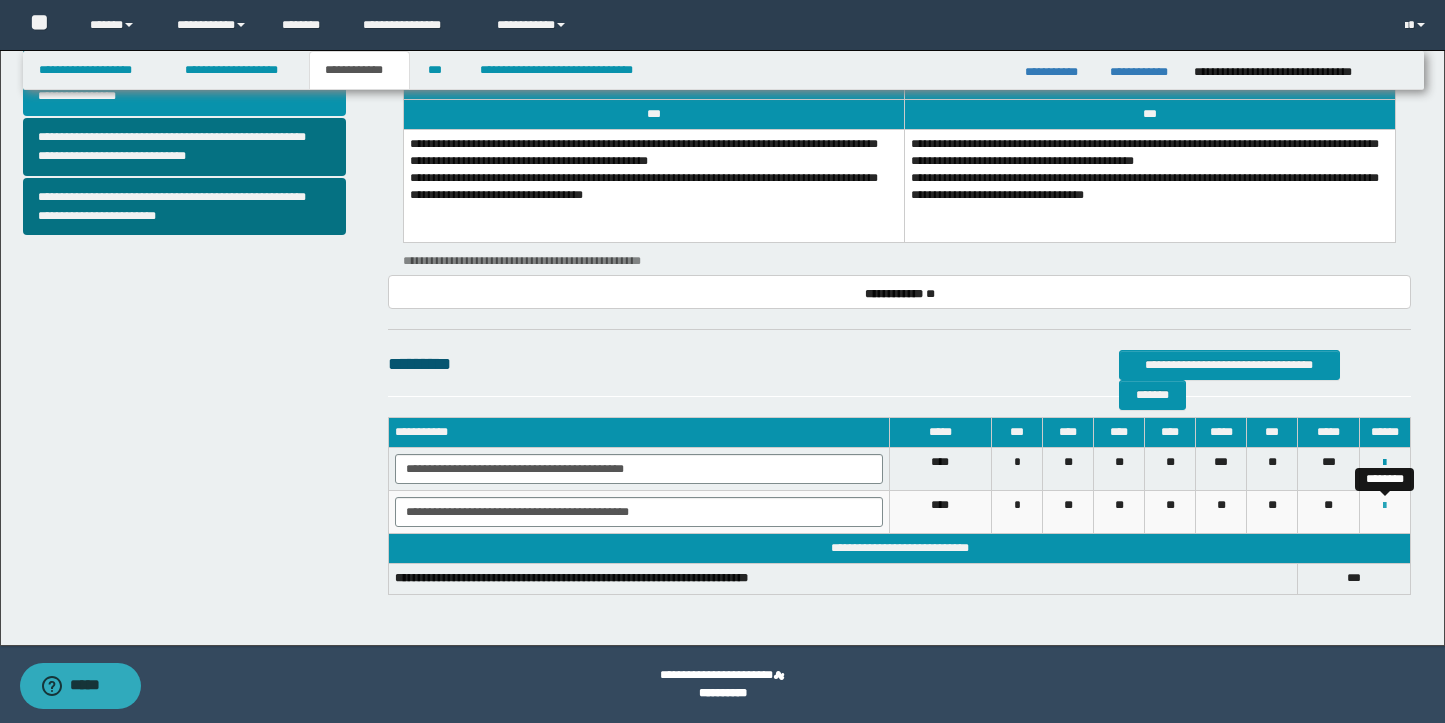 click at bounding box center [1384, 506] 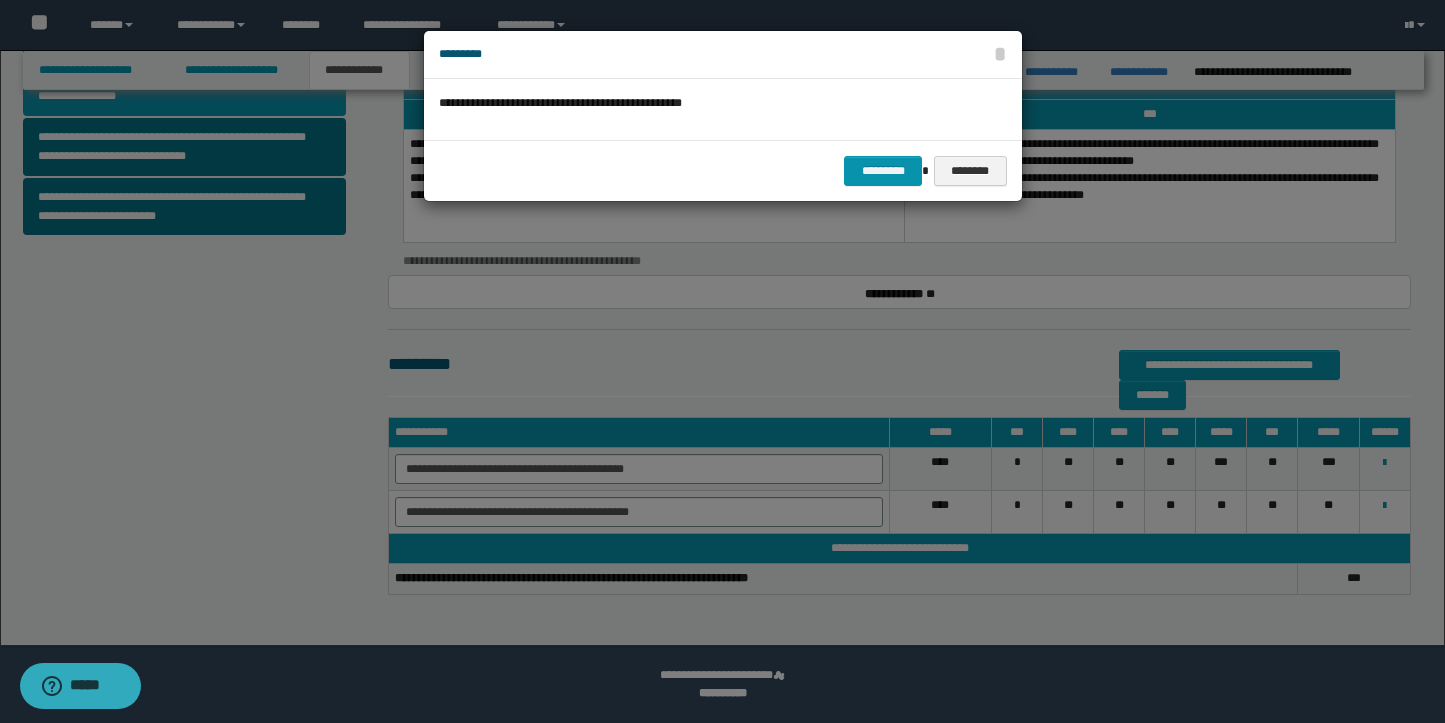 click at bounding box center [722, 361] 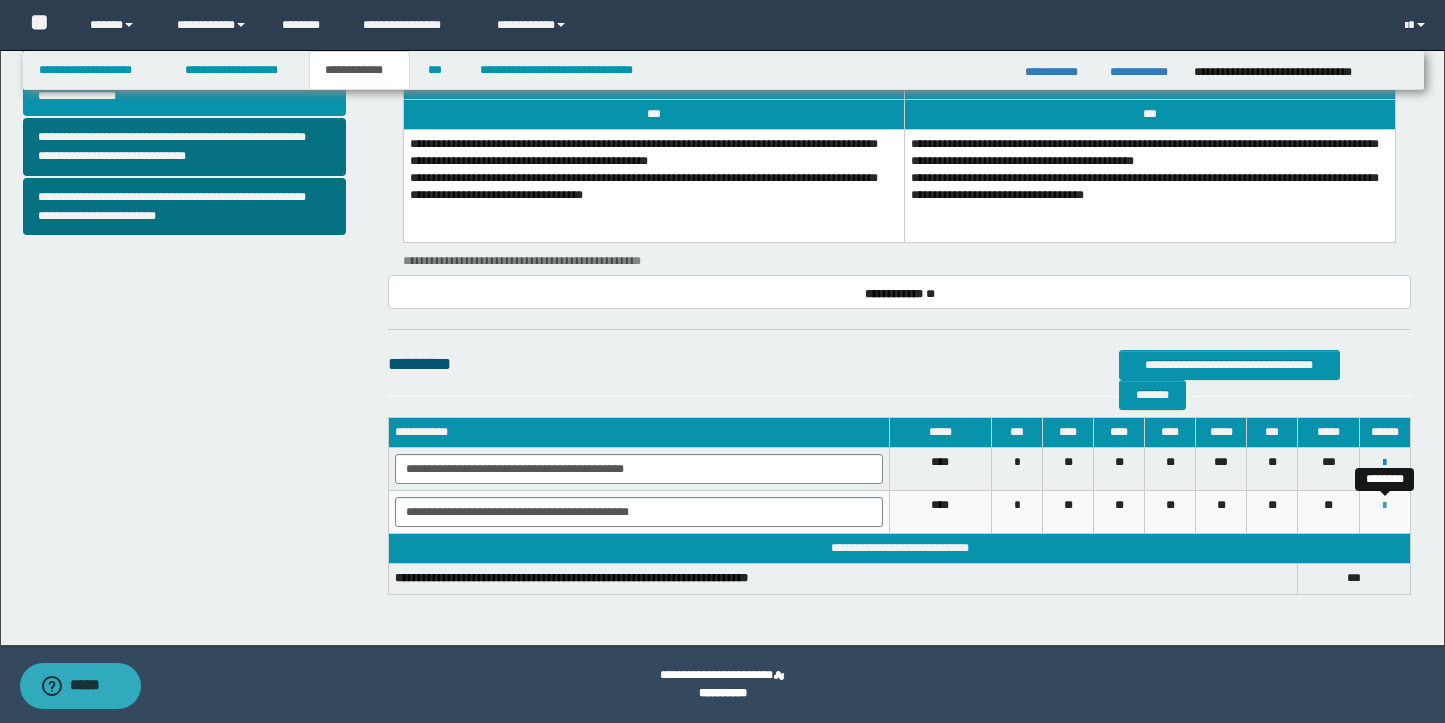 click at bounding box center [1384, 506] 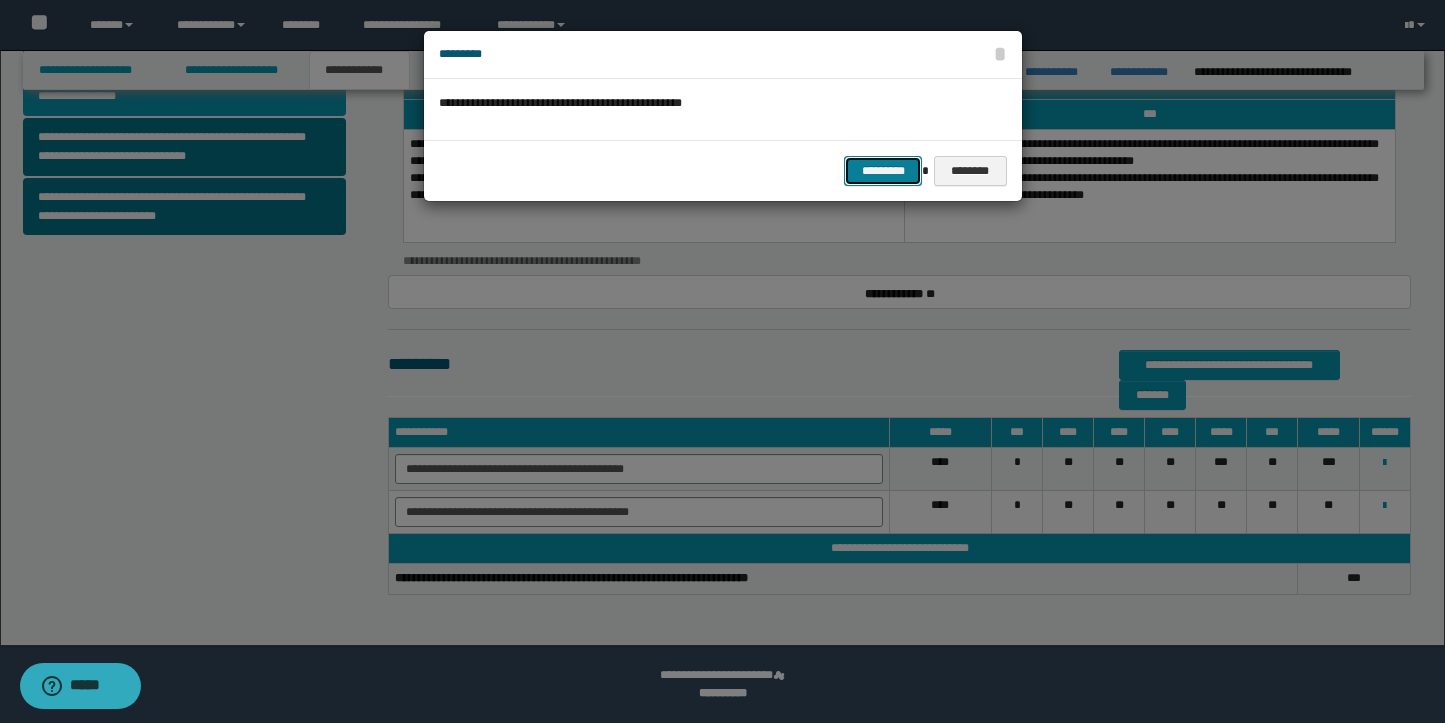 click on "*********" at bounding box center [883, 171] 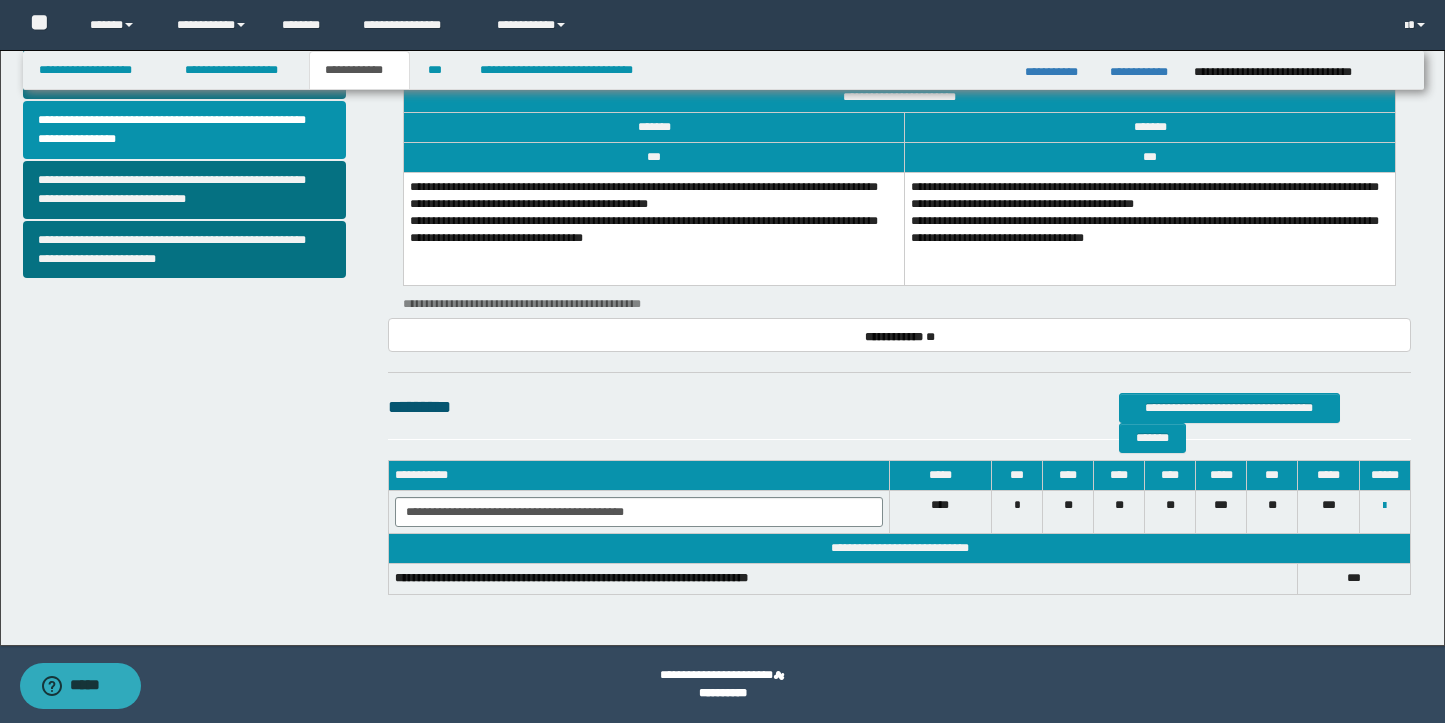 scroll, scrollTop: 762, scrollLeft: 0, axis: vertical 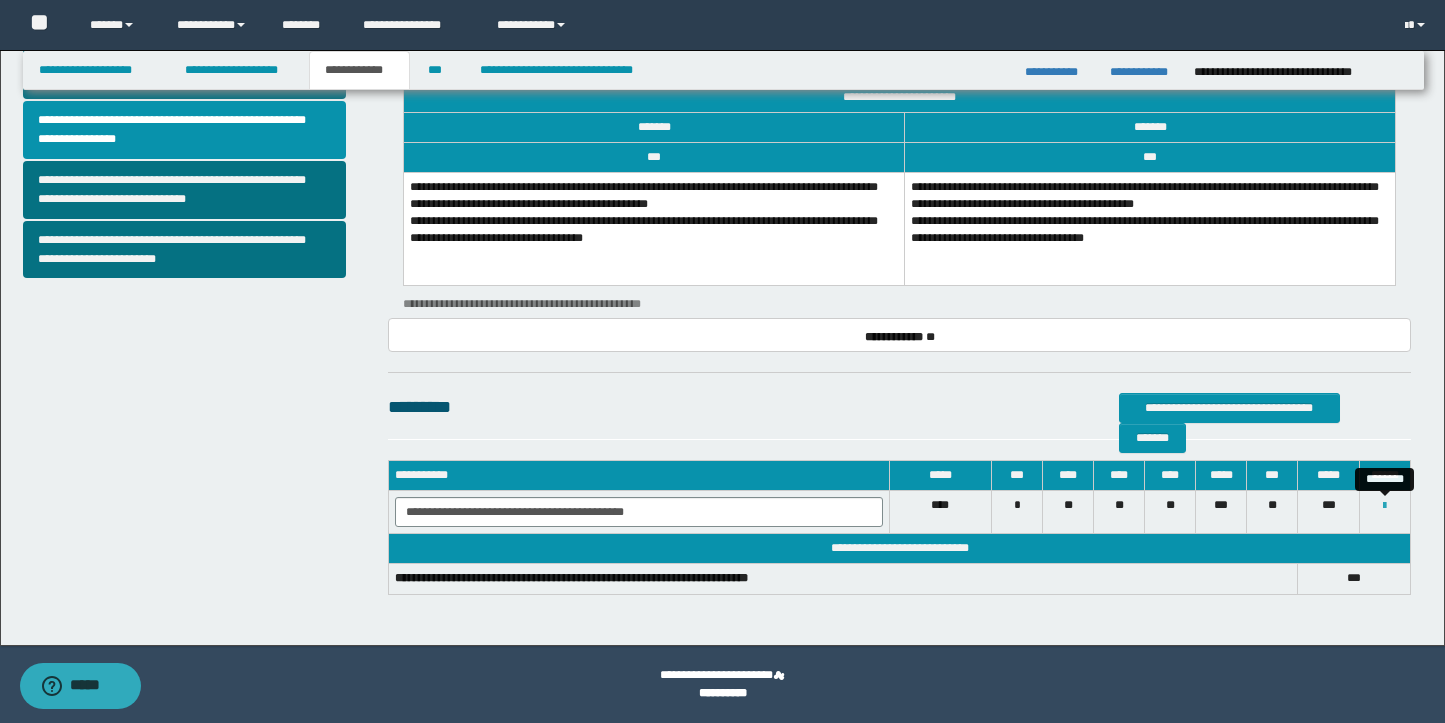 click at bounding box center (1384, 506) 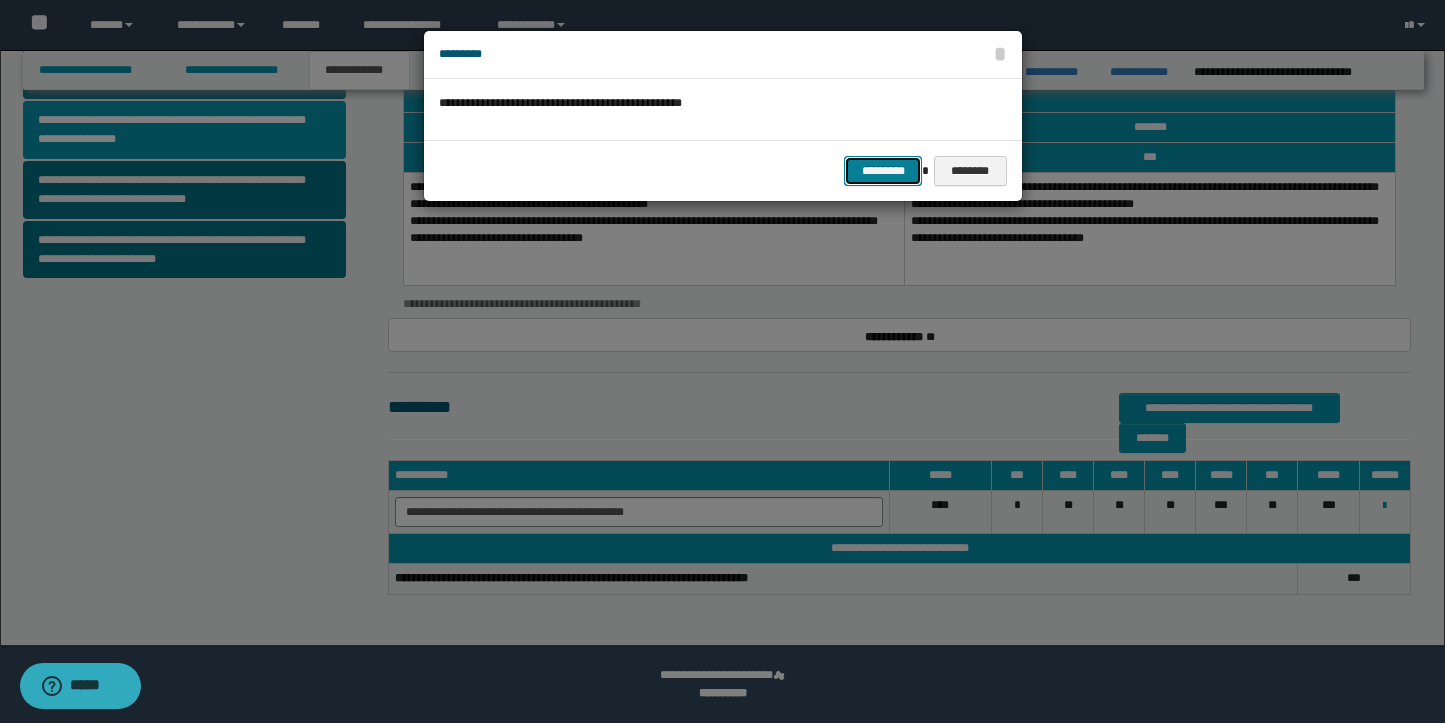 click on "*********" at bounding box center (883, 171) 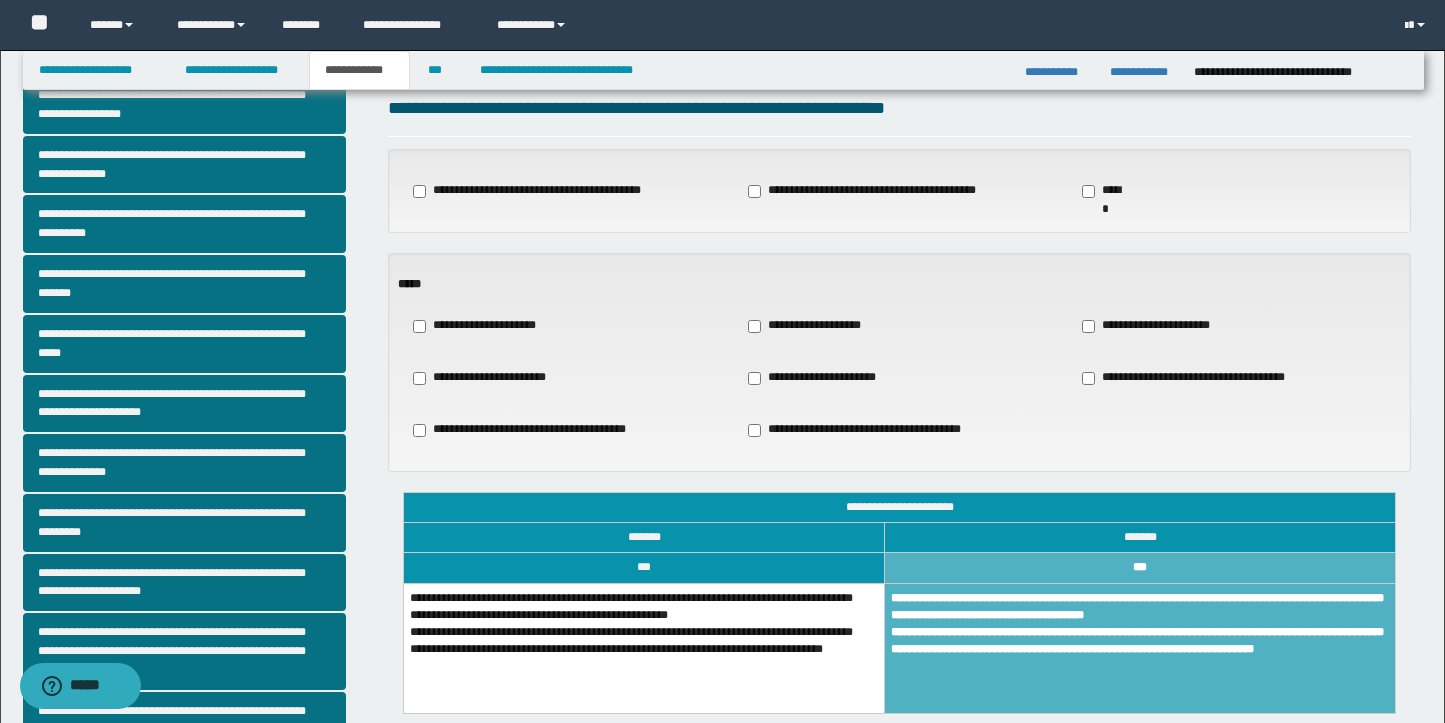 scroll, scrollTop: 0, scrollLeft: 0, axis: both 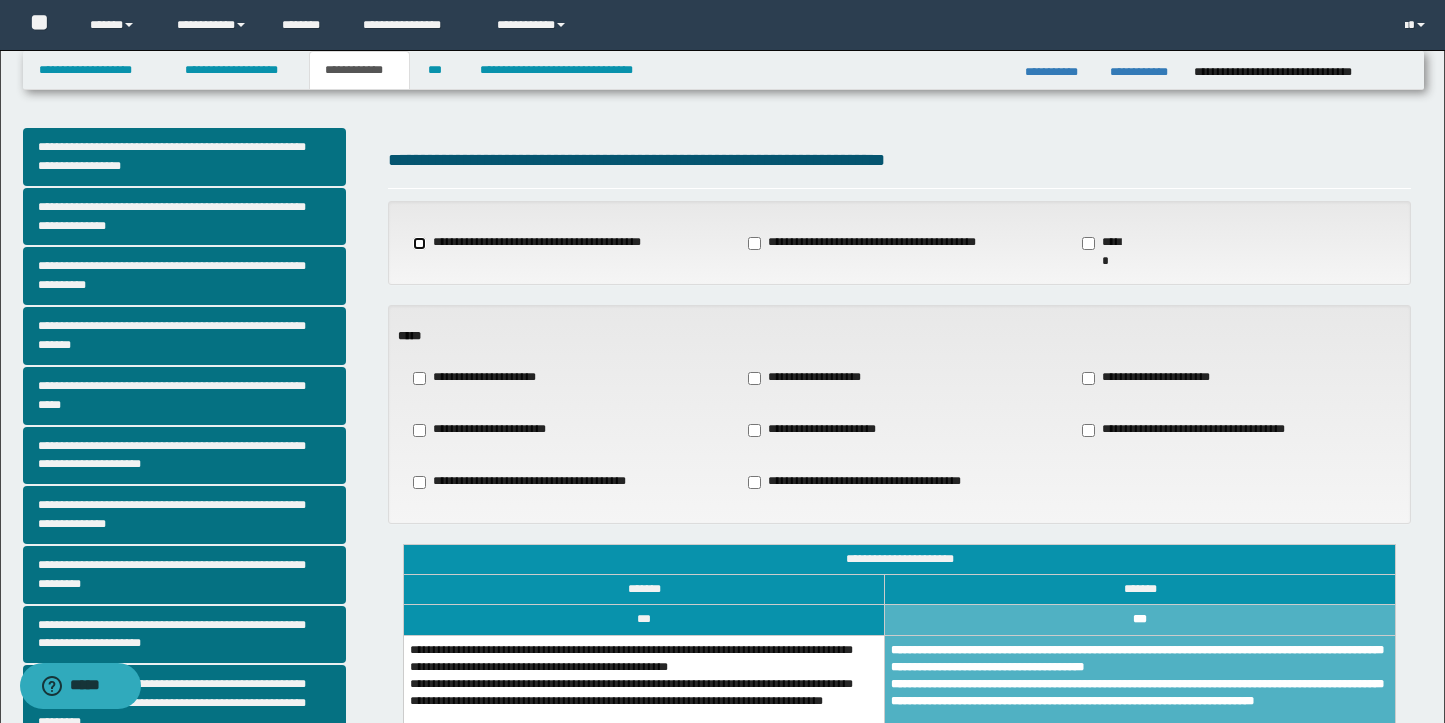 click on "**********" at bounding box center (899, 243) 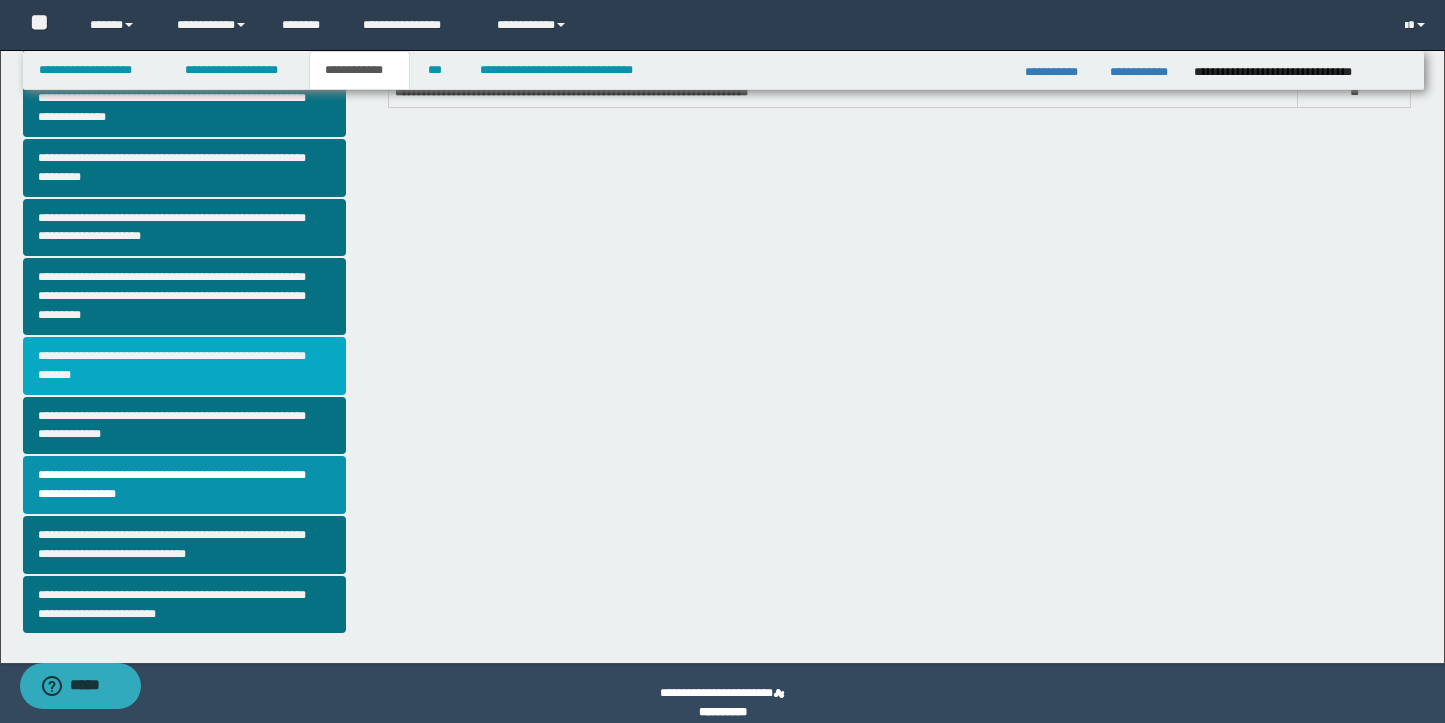 scroll, scrollTop: 426, scrollLeft: 0, axis: vertical 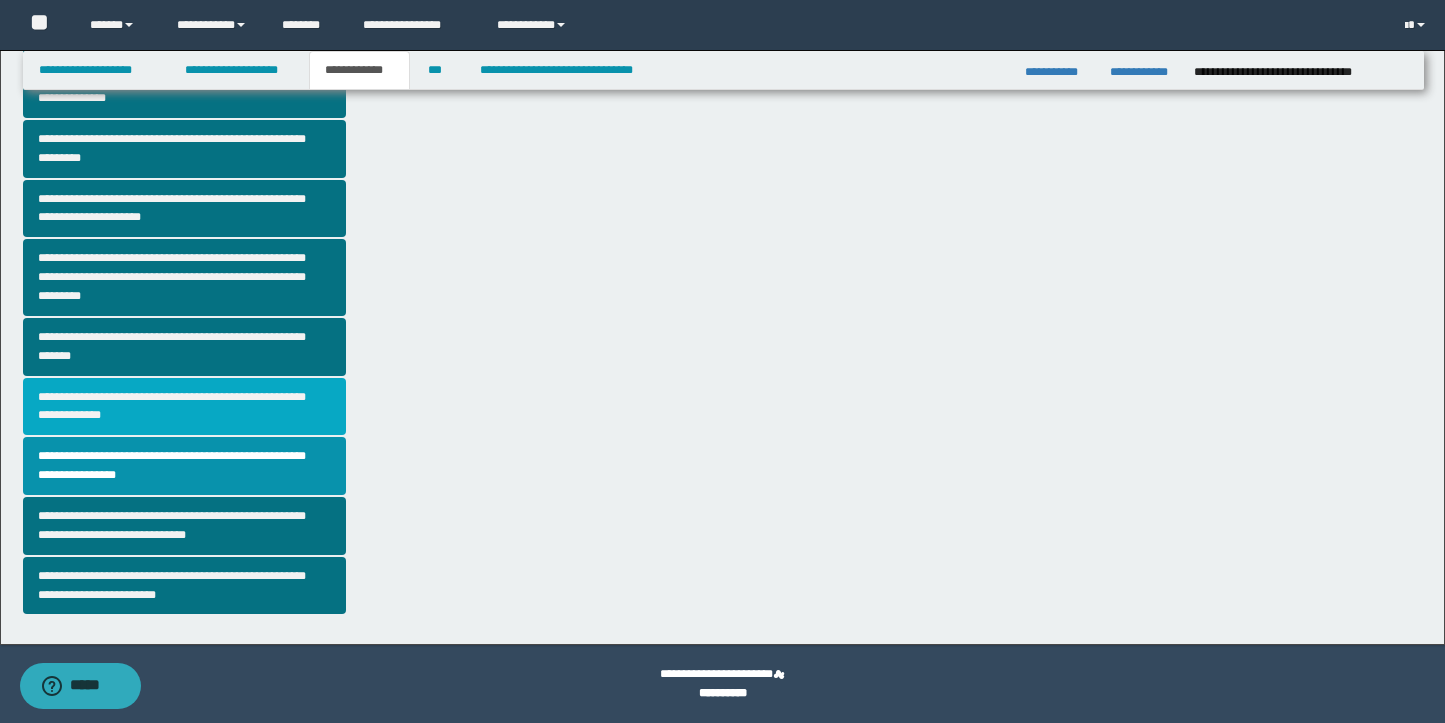 click on "**********" at bounding box center [185, 407] 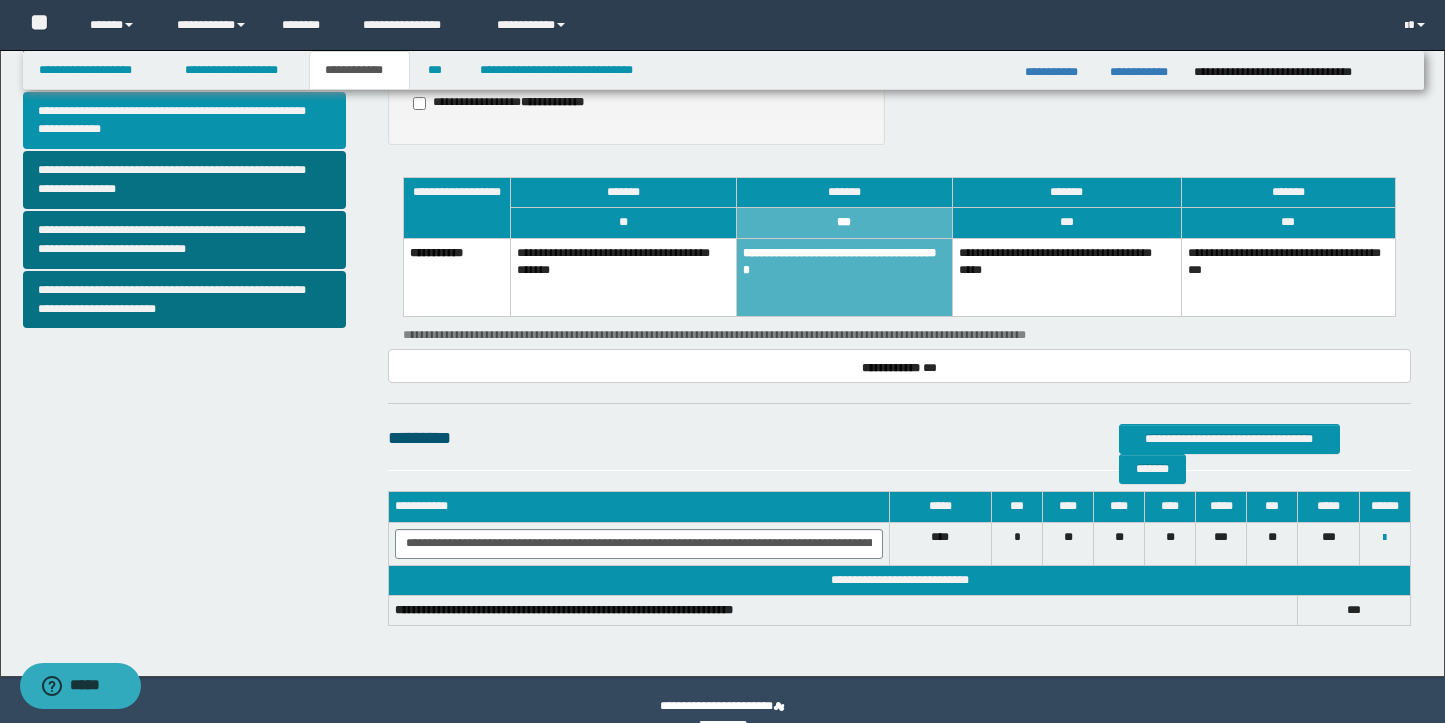 scroll, scrollTop: 743, scrollLeft: 0, axis: vertical 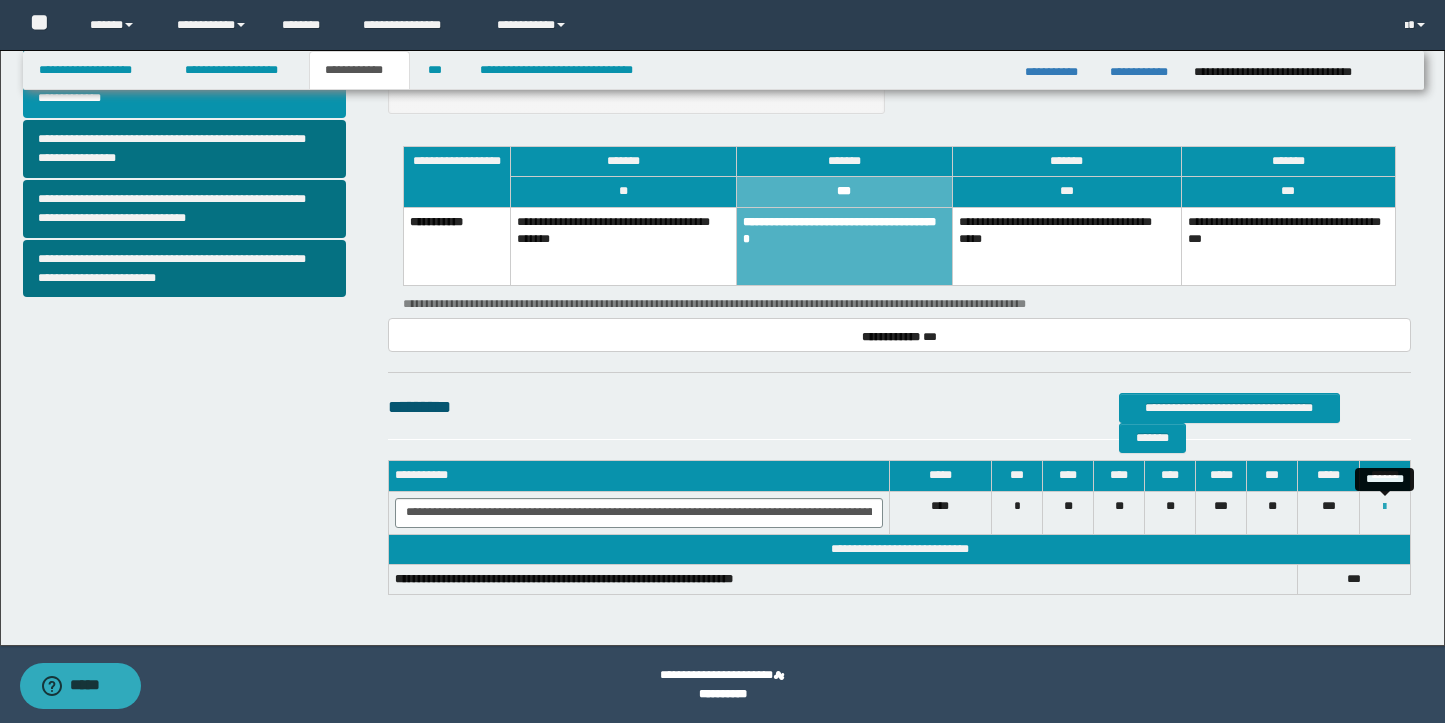 click at bounding box center (1384, 507) 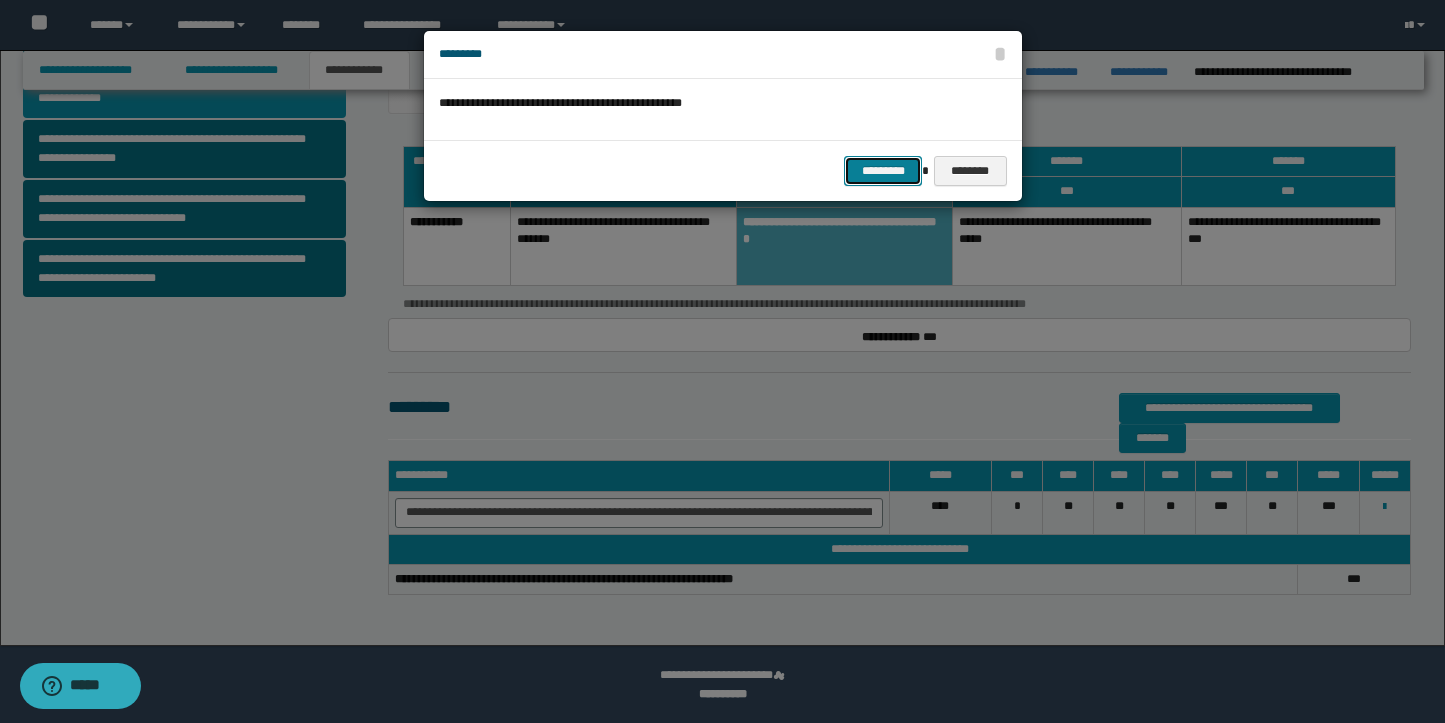 click on "*********" at bounding box center (883, 171) 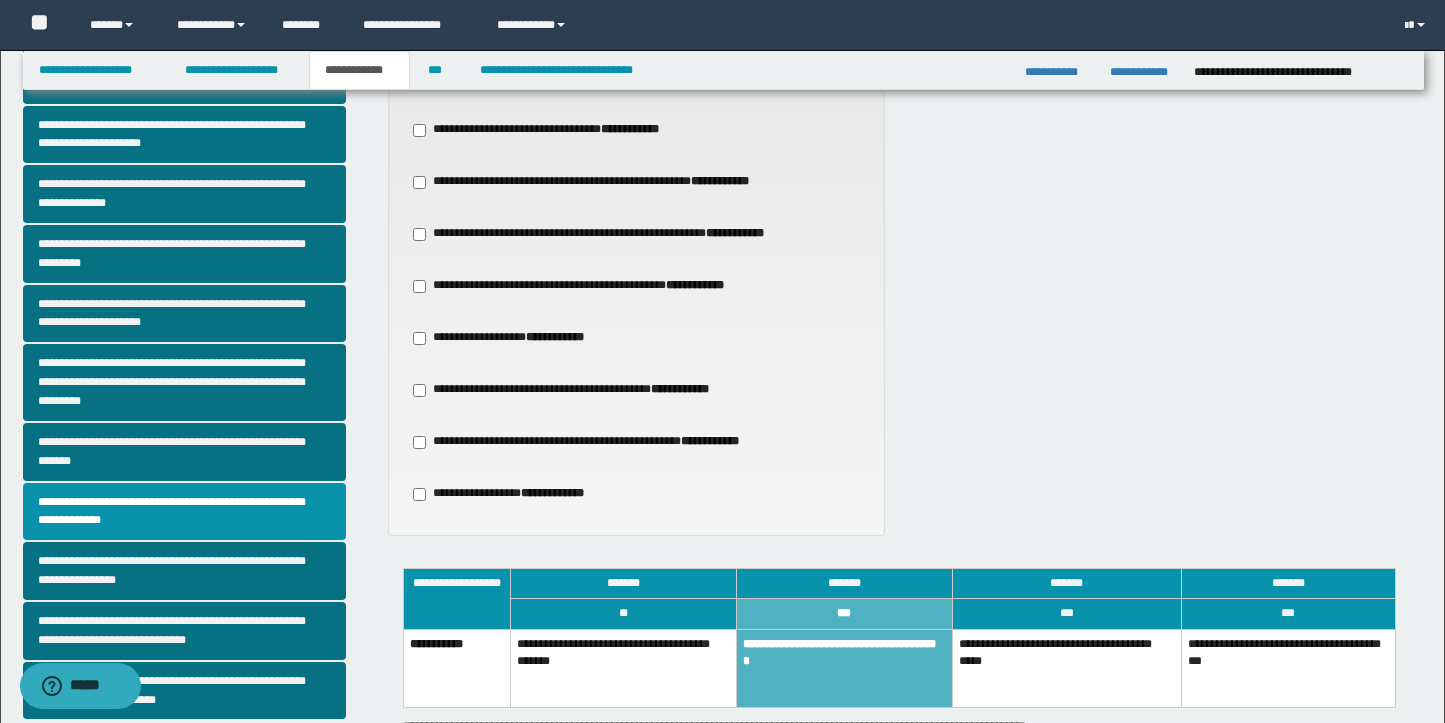 scroll, scrollTop: 300, scrollLeft: 0, axis: vertical 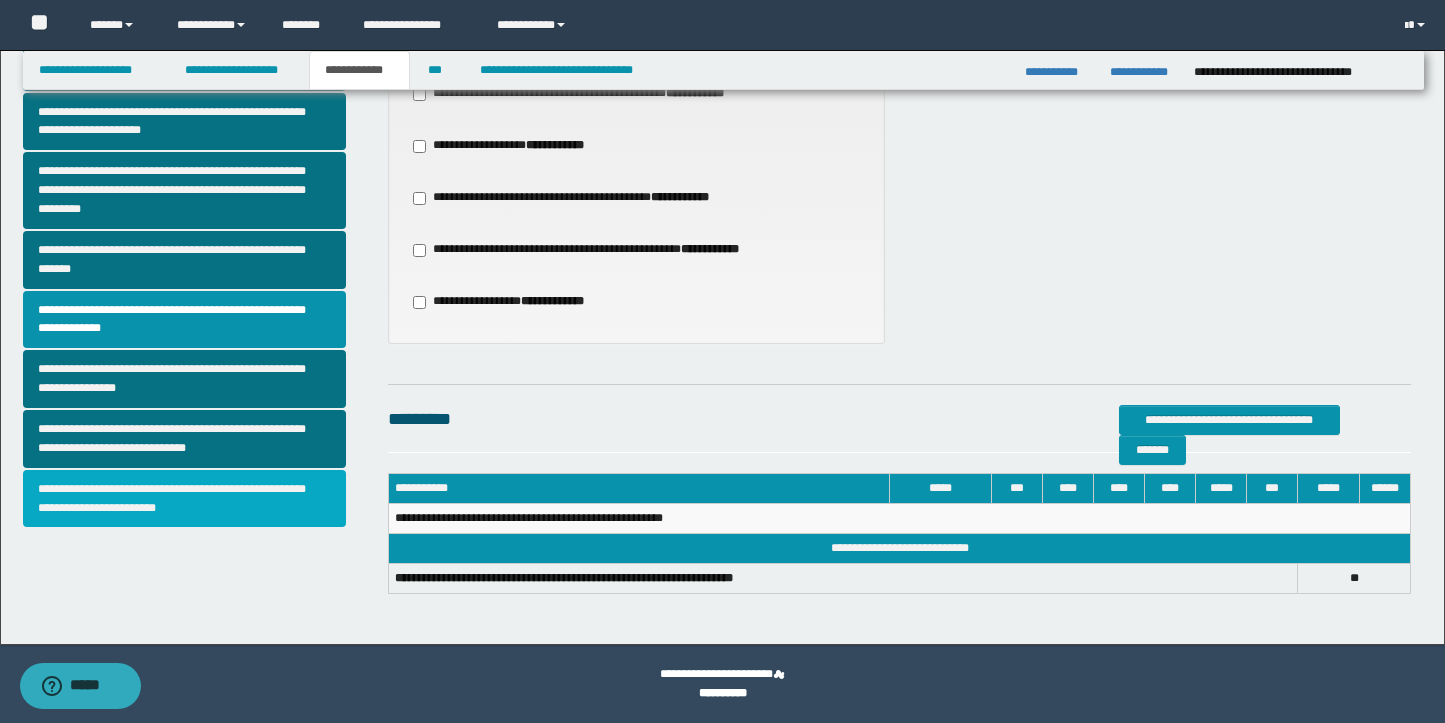 click on "**********" at bounding box center [185, 499] 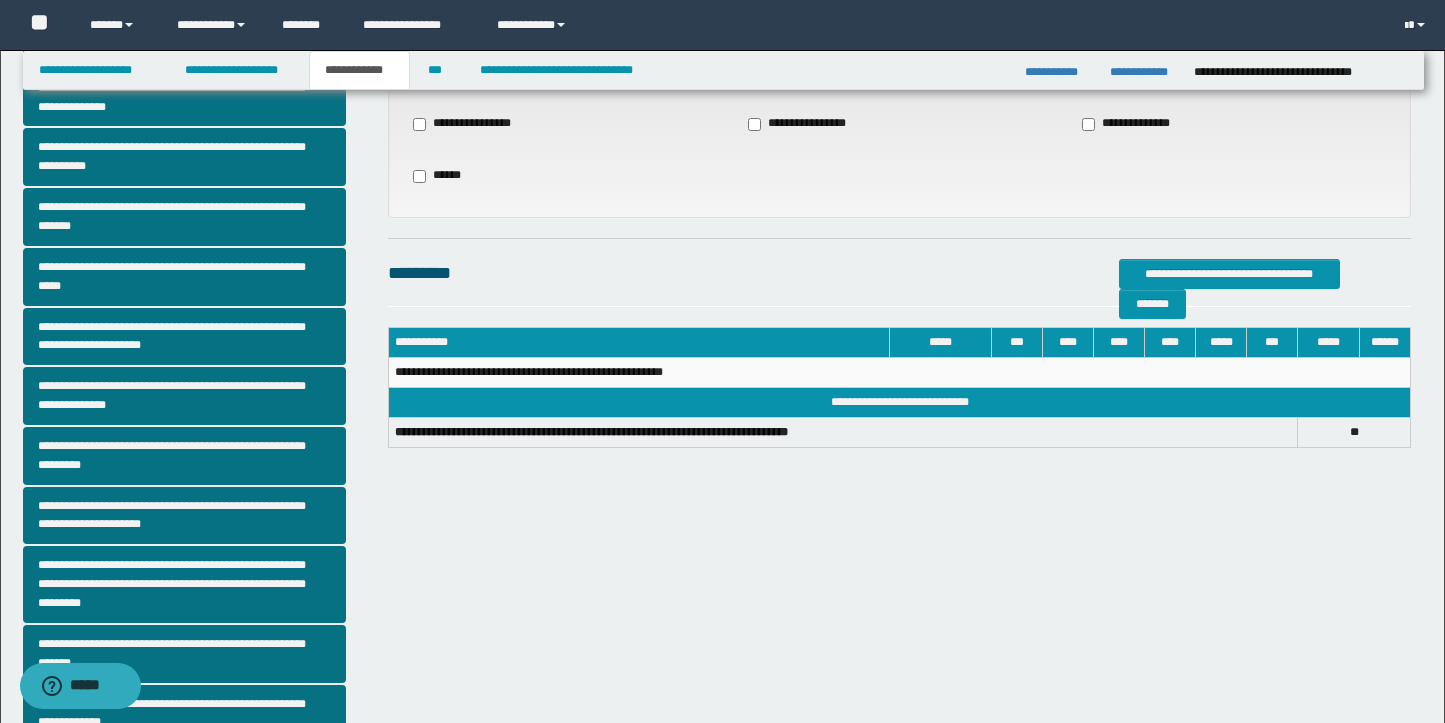 scroll, scrollTop: 0, scrollLeft: 0, axis: both 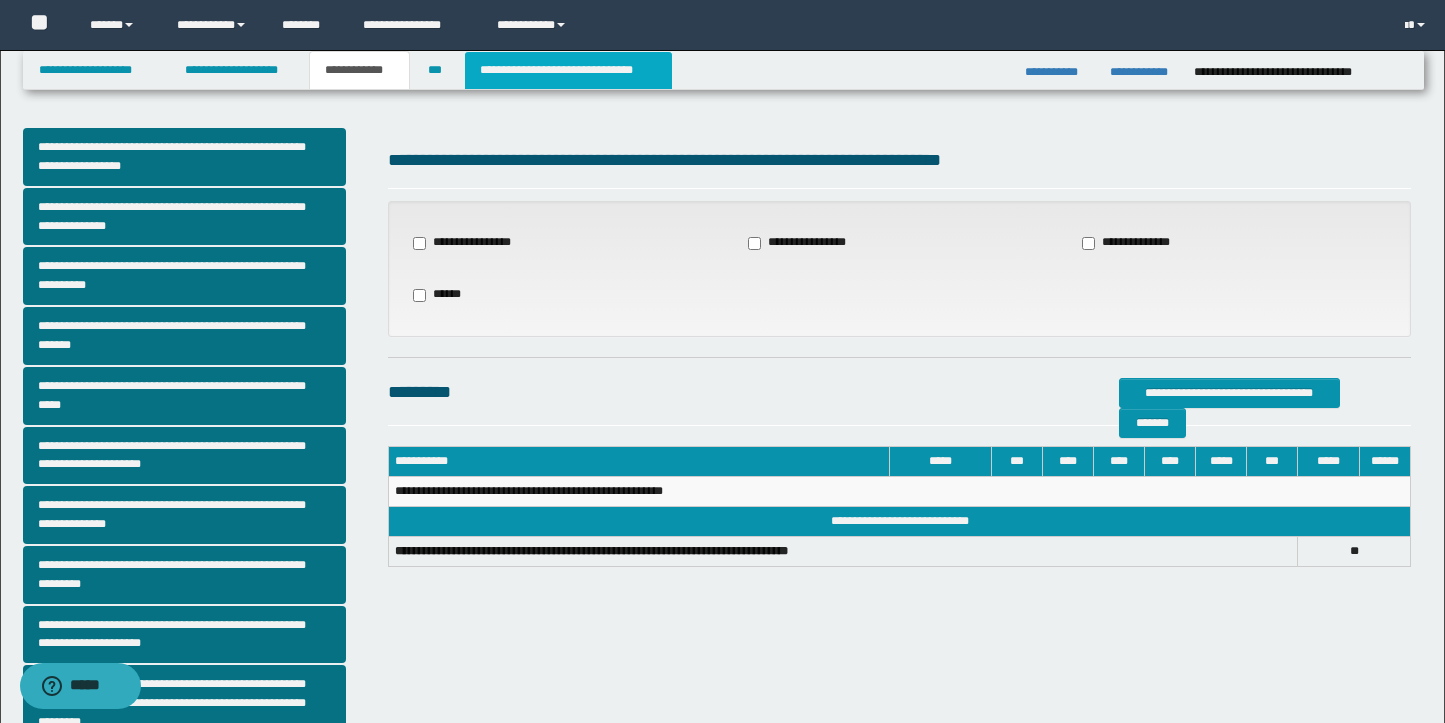 click on "**********" at bounding box center (568, 70) 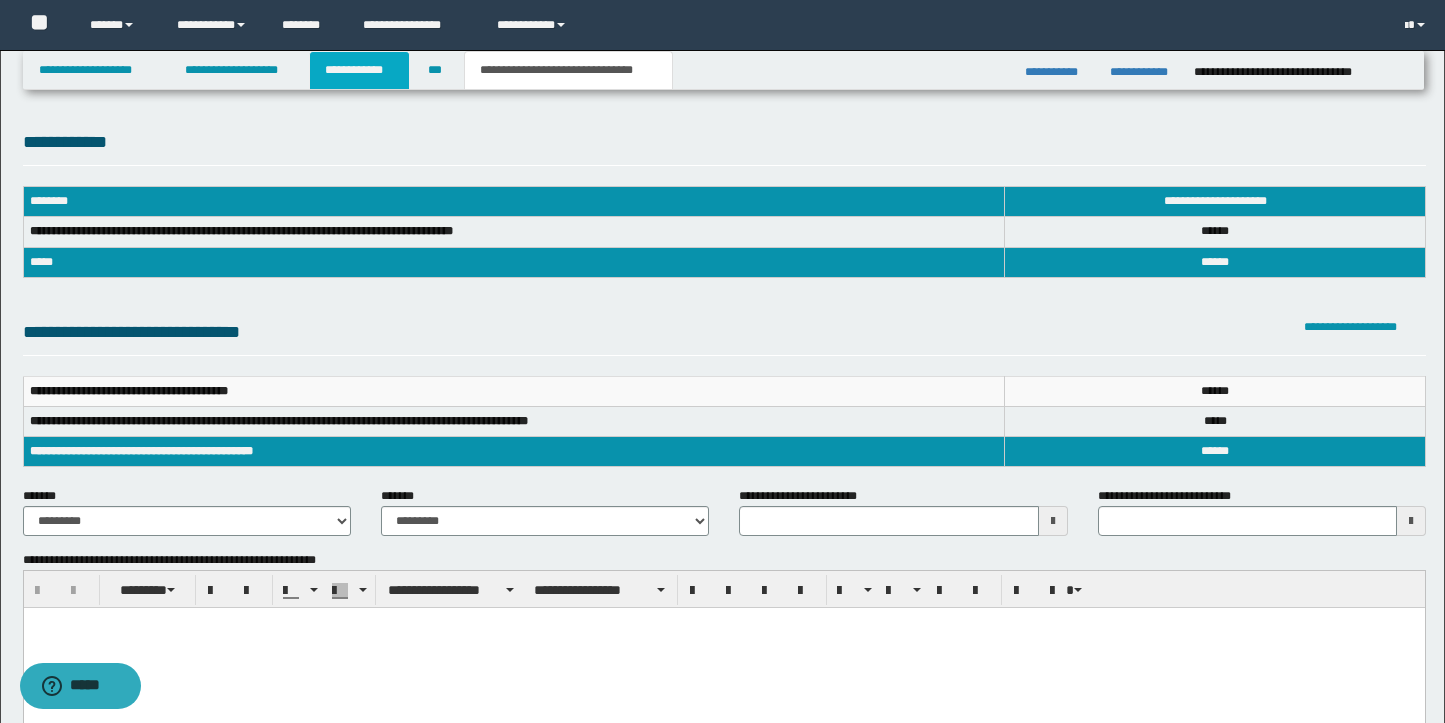 click on "**********" at bounding box center [359, 70] 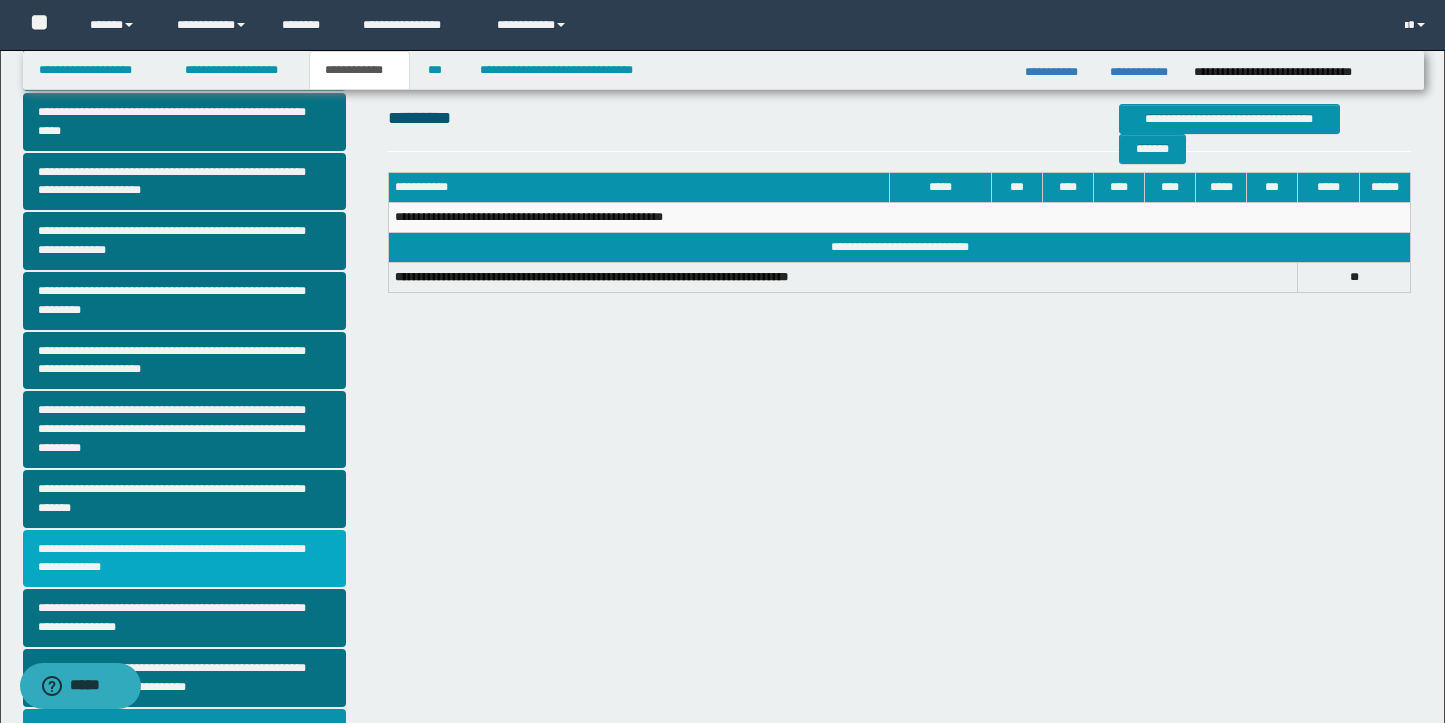scroll, scrollTop: 426, scrollLeft: 0, axis: vertical 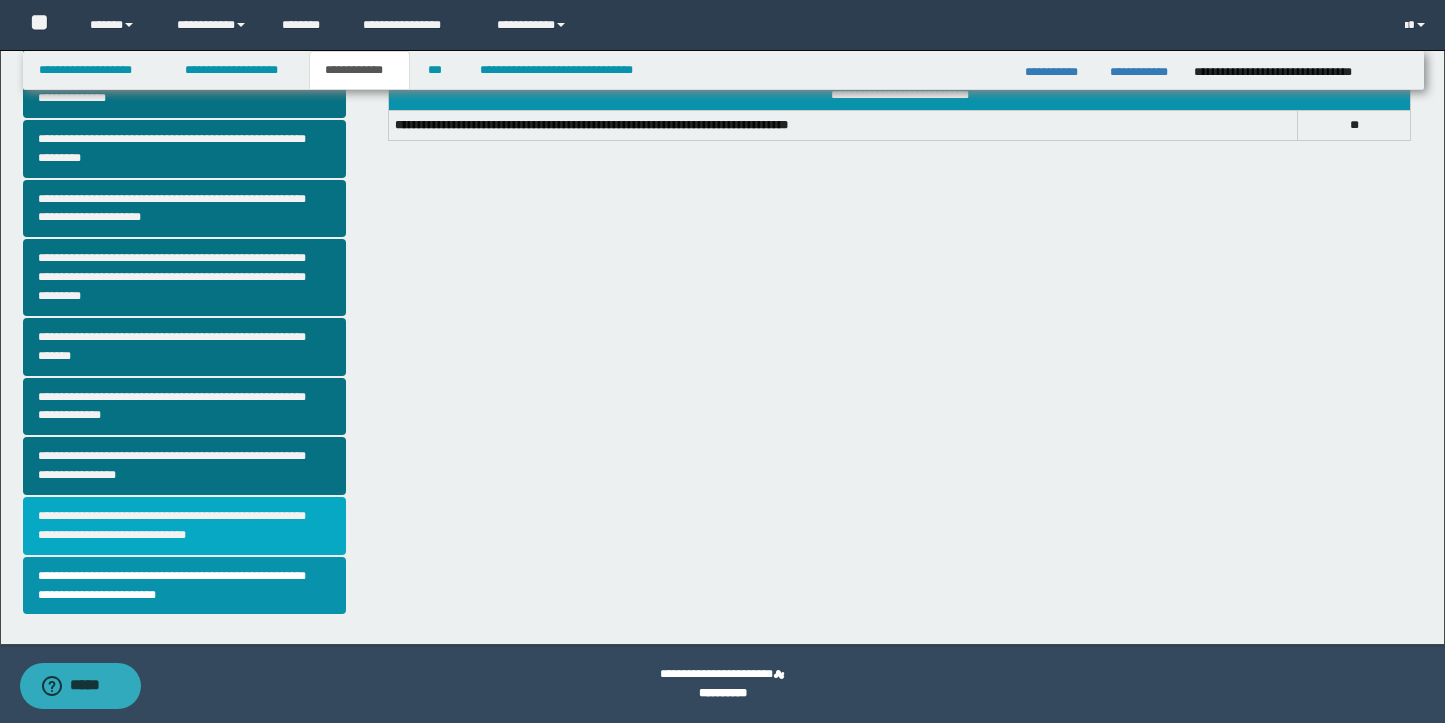 click on "**********" at bounding box center (185, 526) 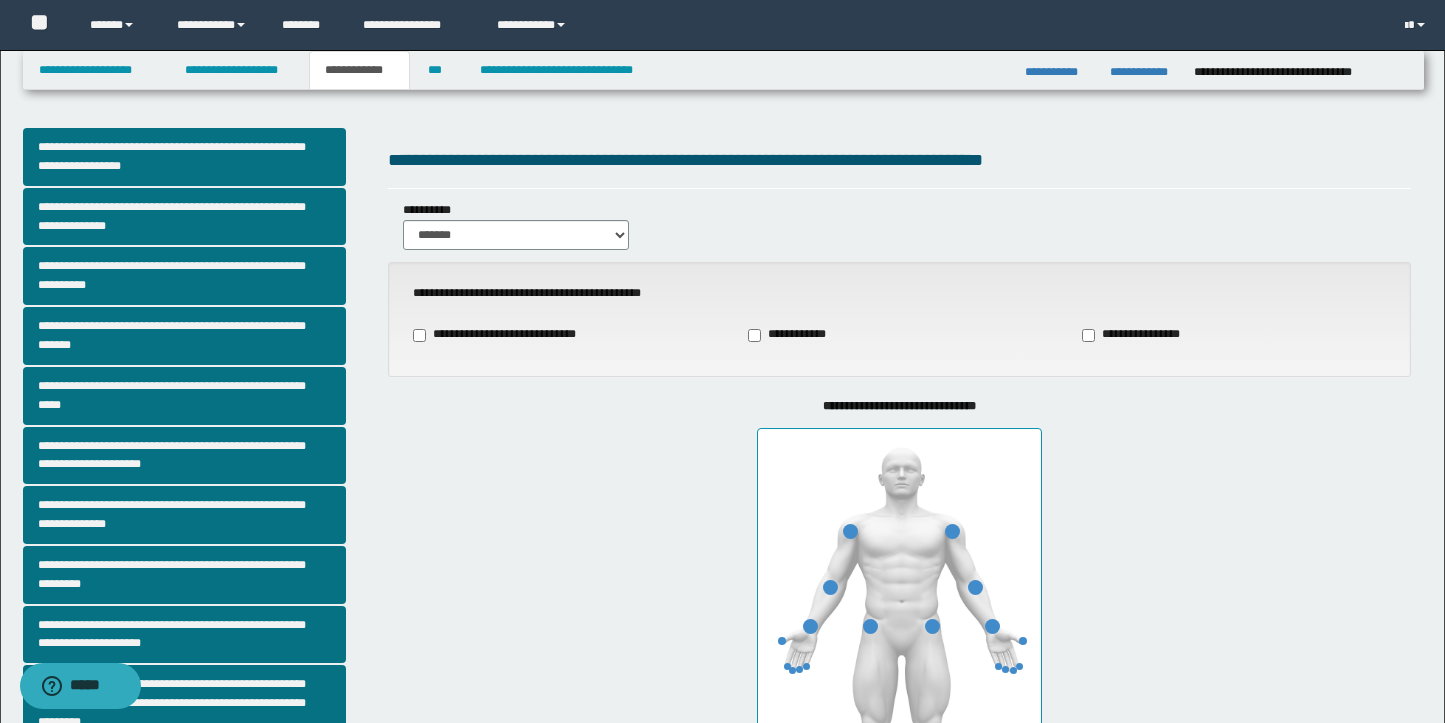 click on "**********" at bounding box center (508, 335) 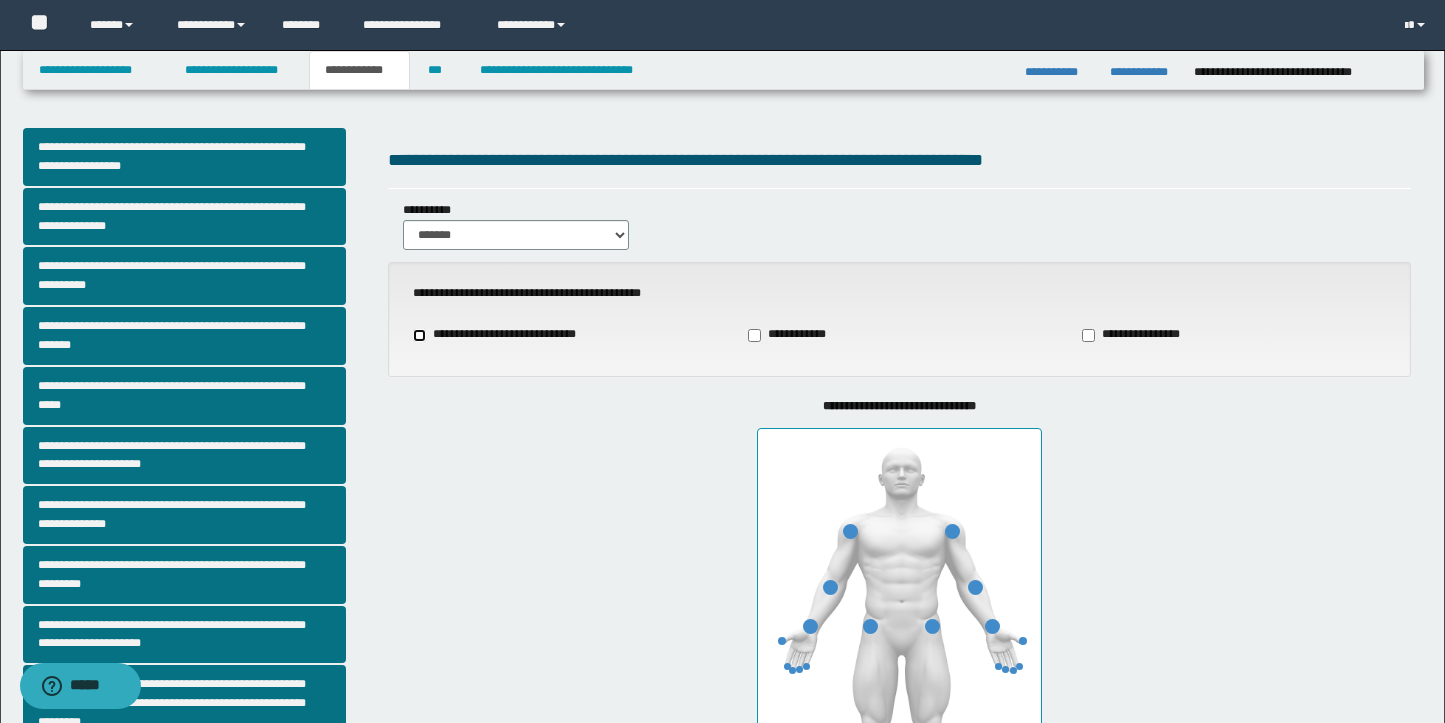 scroll, scrollTop: 4, scrollLeft: 0, axis: vertical 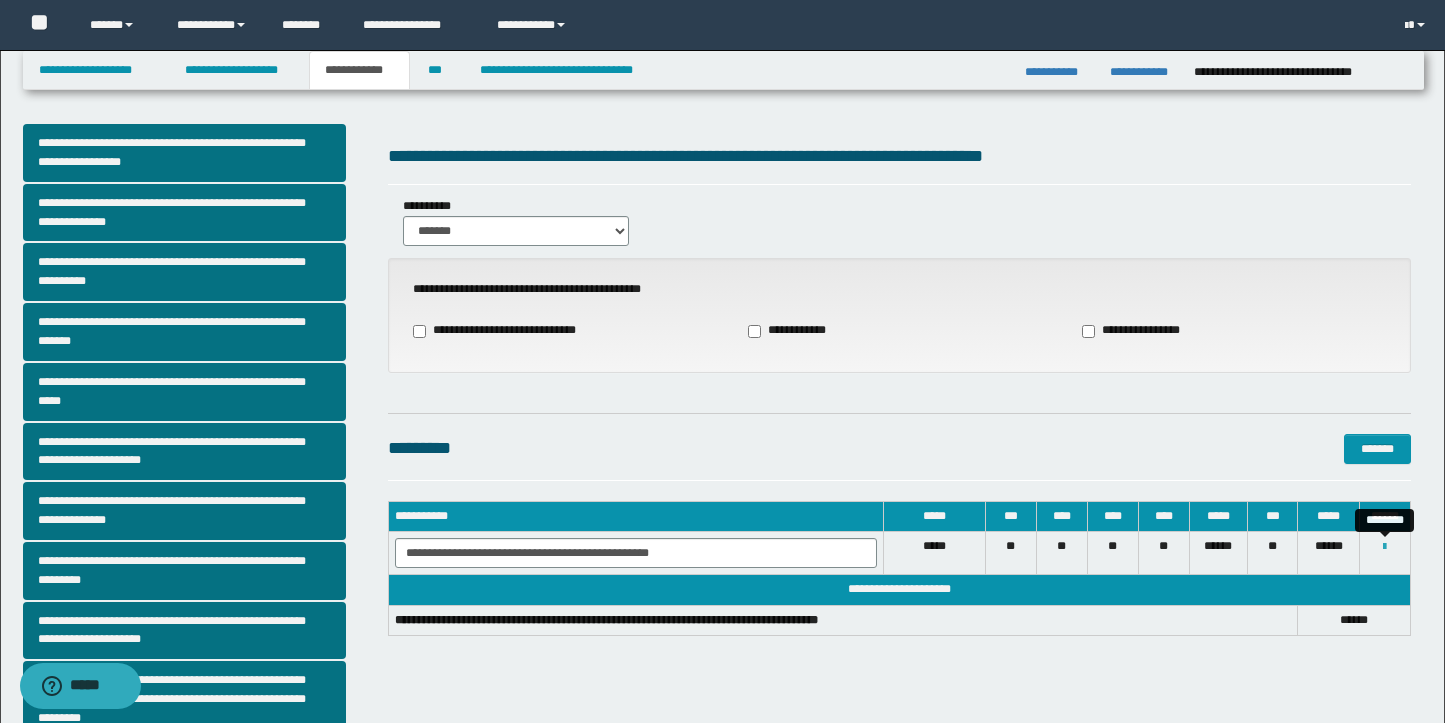 click at bounding box center (1384, 547) 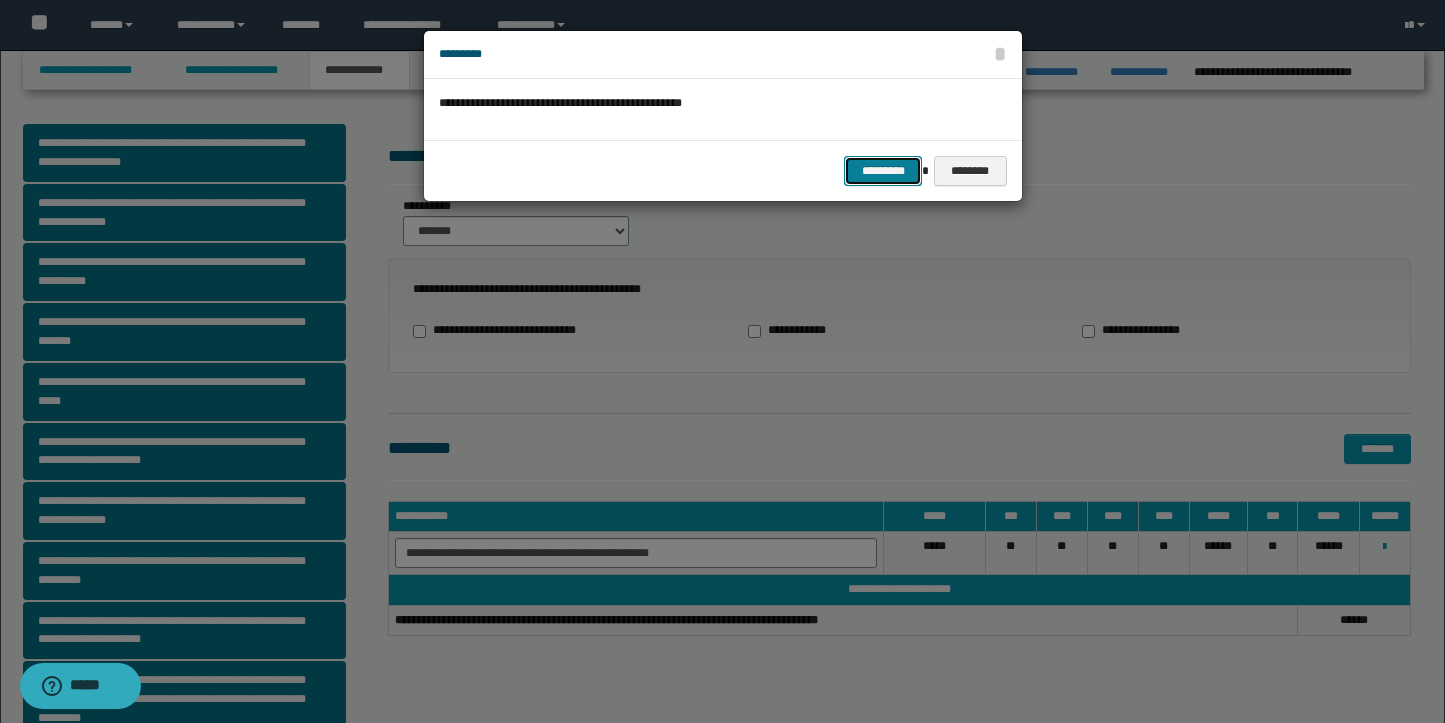click on "*********" at bounding box center (883, 171) 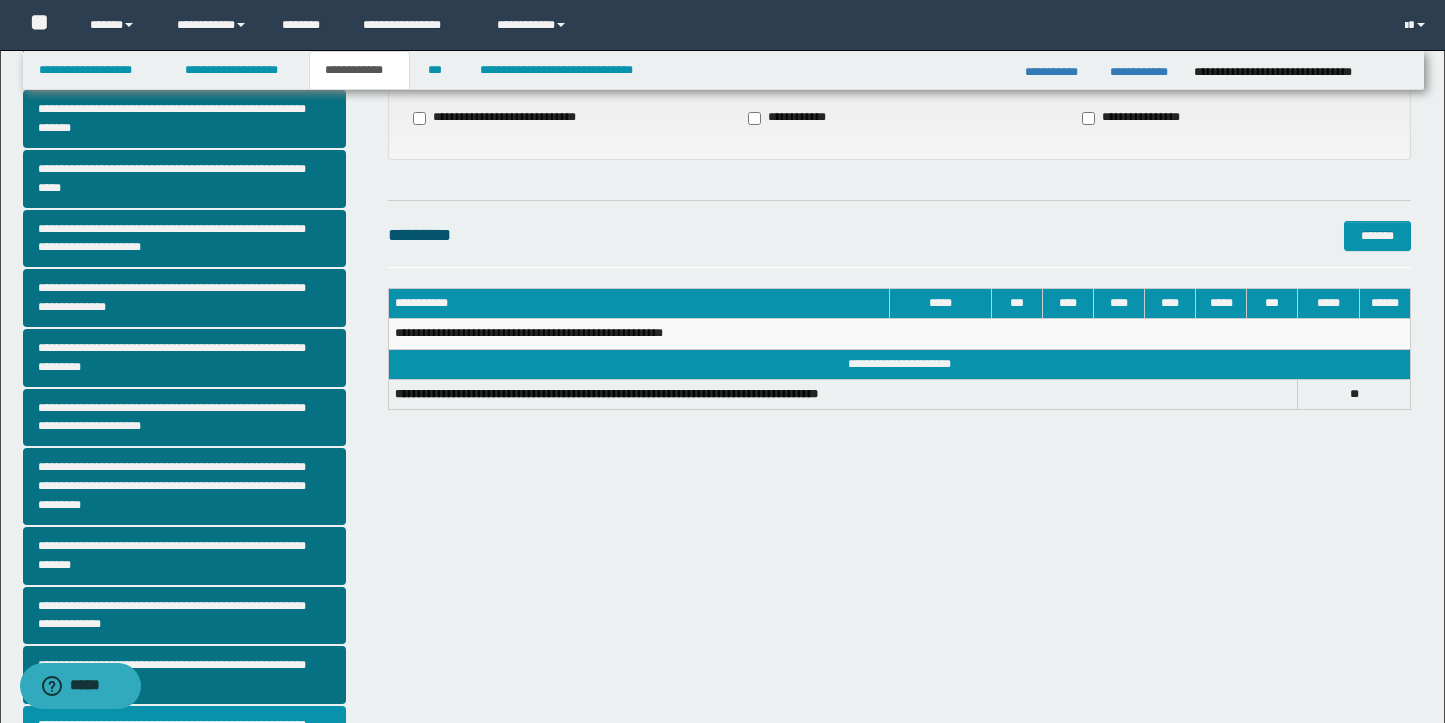 scroll, scrollTop: 221, scrollLeft: 0, axis: vertical 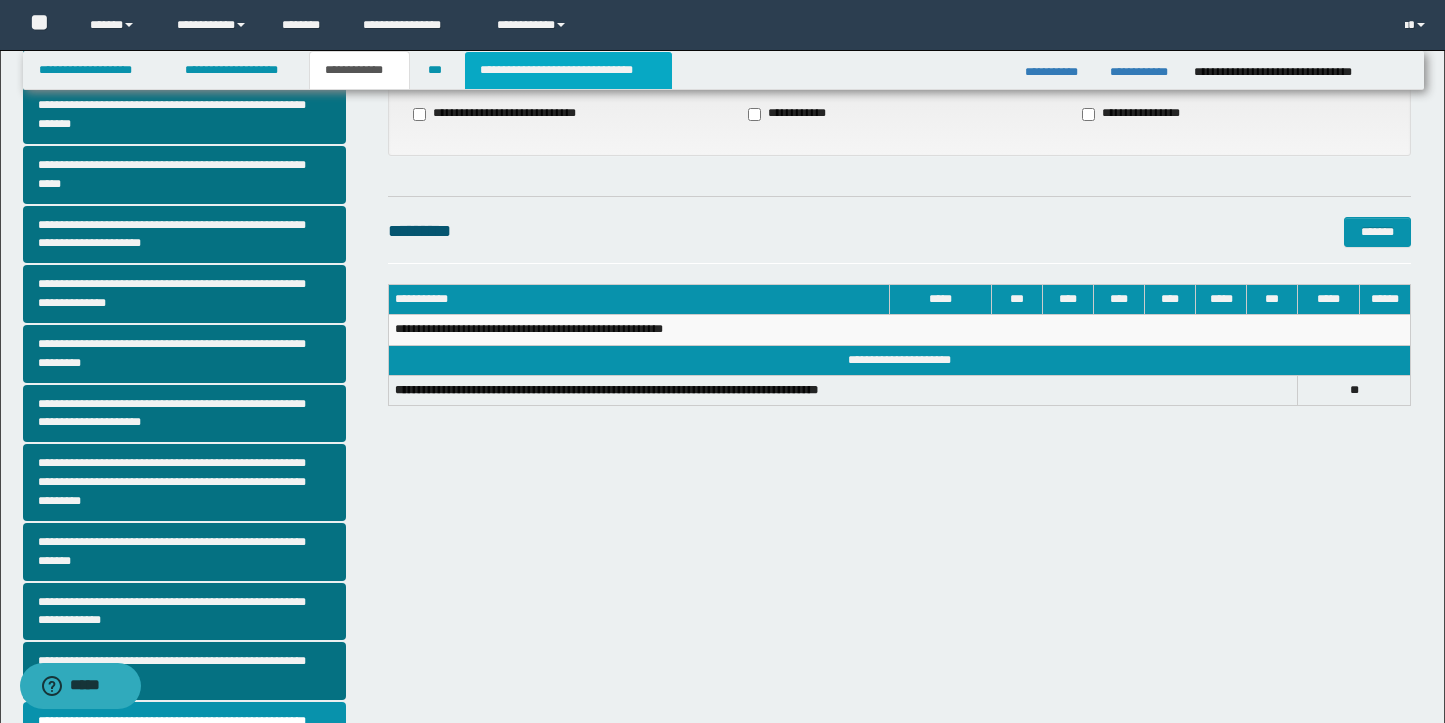 click on "**********" at bounding box center [568, 70] 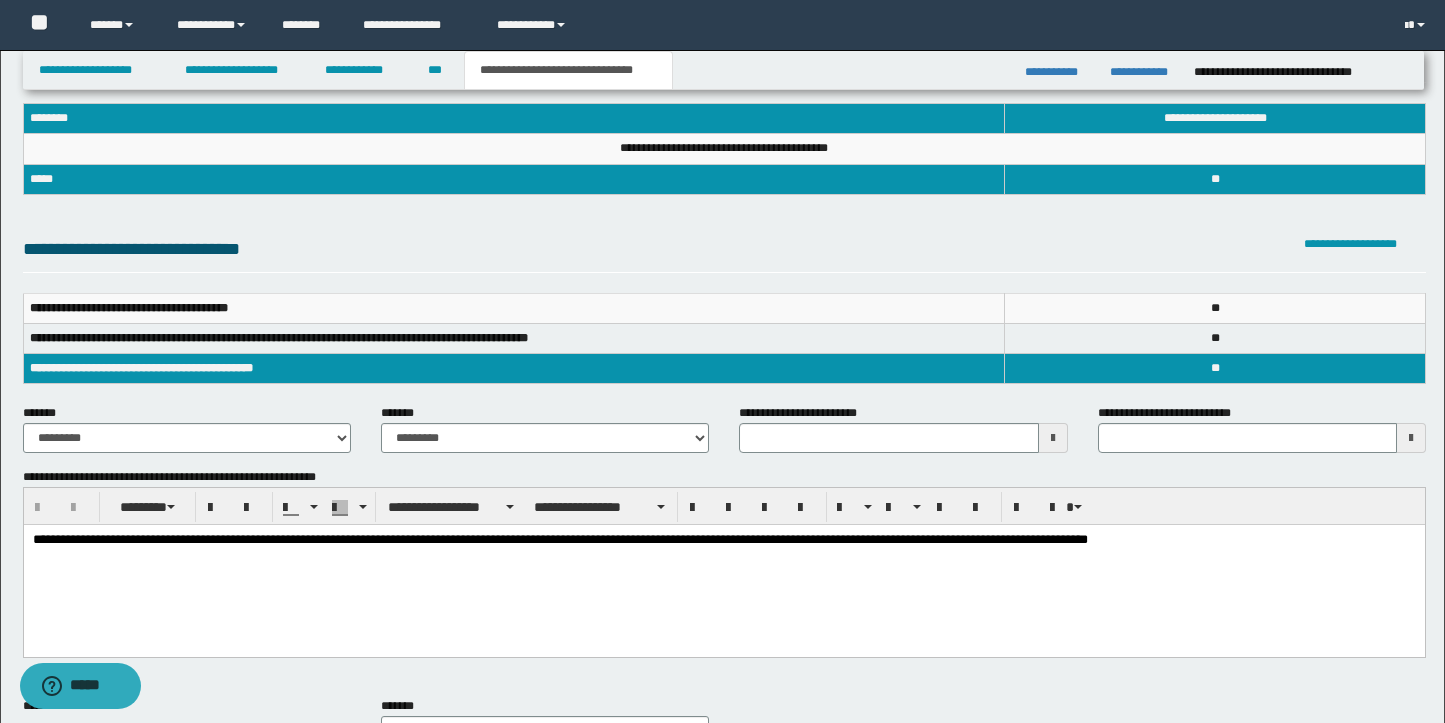 scroll, scrollTop: 0, scrollLeft: 0, axis: both 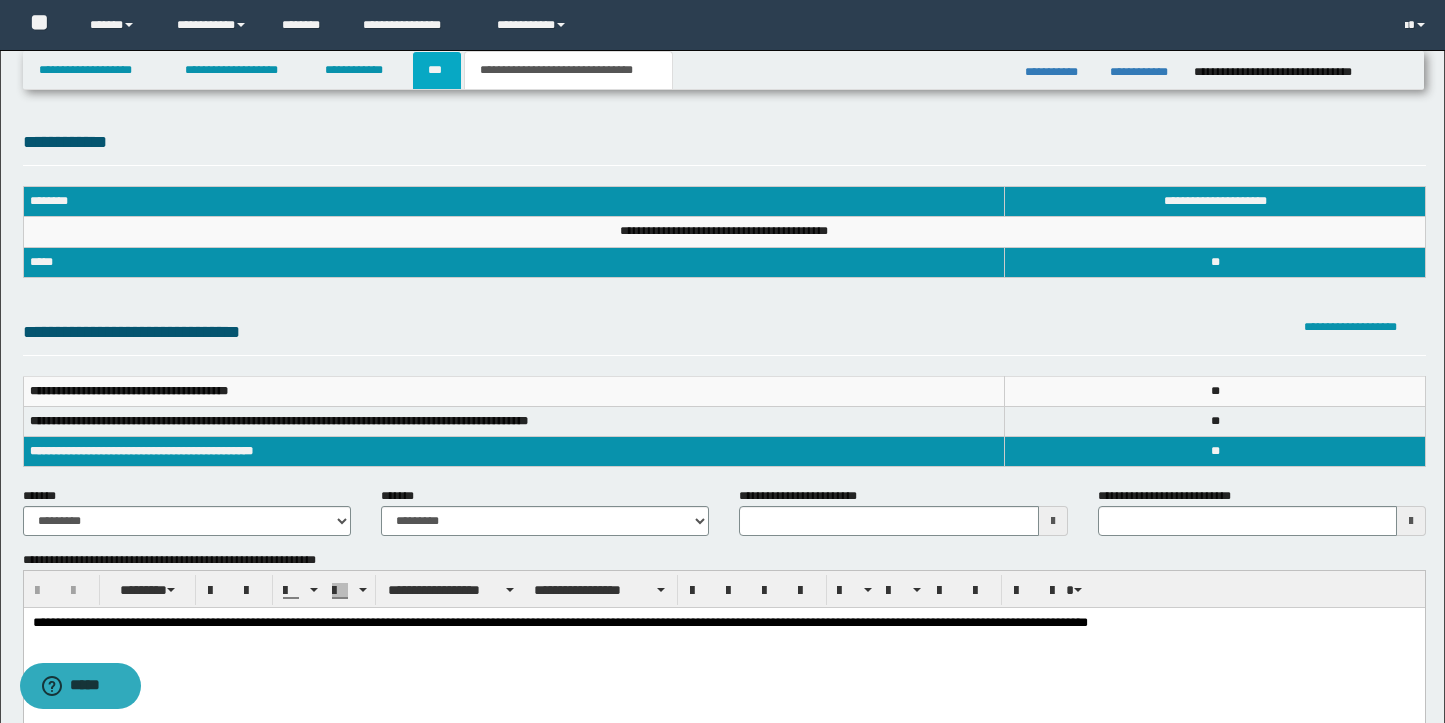click on "***" at bounding box center [437, 70] 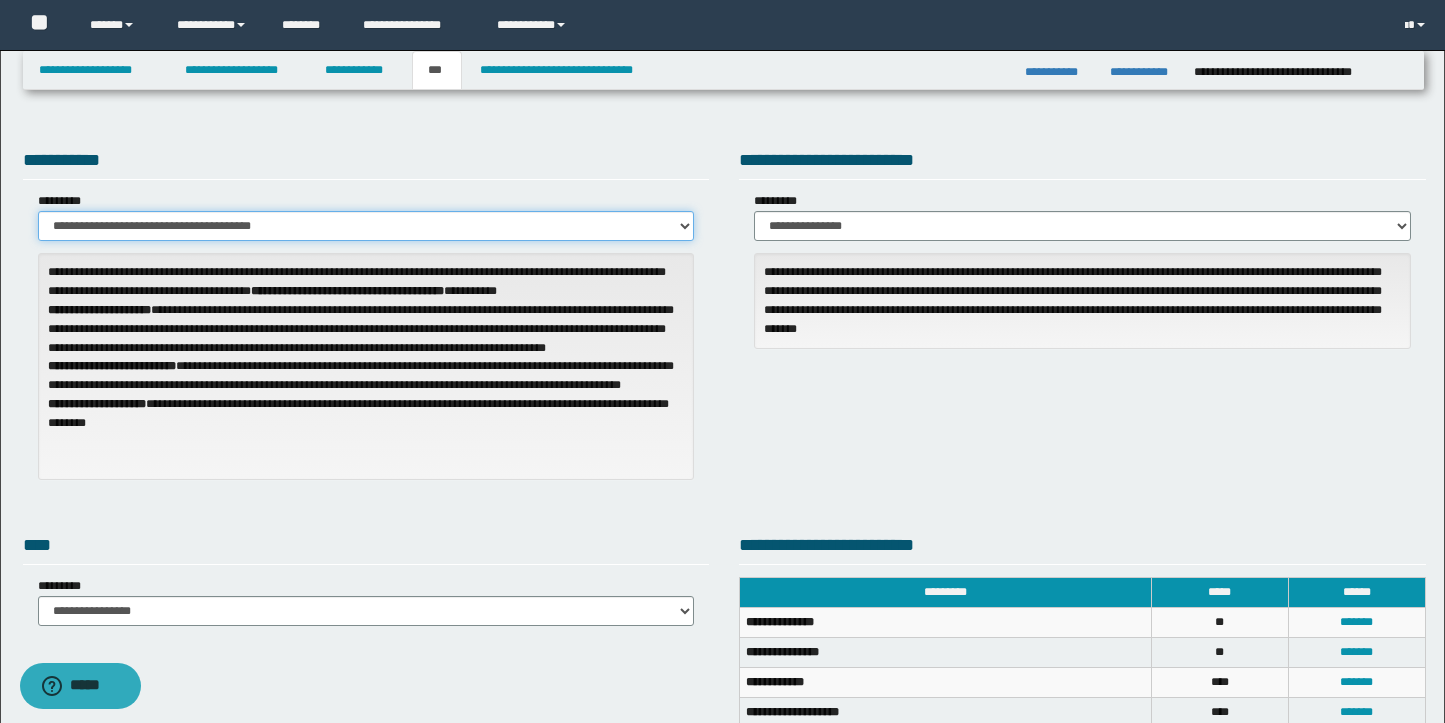 click on "**********" at bounding box center [366, 226] 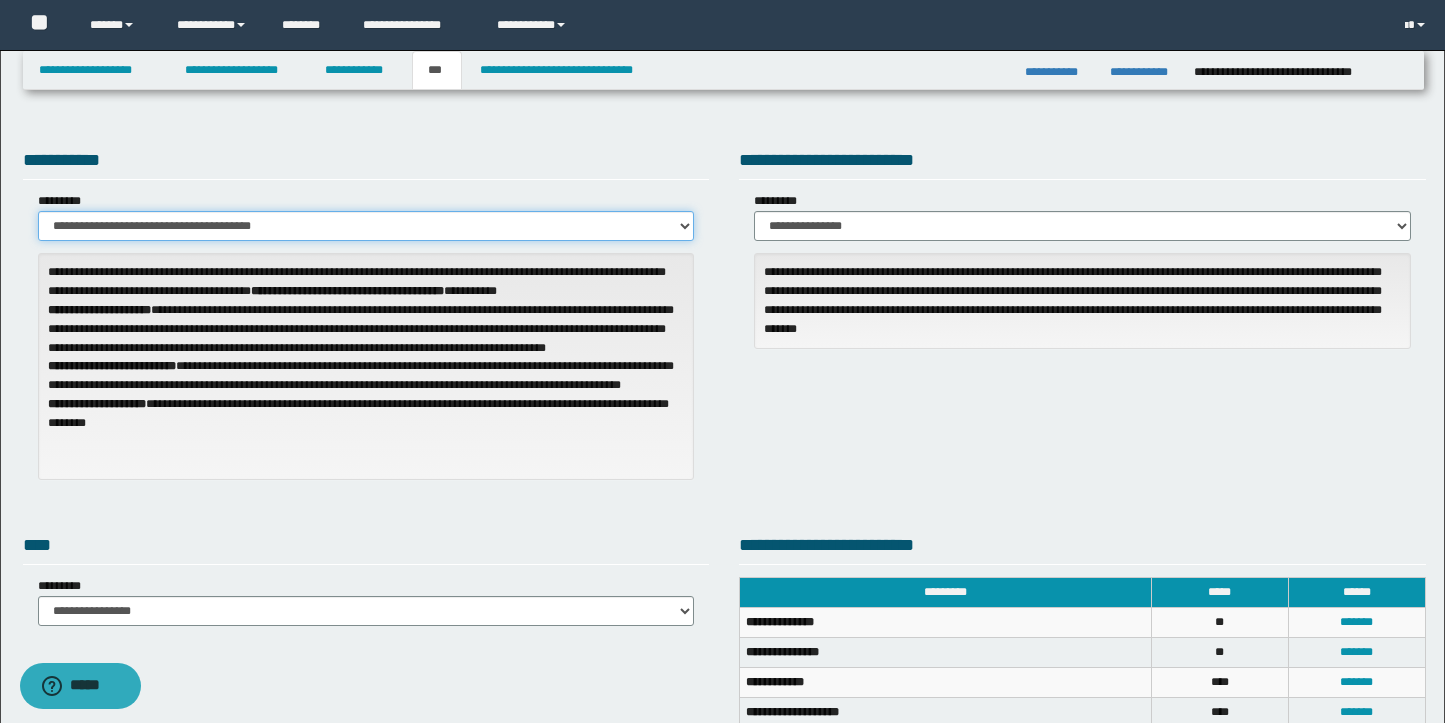 select 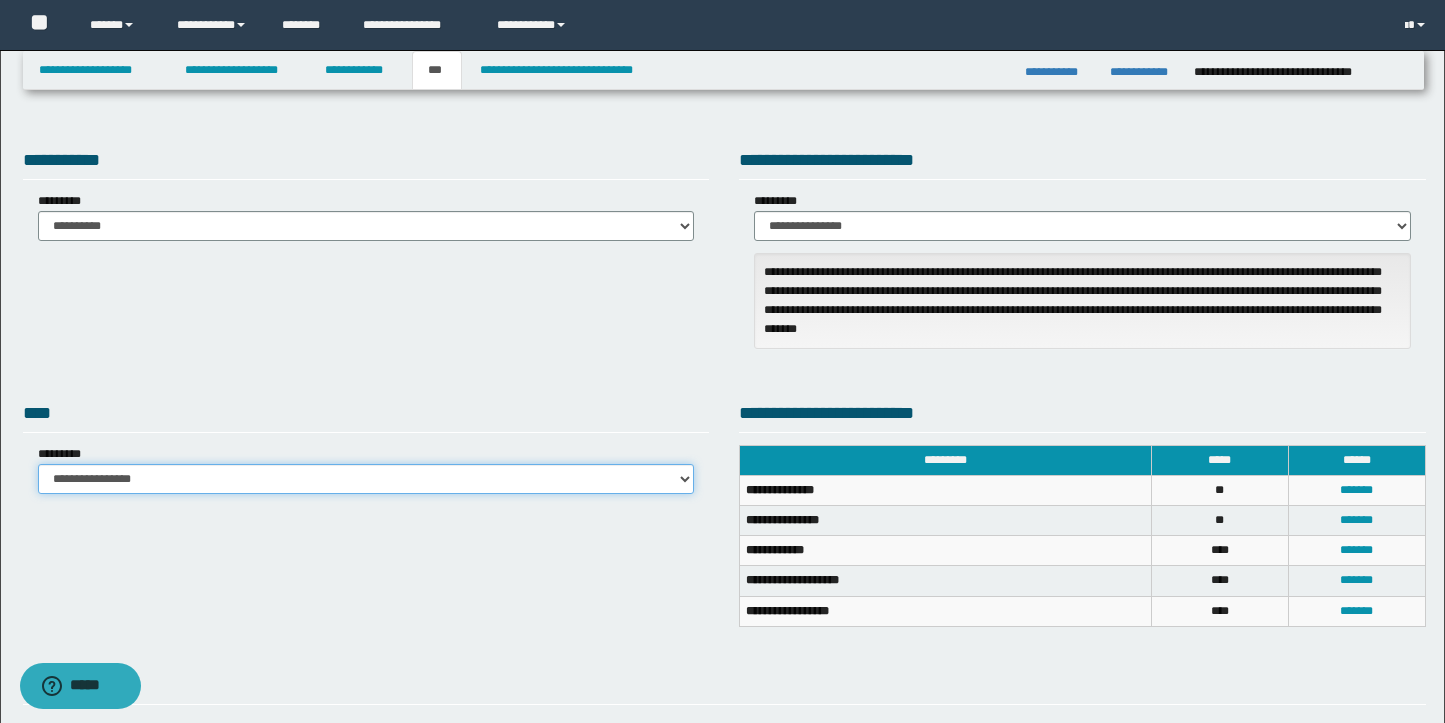 click on "**********" at bounding box center [366, 479] 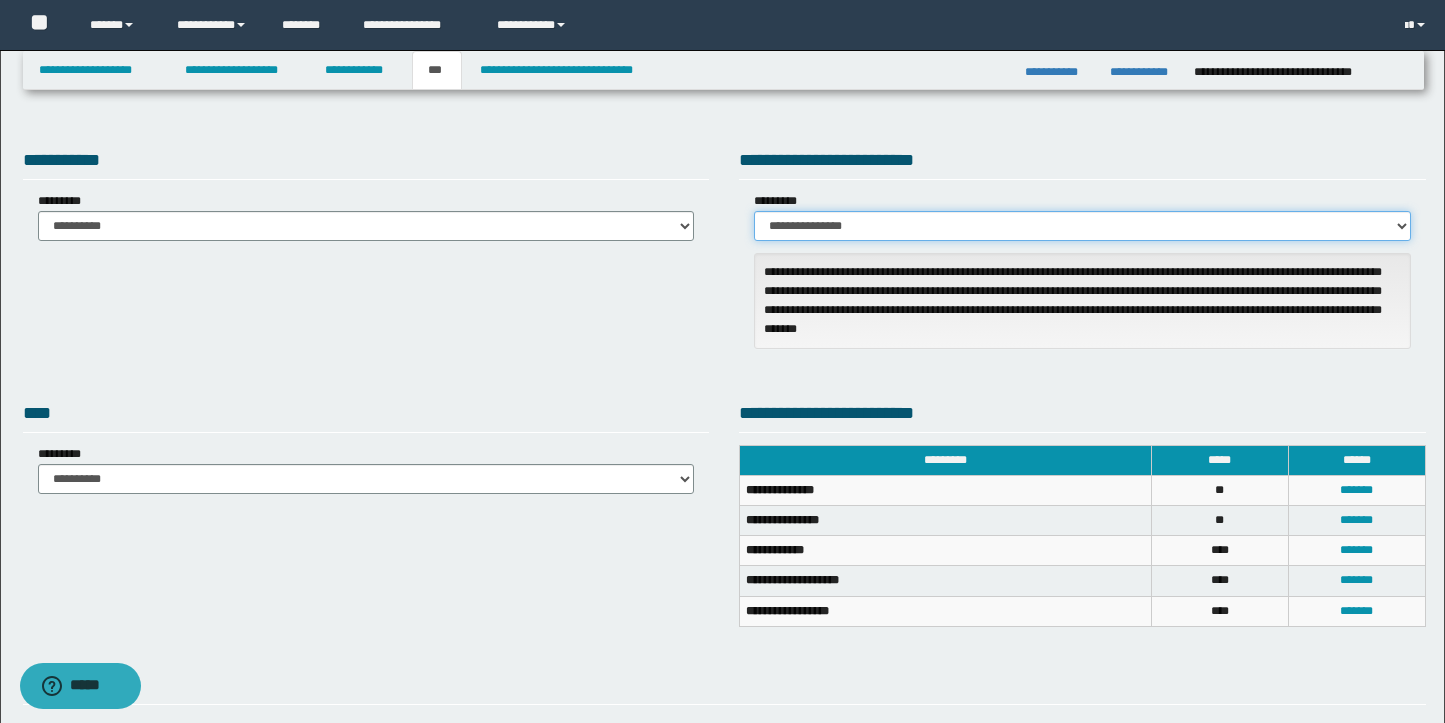 click on "**********" at bounding box center (1082, 226) 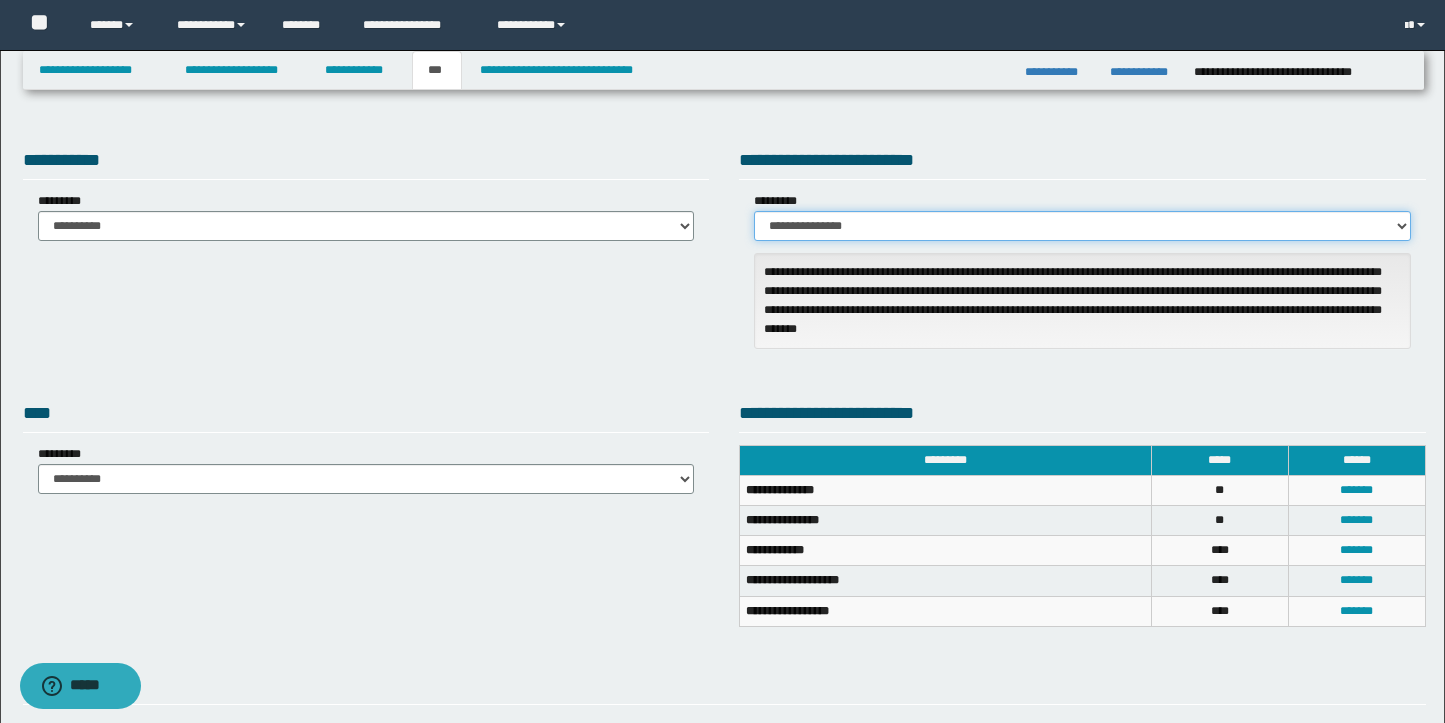 select 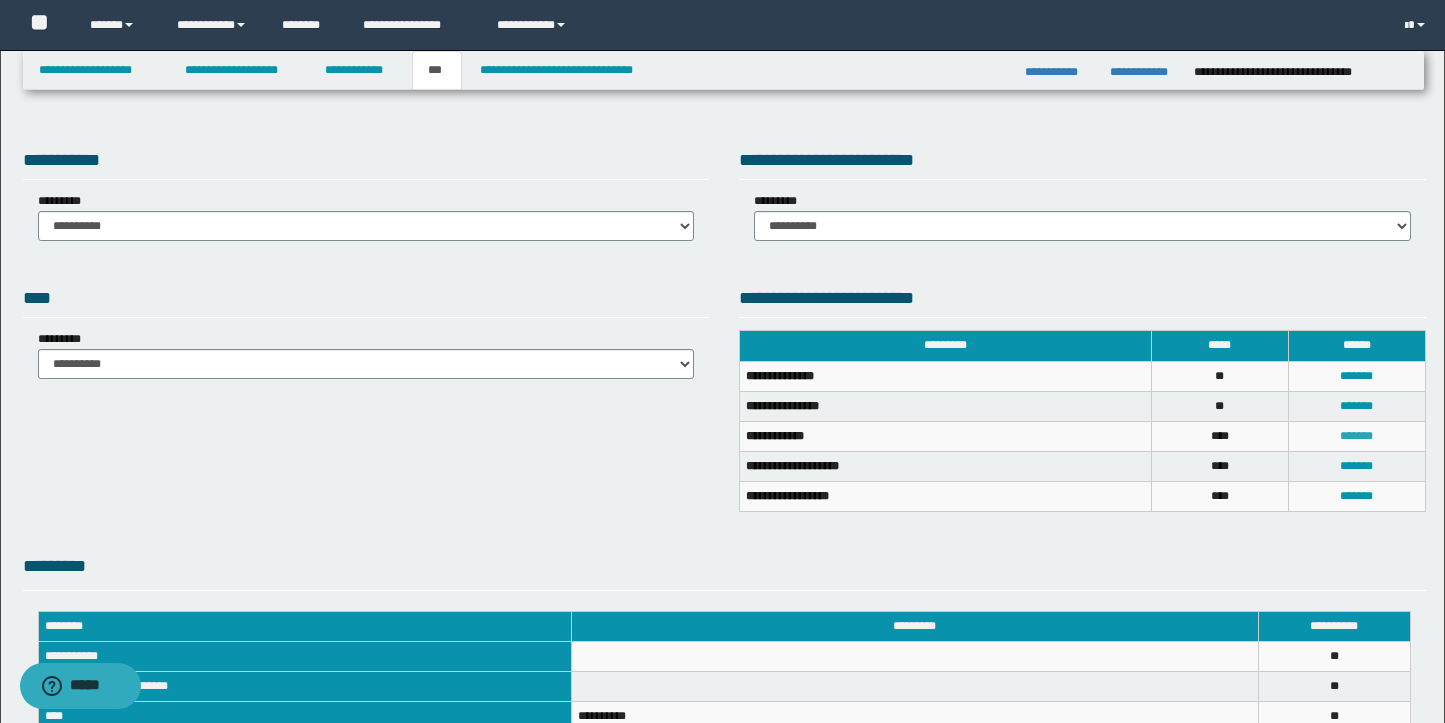 click on "*******" at bounding box center [1356, 436] 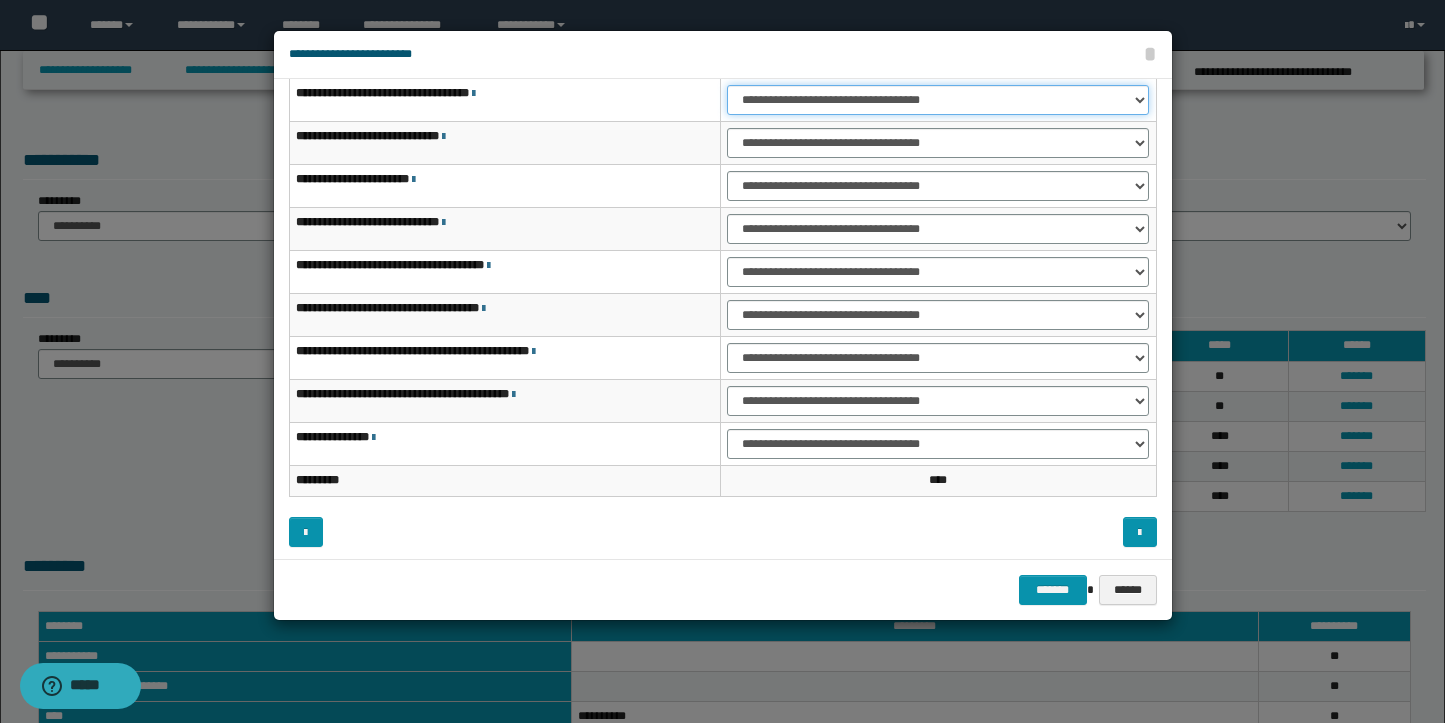 click on "**********" at bounding box center [938, 100] 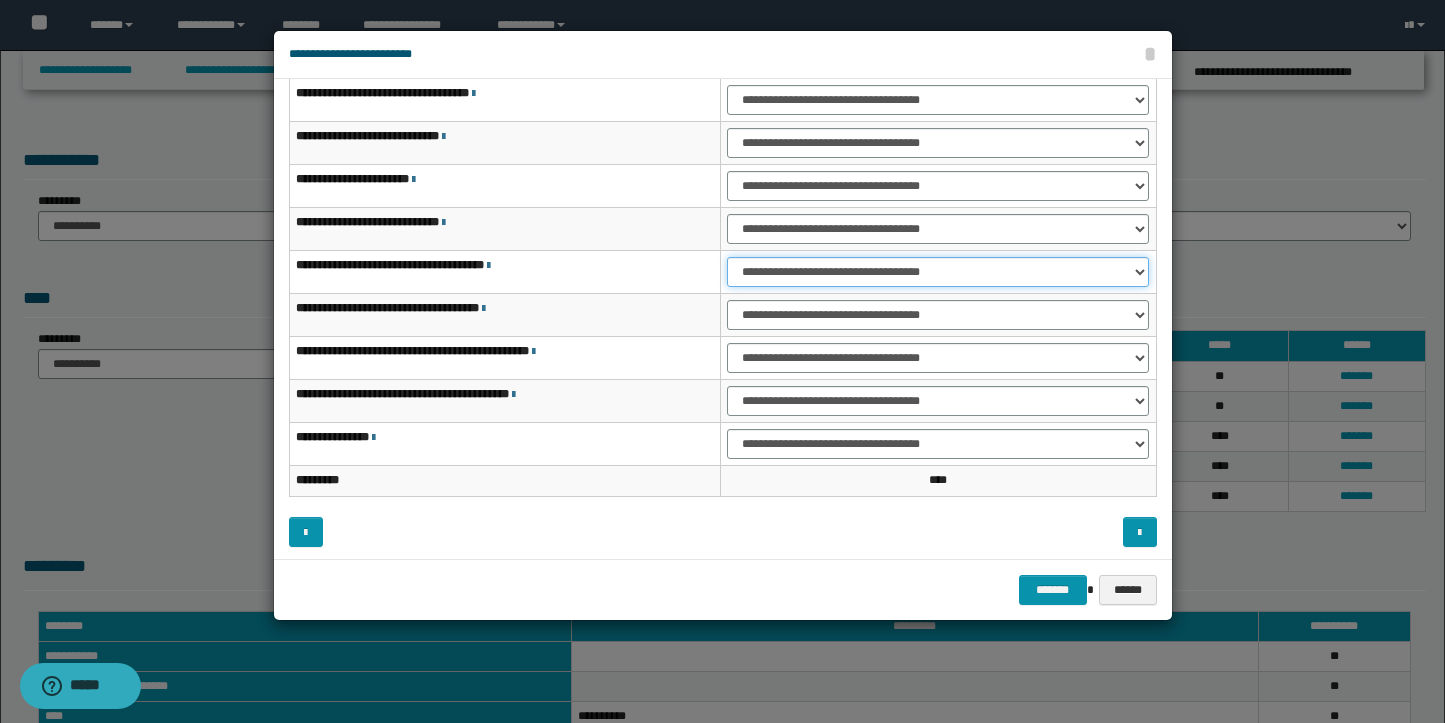 click on "**********" at bounding box center (938, 272) 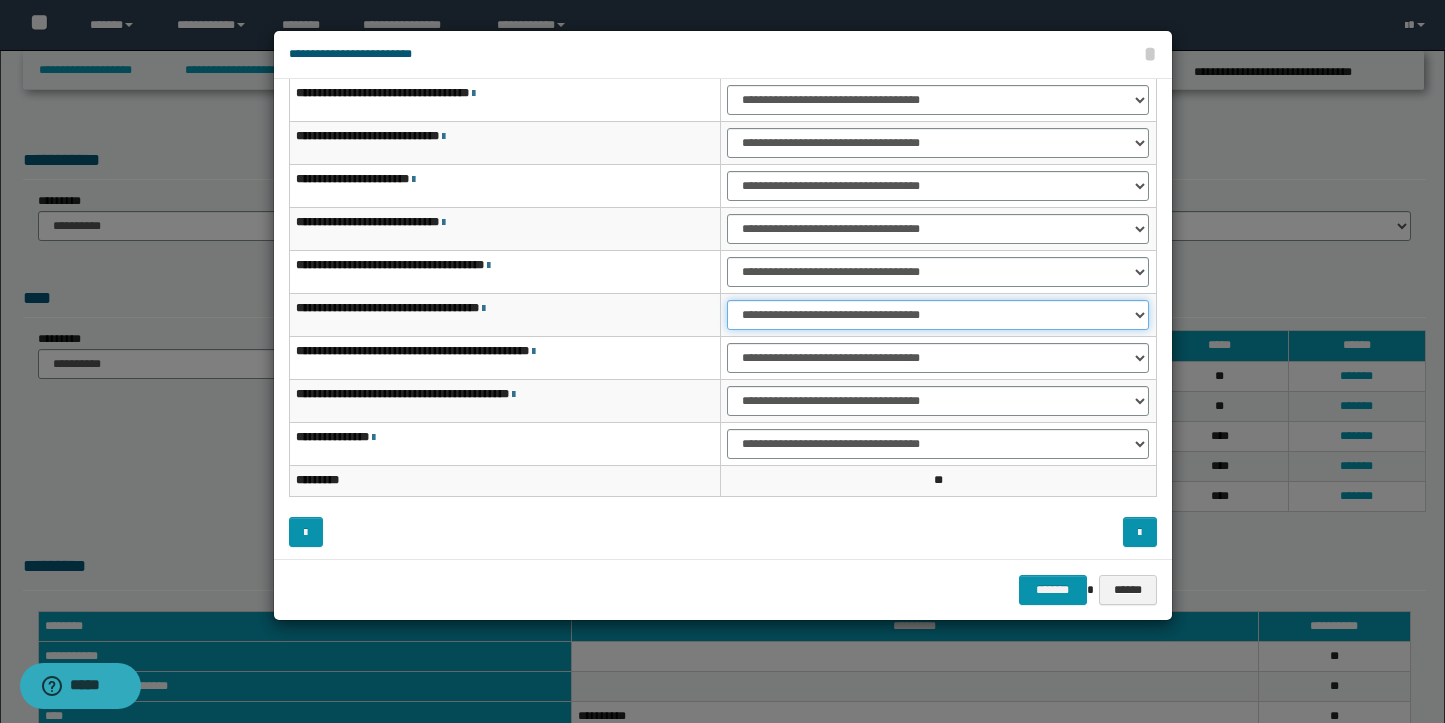click on "**********" at bounding box center (938, 315) 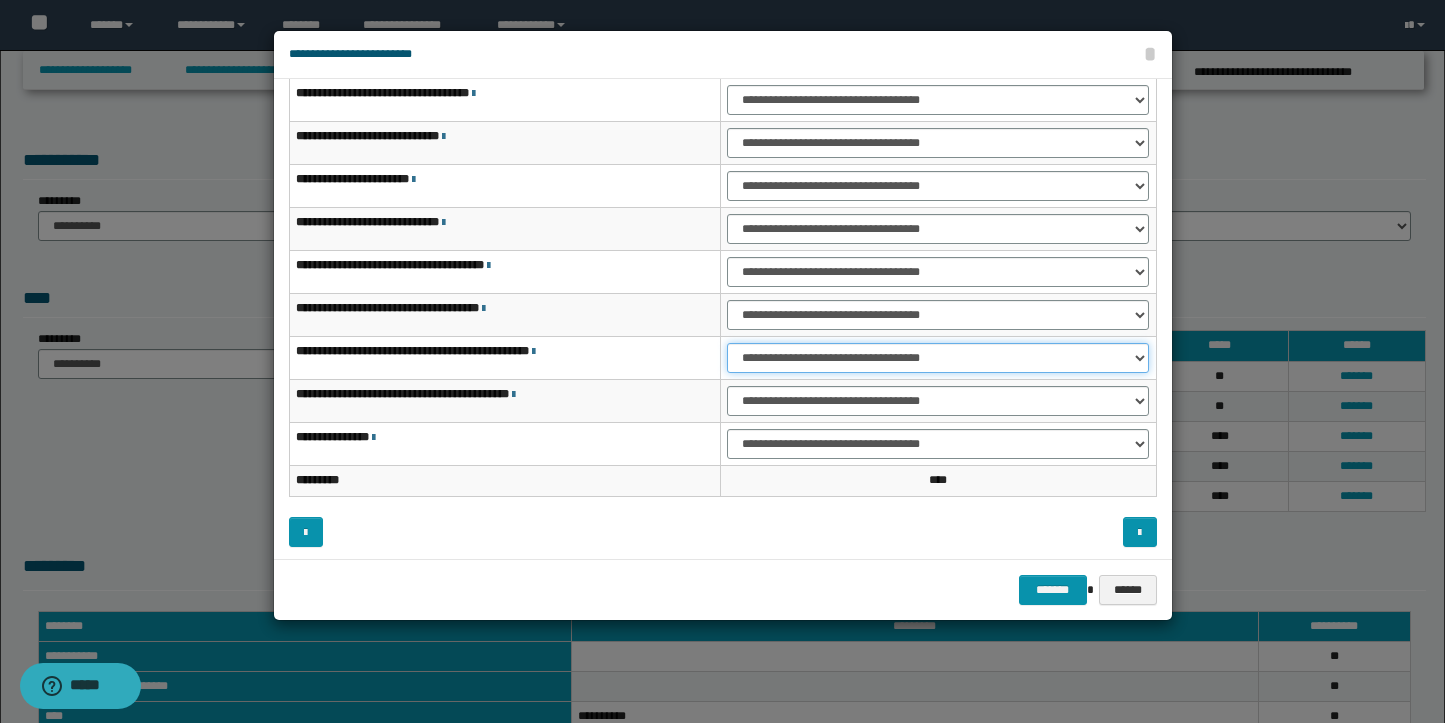 click on "**********" at bounding box center (938, 358) 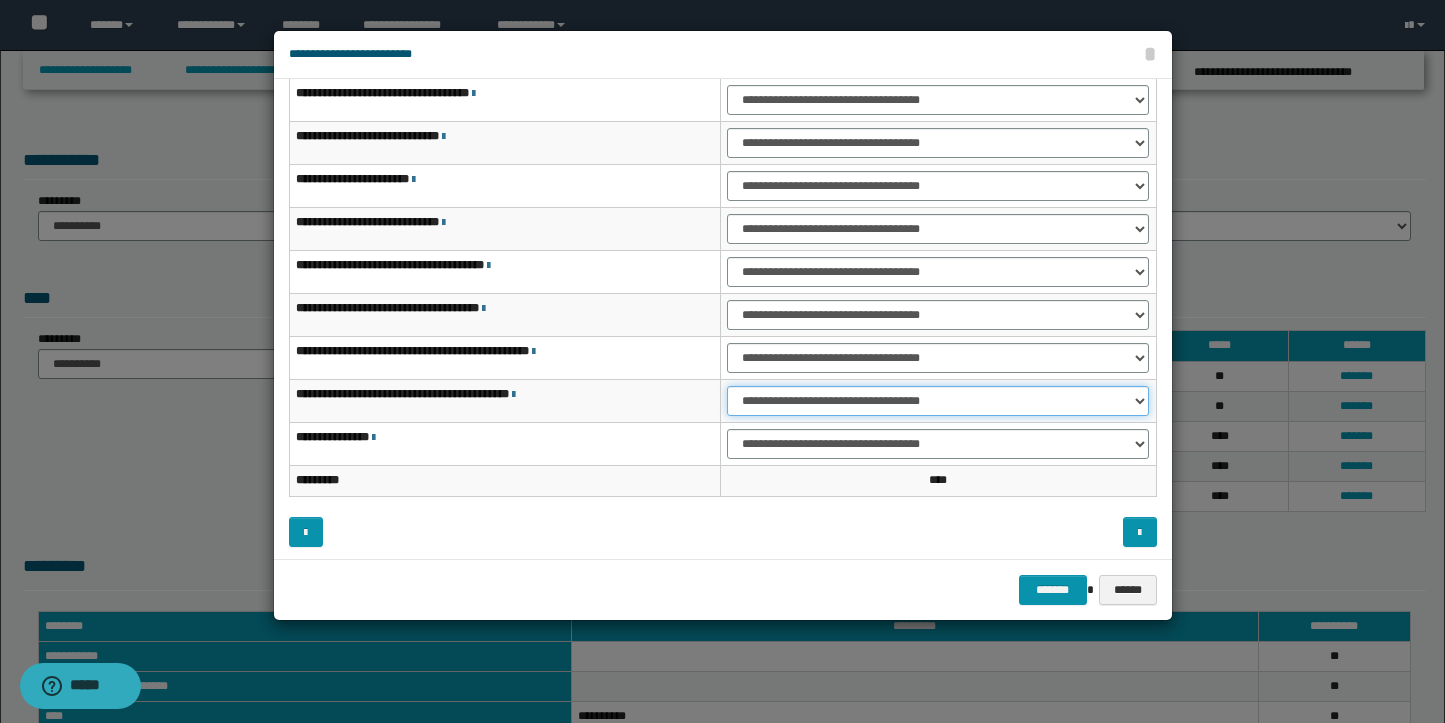 click on "**********" at bounding box center [938, 401] 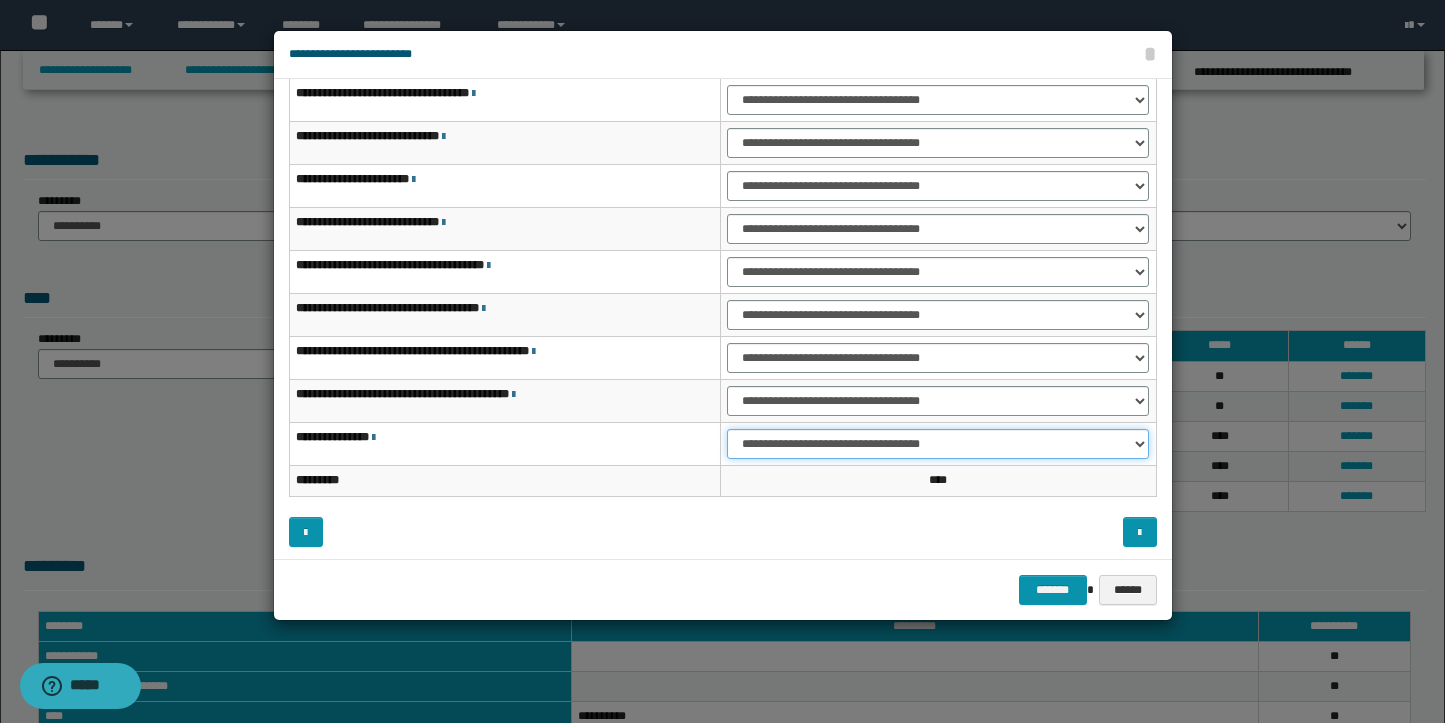 click on "**********" at bounding box center [938, 444] 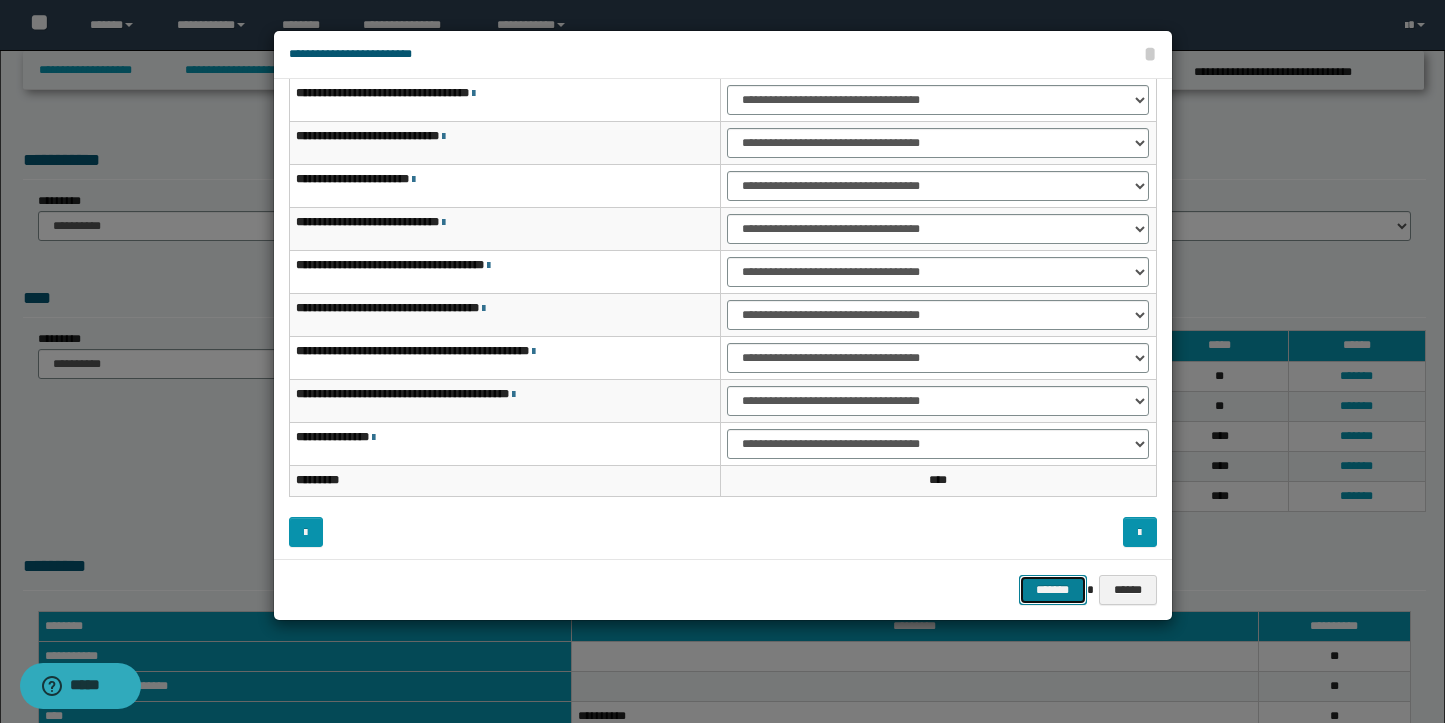 click on "*******" at bounding box center [1053, 590] 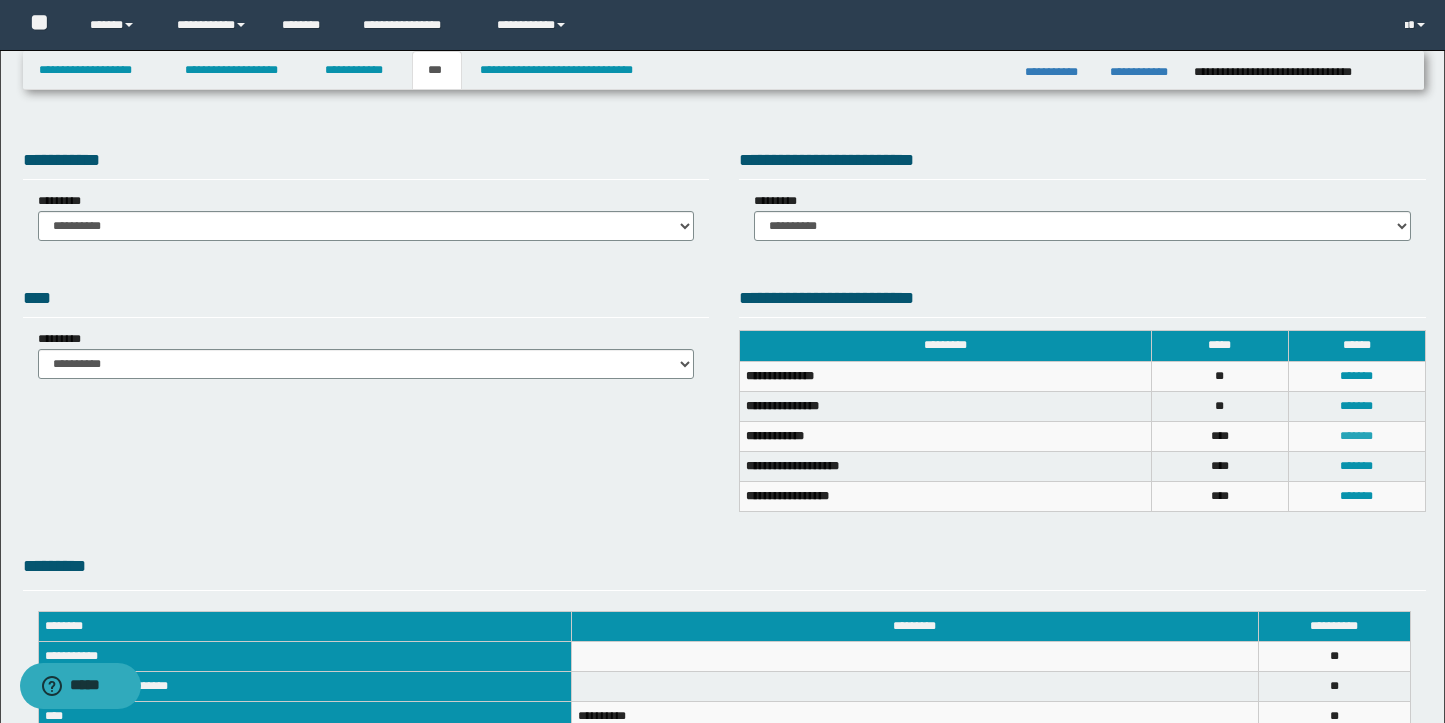 click on "*******" at bounding box center [1356, 436] 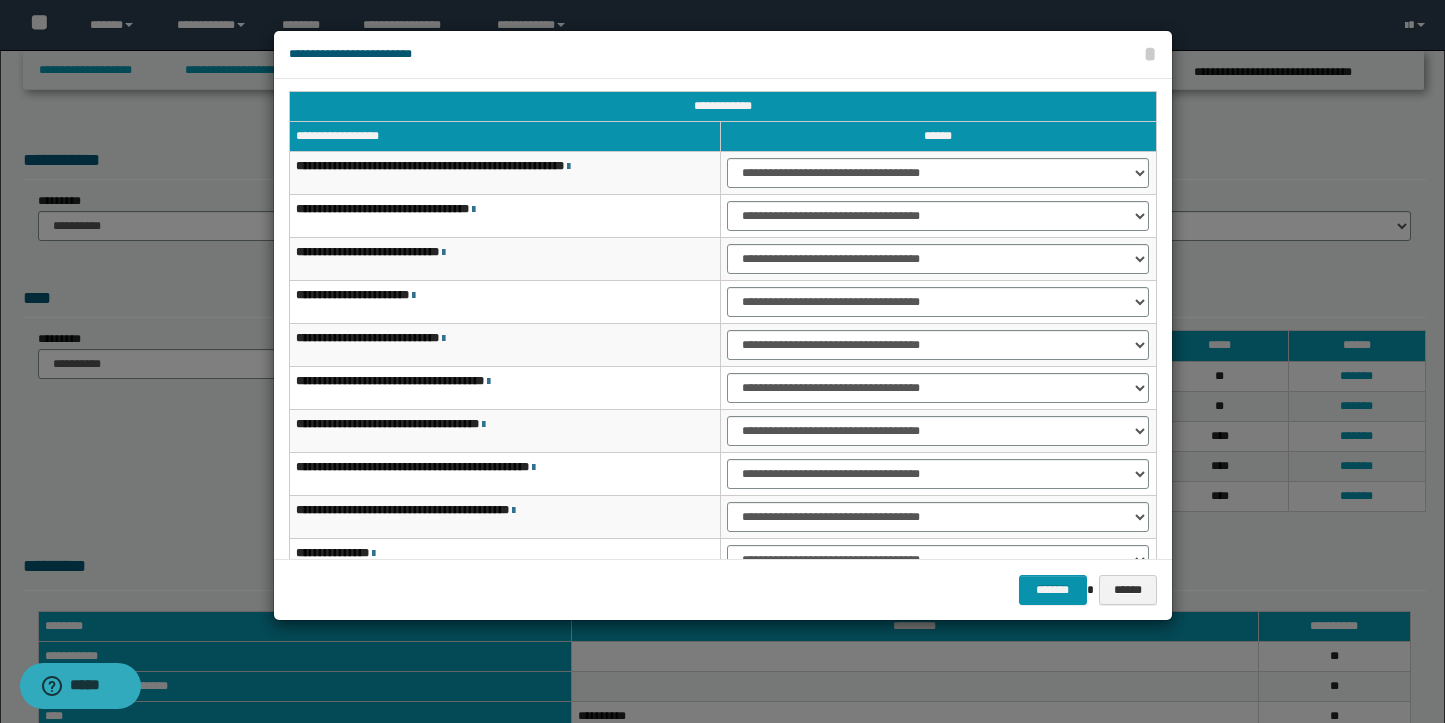 scroll, scrollTop: 0, scrollLeft: 0, axis: both 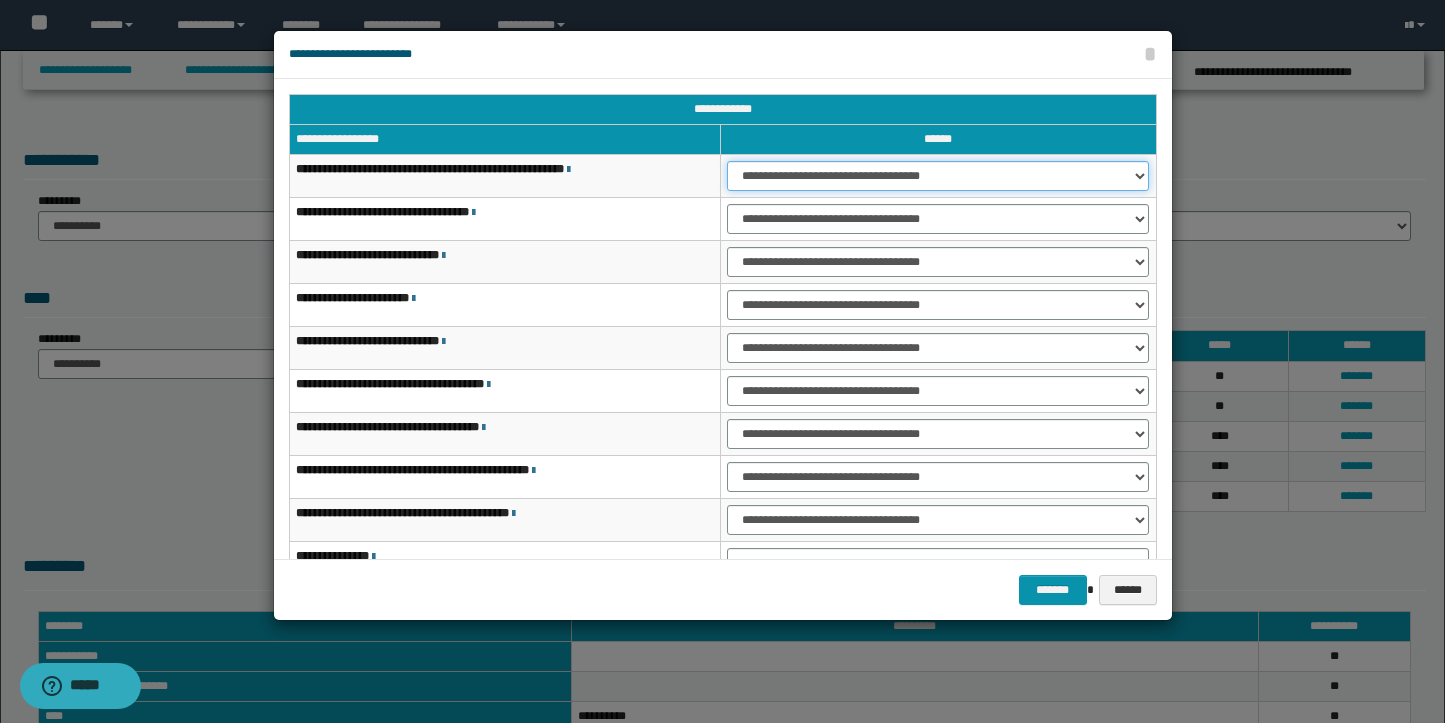 click on "**********" at bounding box center (938, 176) 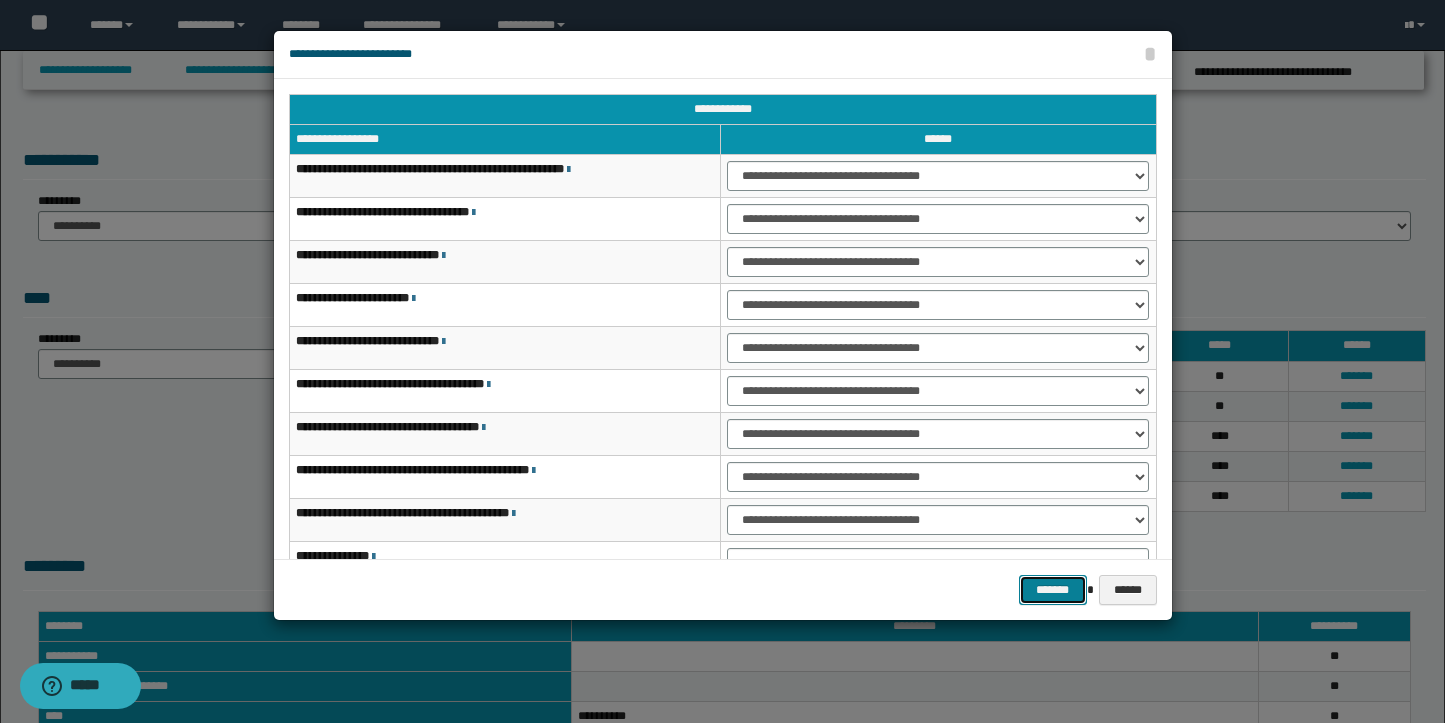 click on "*******" at bounding box center [1053, 590] 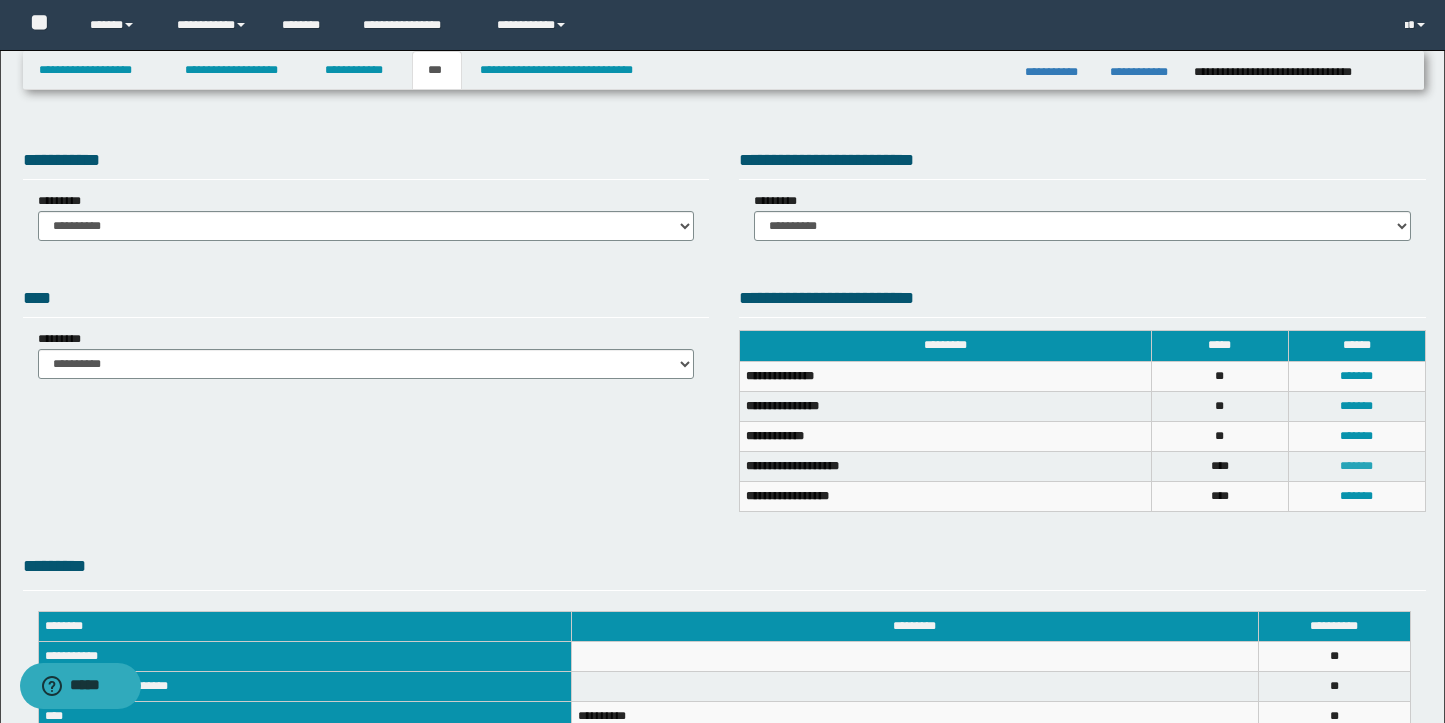 click on "*******" at bounding box center (1356, 466) 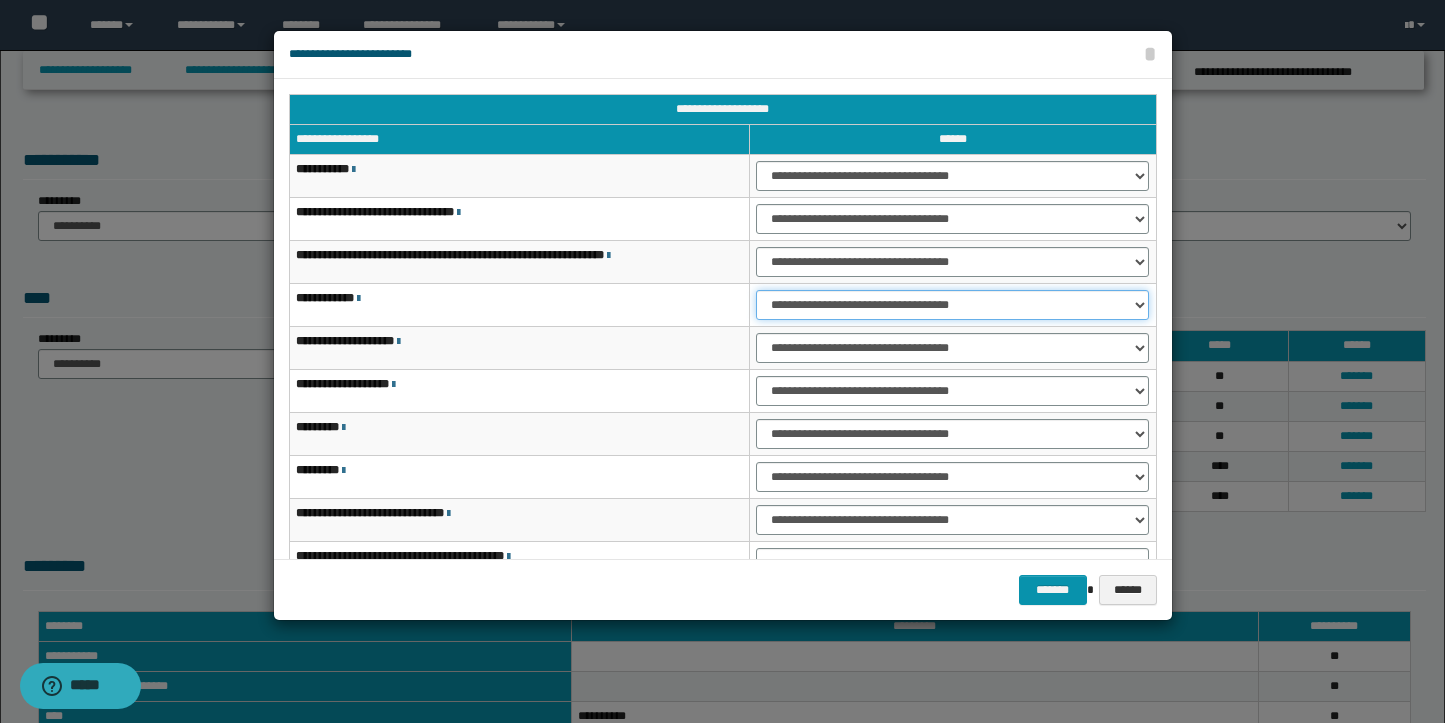 click on "**********" at bounding box center (952, 305) 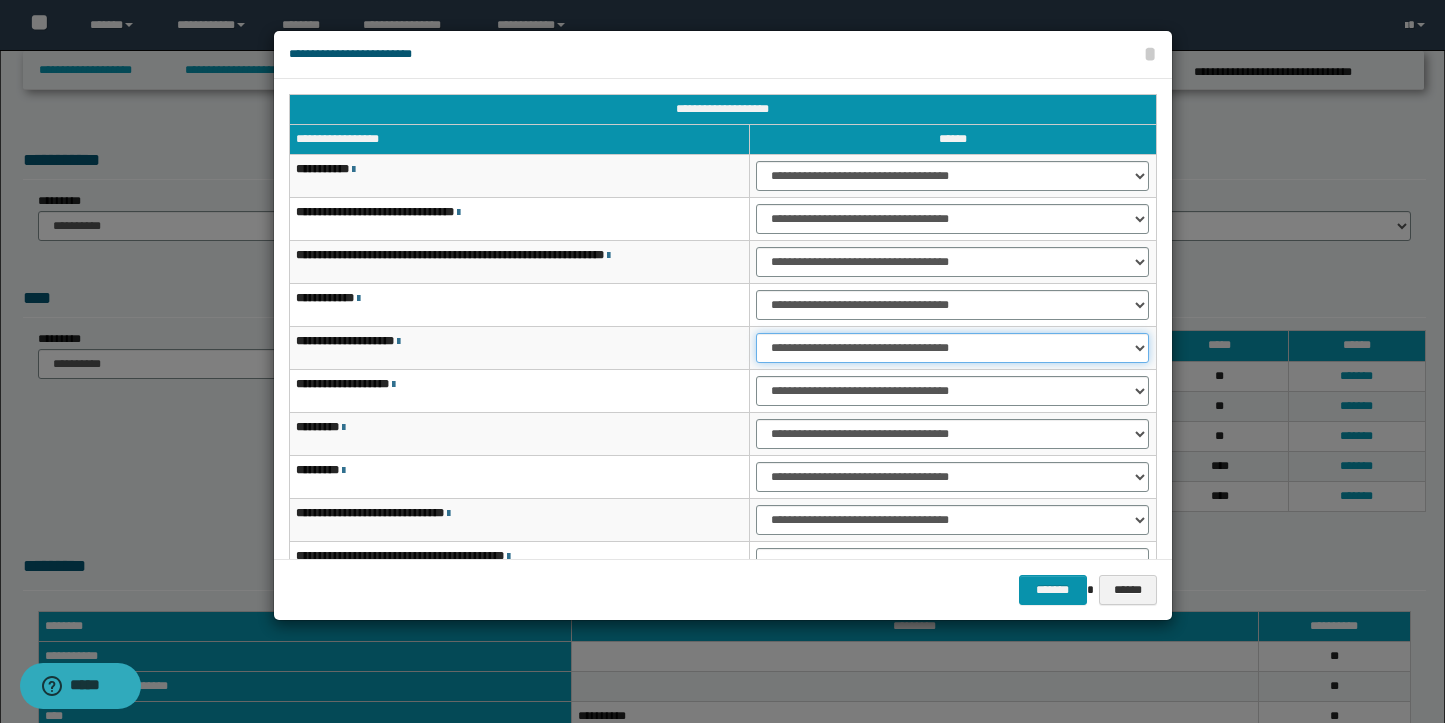 click on "**********" at bounding box center [952, 348] 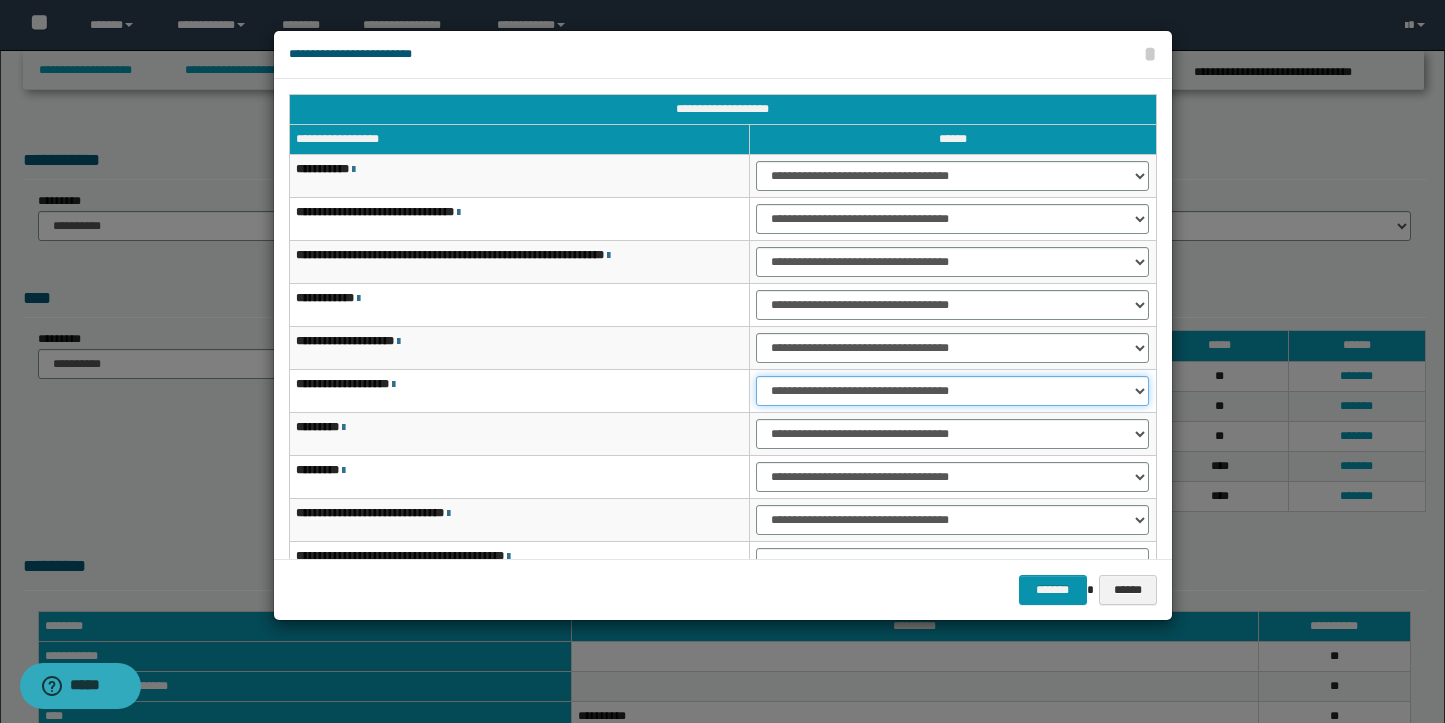 click on "**********" at bounding box center [952, 391] 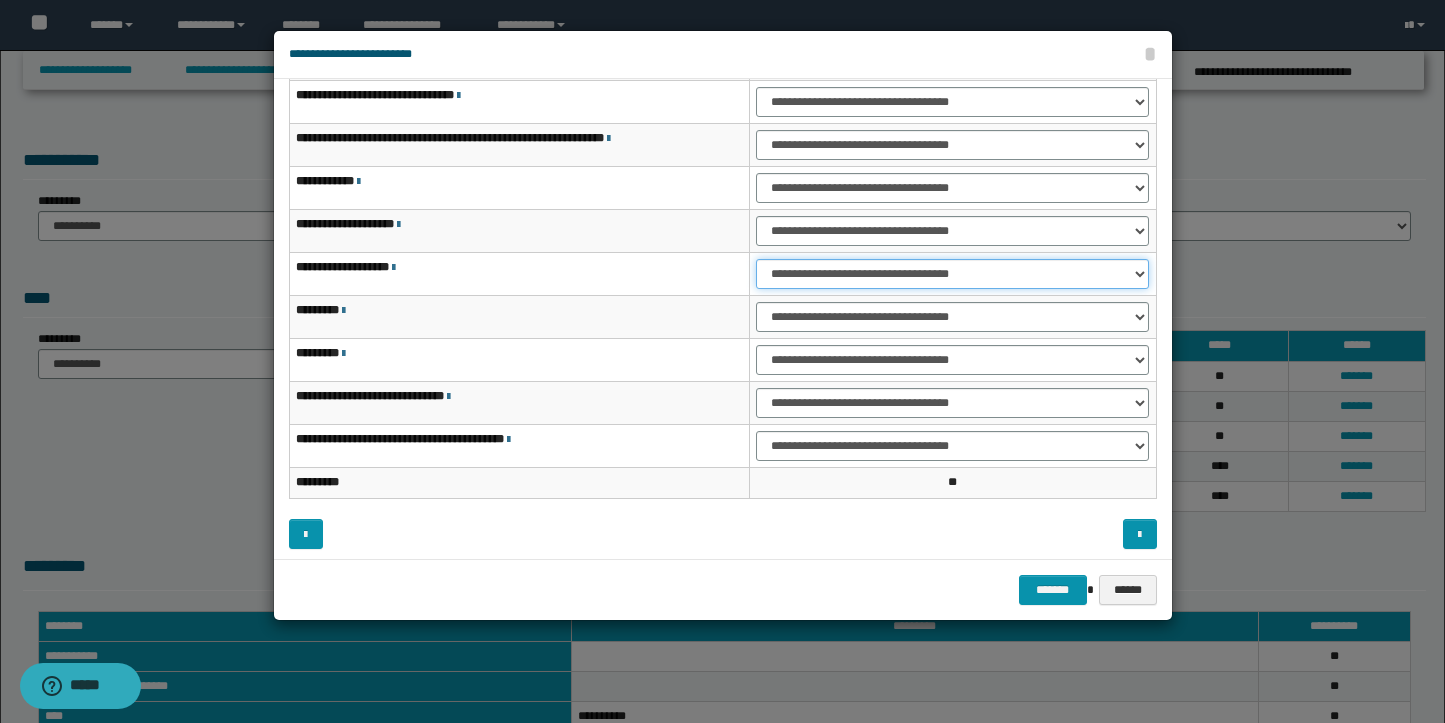 scroll, scrollTop: 121, scrollLeft: 0, axis: vertical 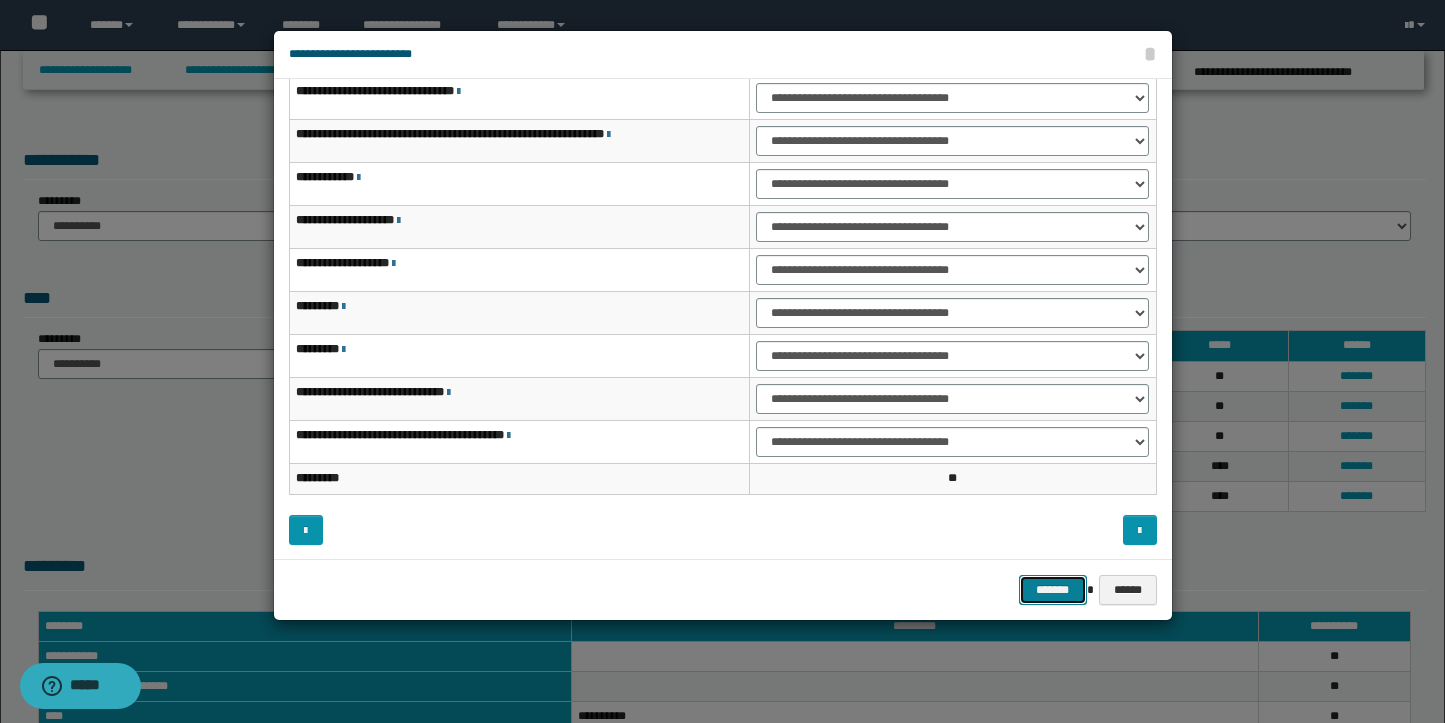 click on "*******" at bounding box center (1053, 590) 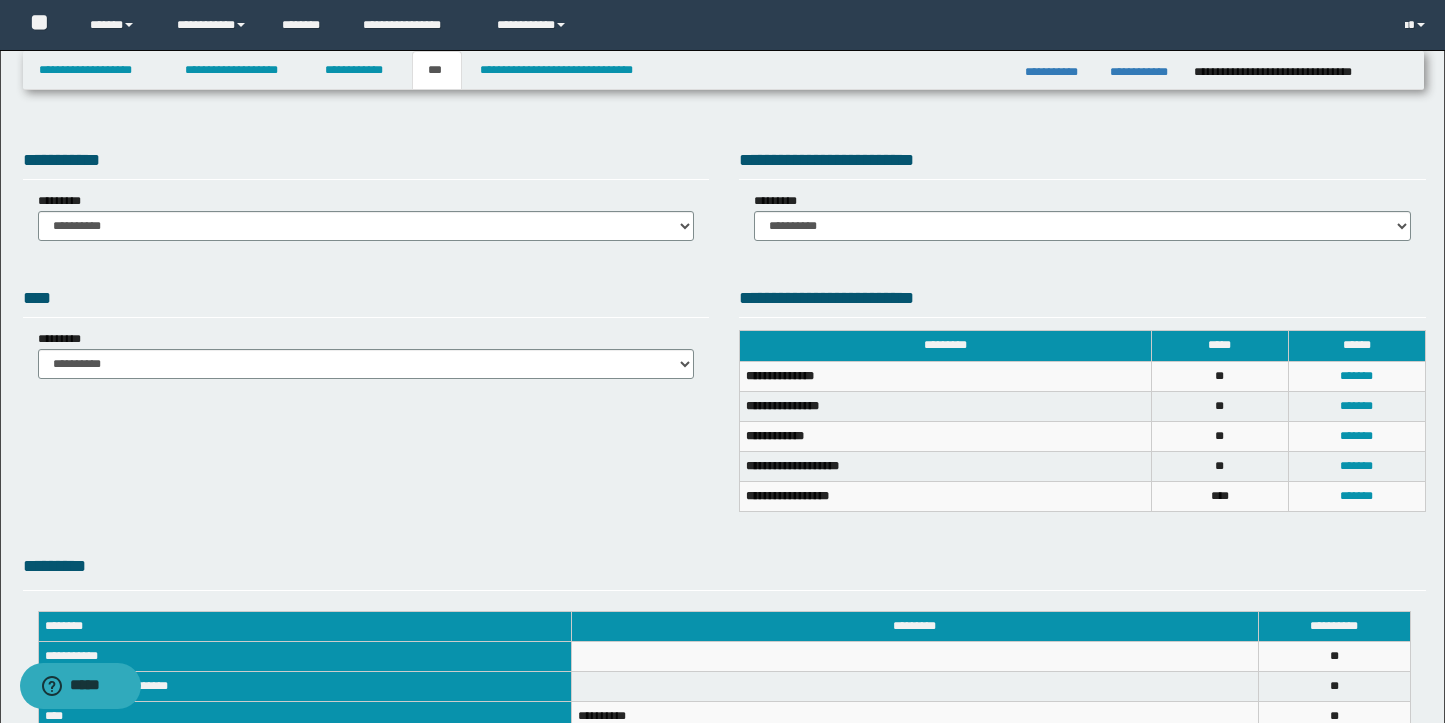 click on "**********" at bounding box center (724, 530) 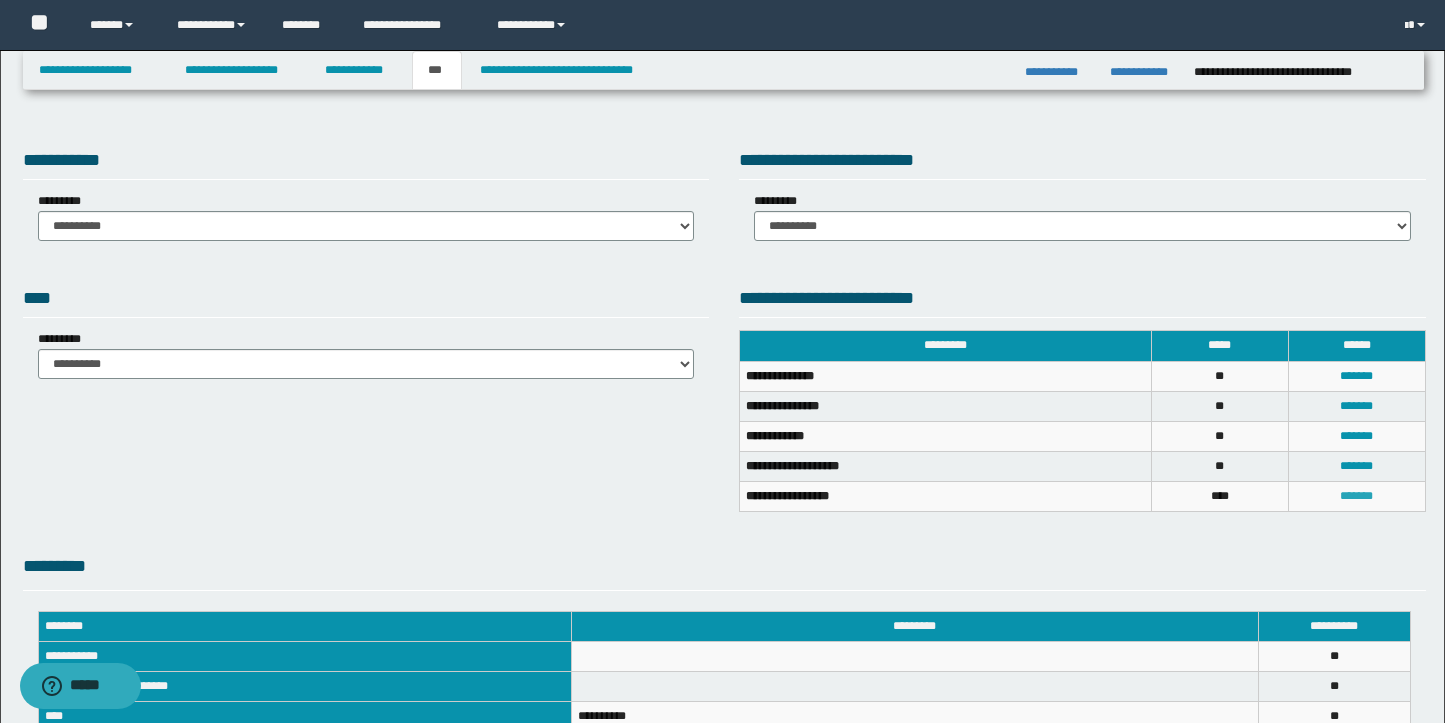 click on "*******" at bounding box center (1356, 496) 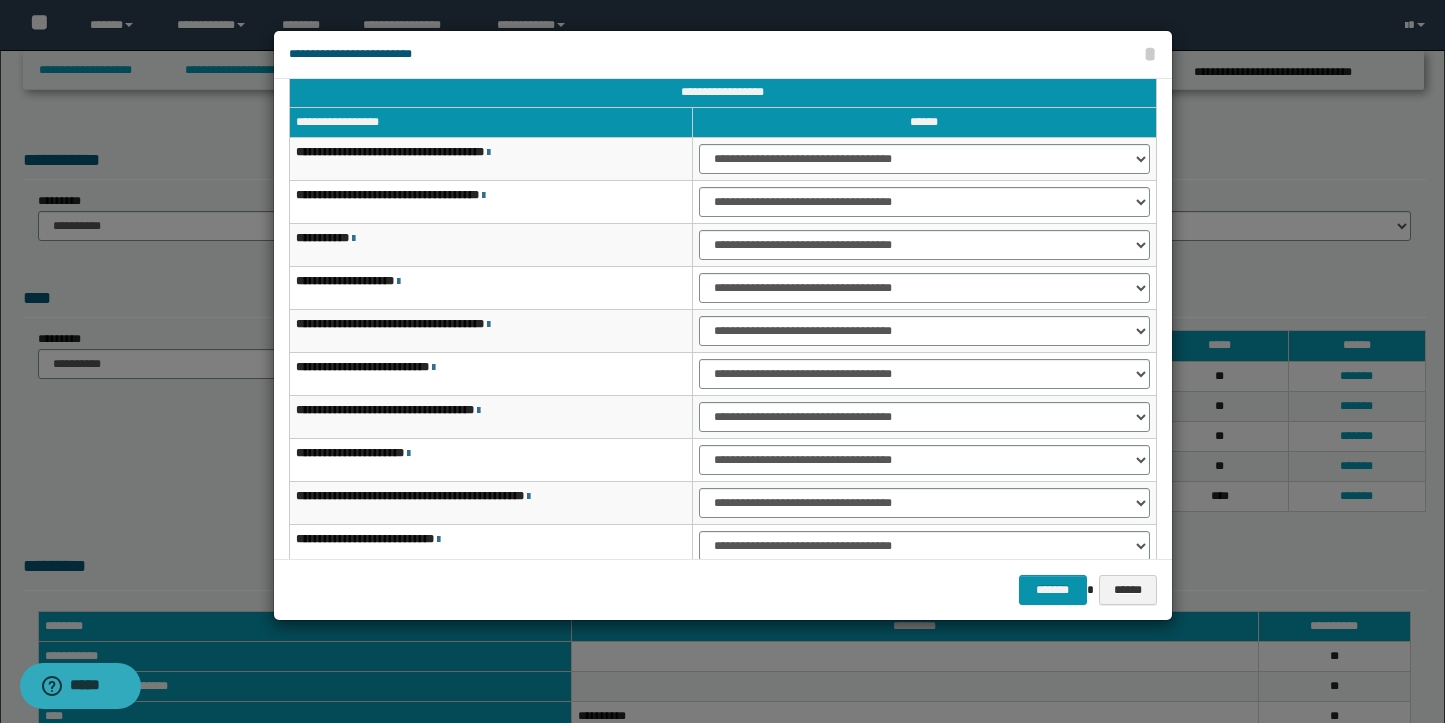 scroll, scrollTop: 7, scrollLeft: 0, axis: vertical 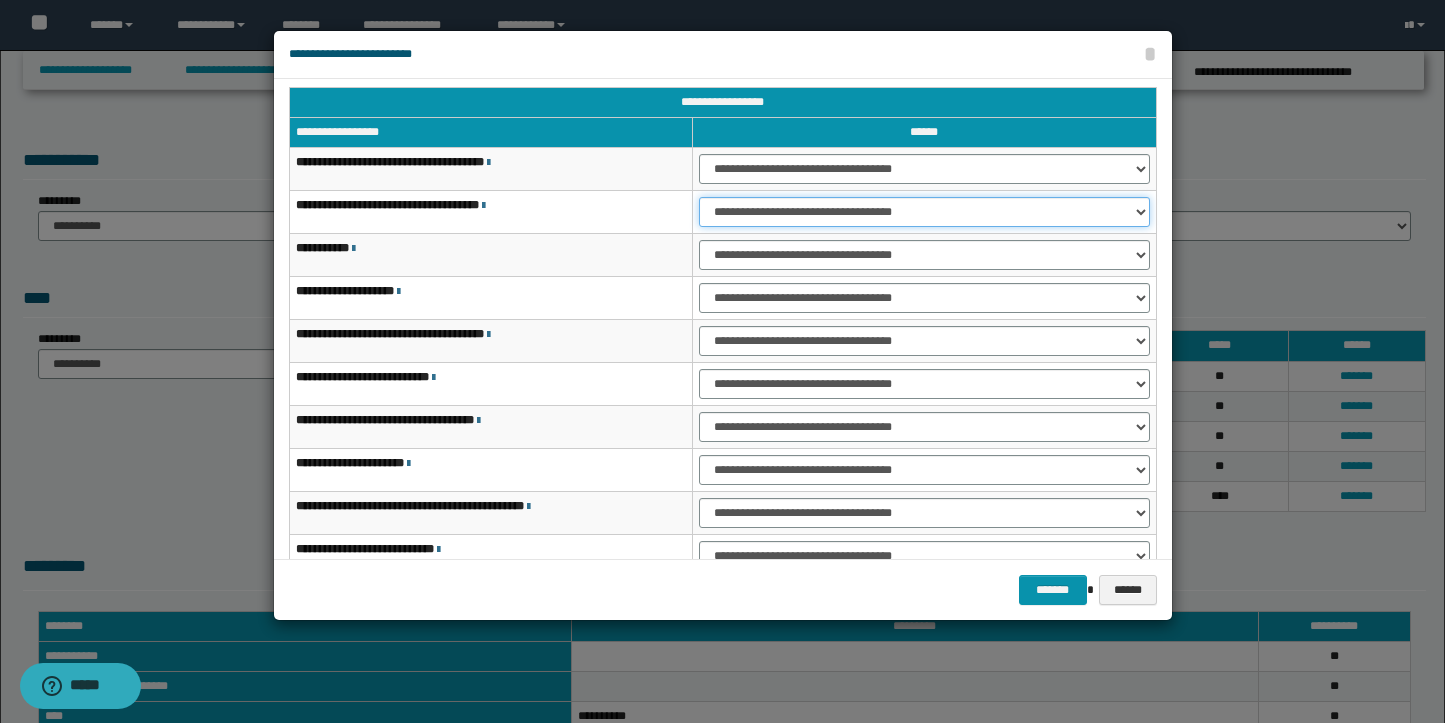 click on "**********" at bounding box center [924, 212] 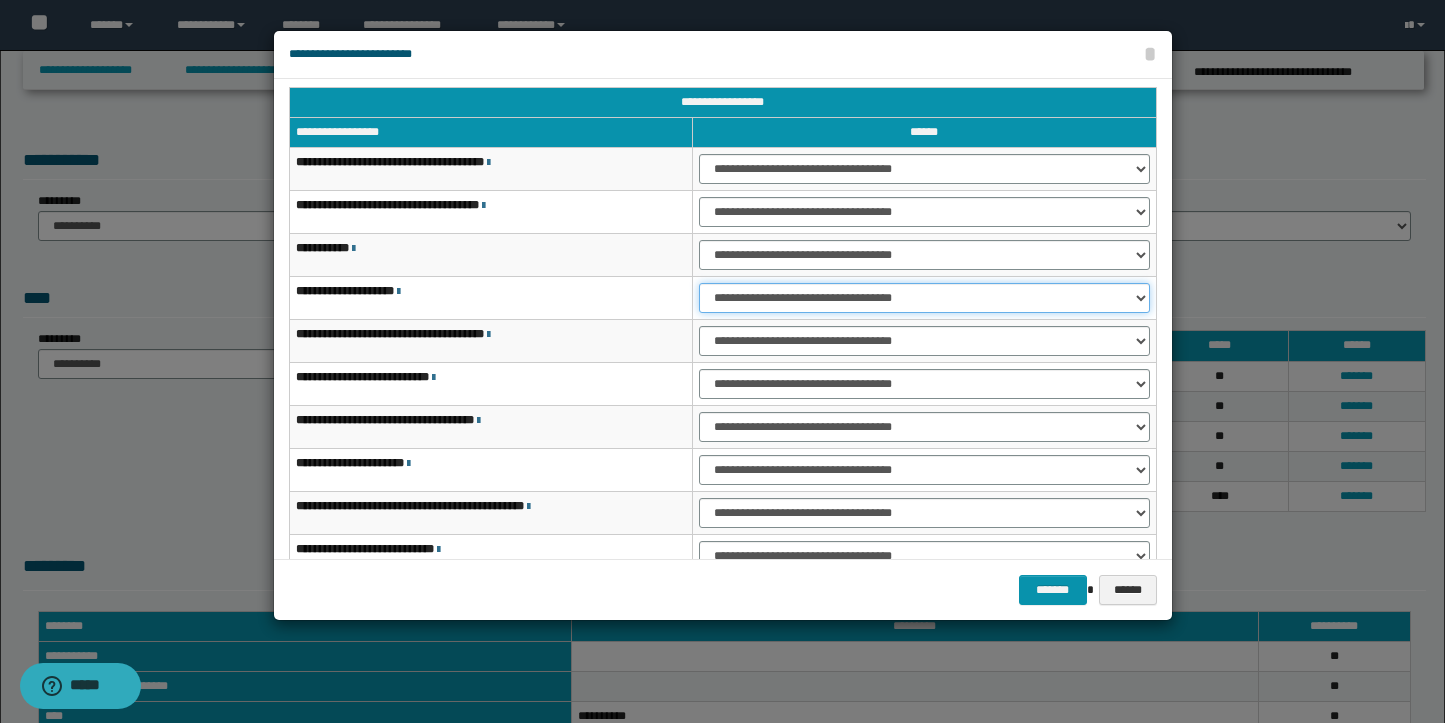 click on "**********" at bounding box center [924, 298] 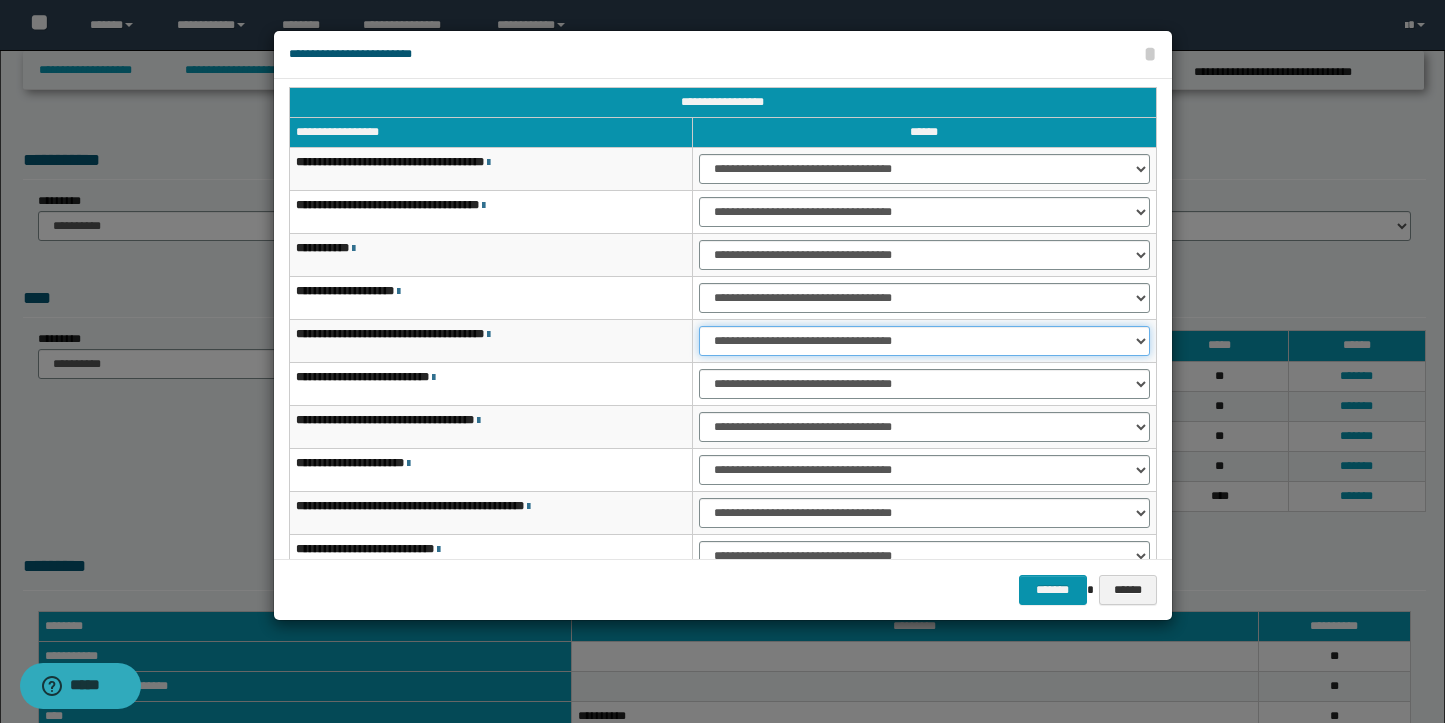 click on "**********" at bounding box center [924, 341] 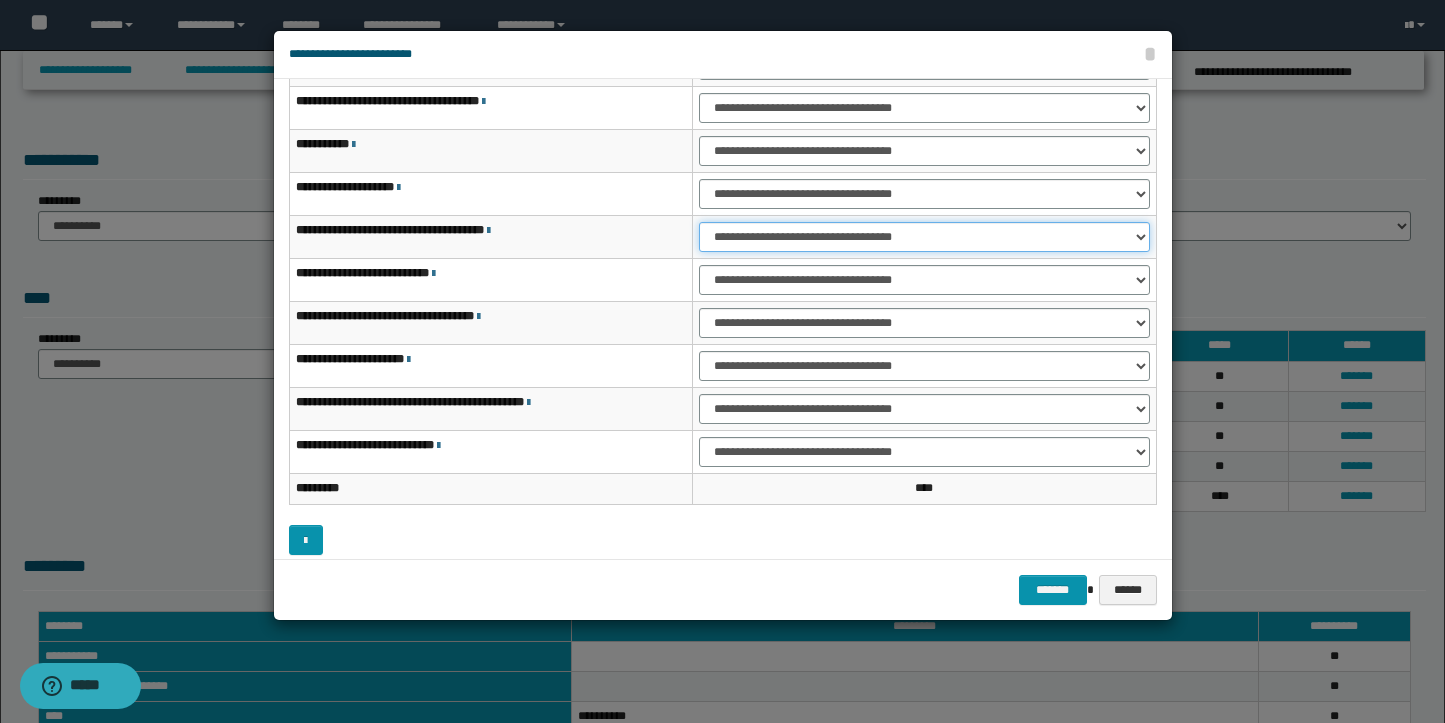 scroll, scrollTop: 118, scrollLeft: 0, axis: vertical 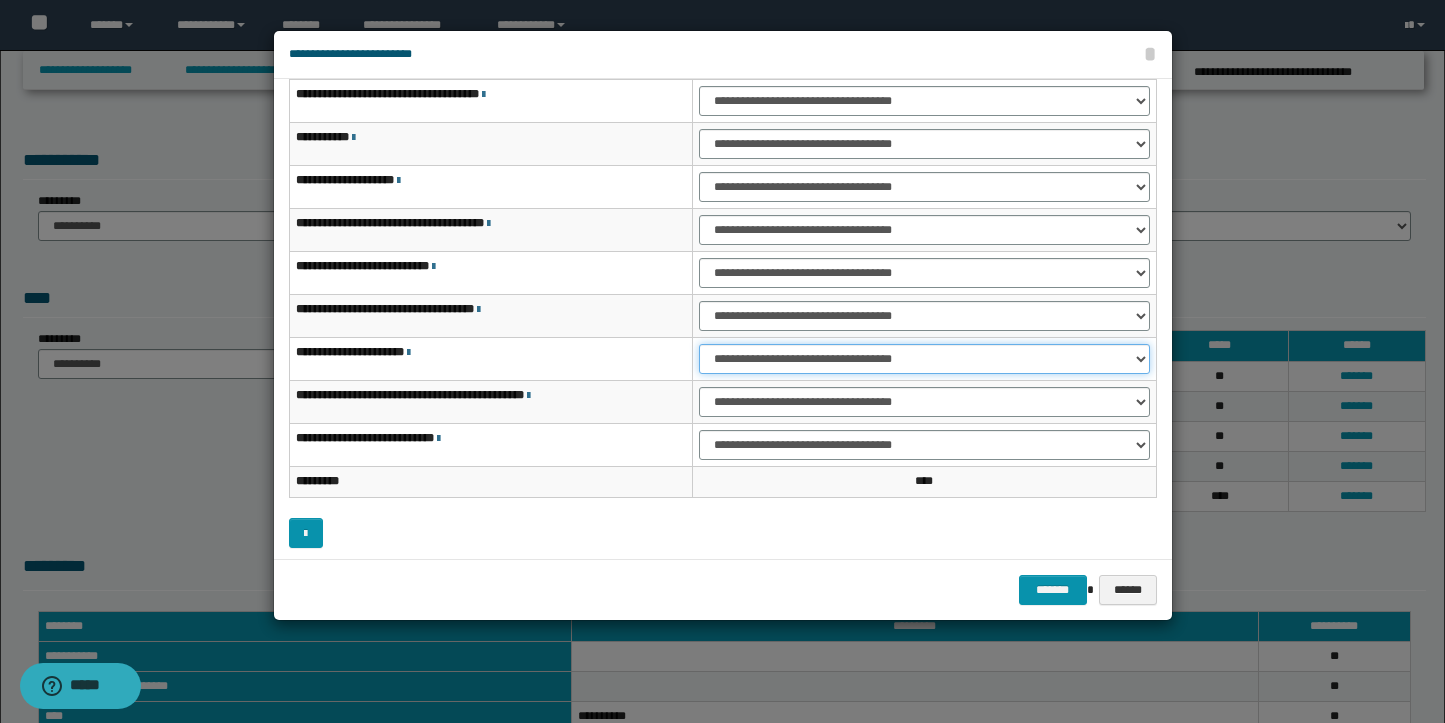 click on "**********" at bounding box center (924, 359) 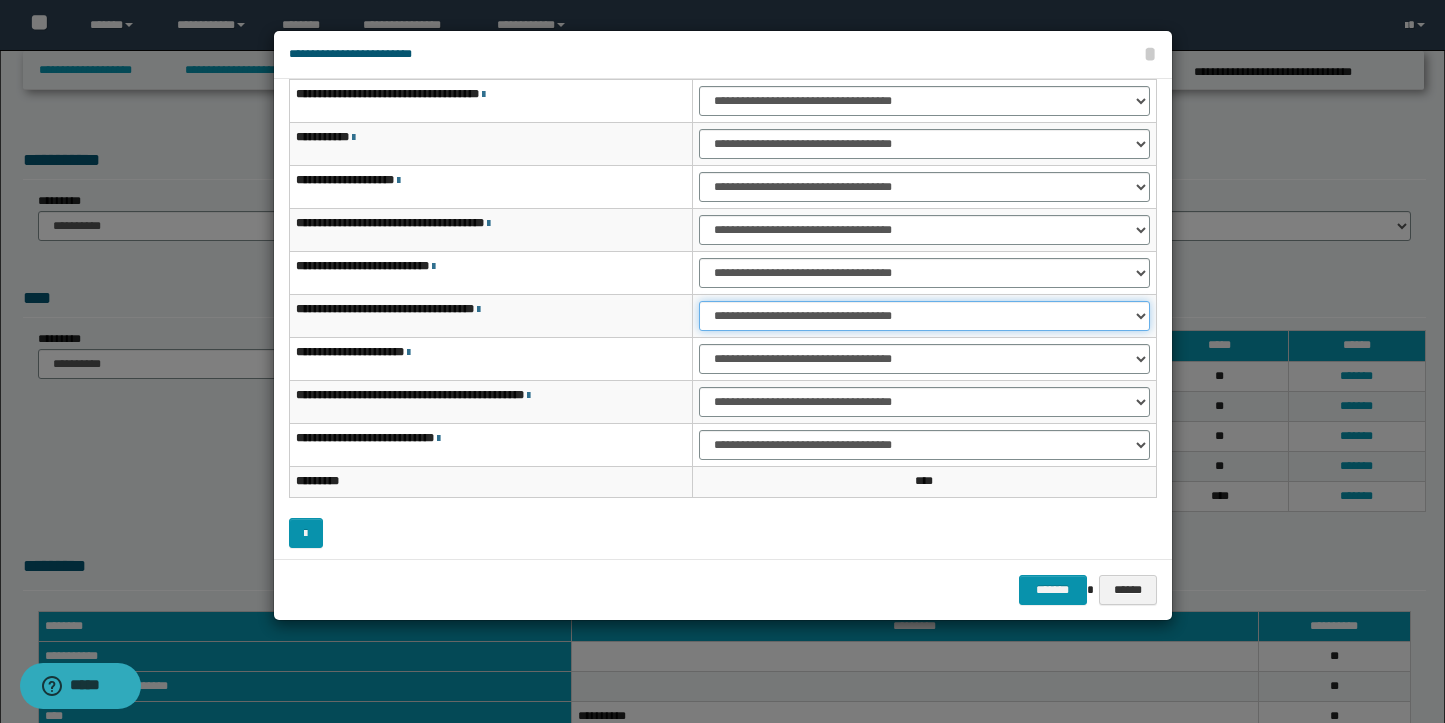 click on "**********" at bounding box center (924, 316) 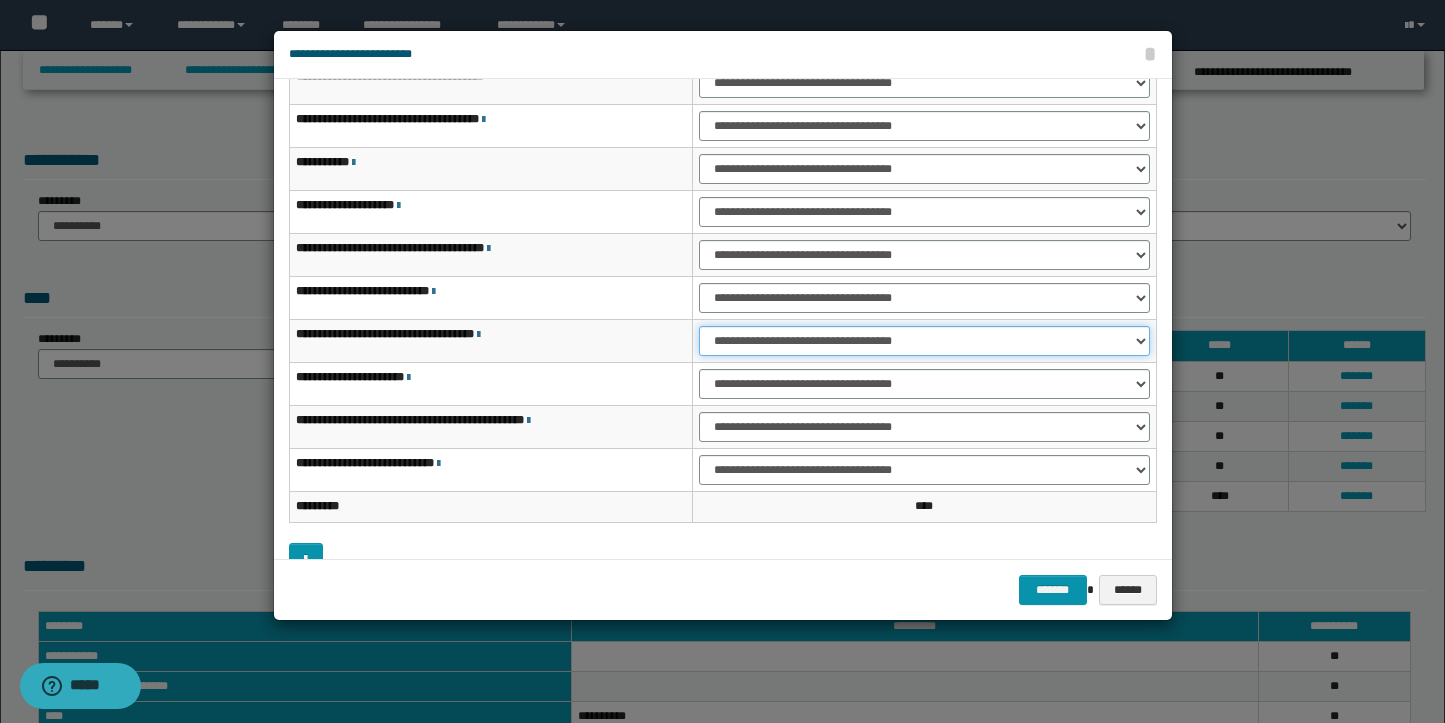 scroll, scrollTop: 121, scrollLeft: 0, axis: vertical 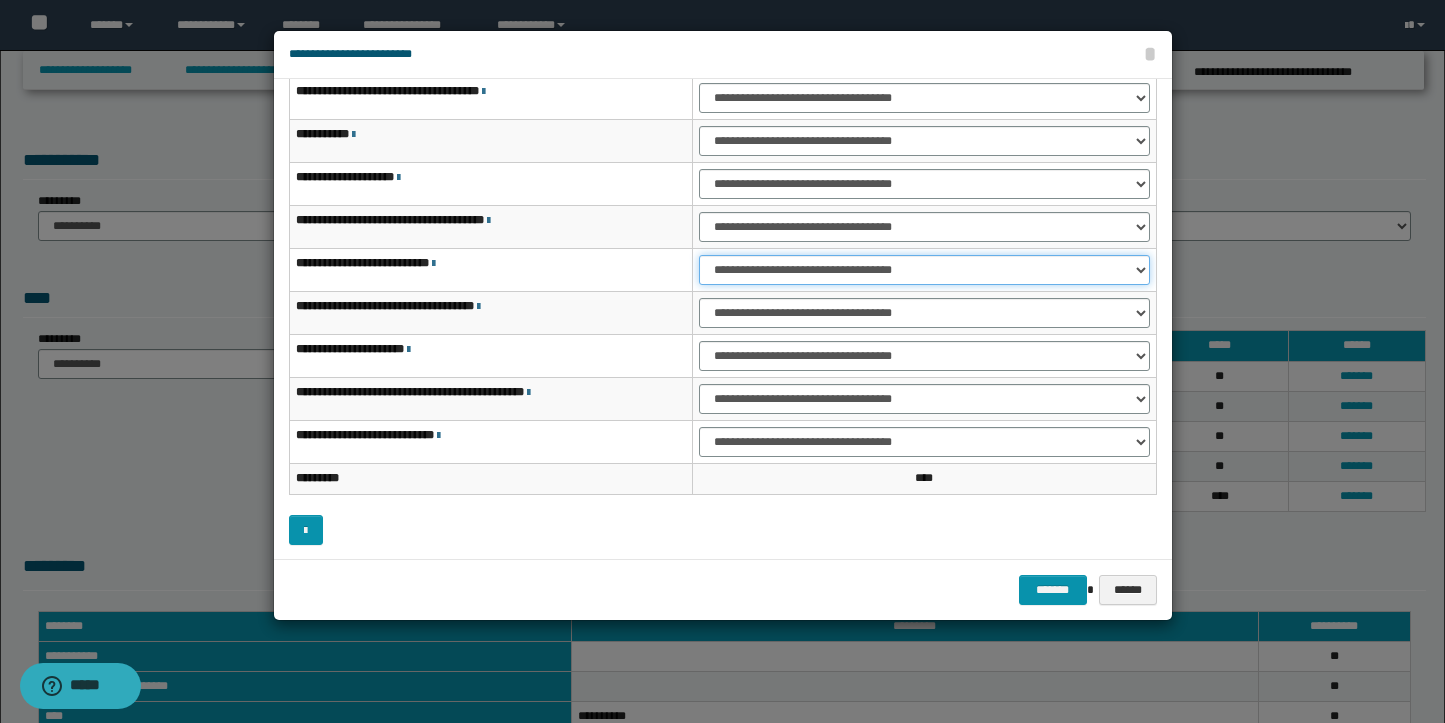 click on "**********" at bounding box center (924, 270) 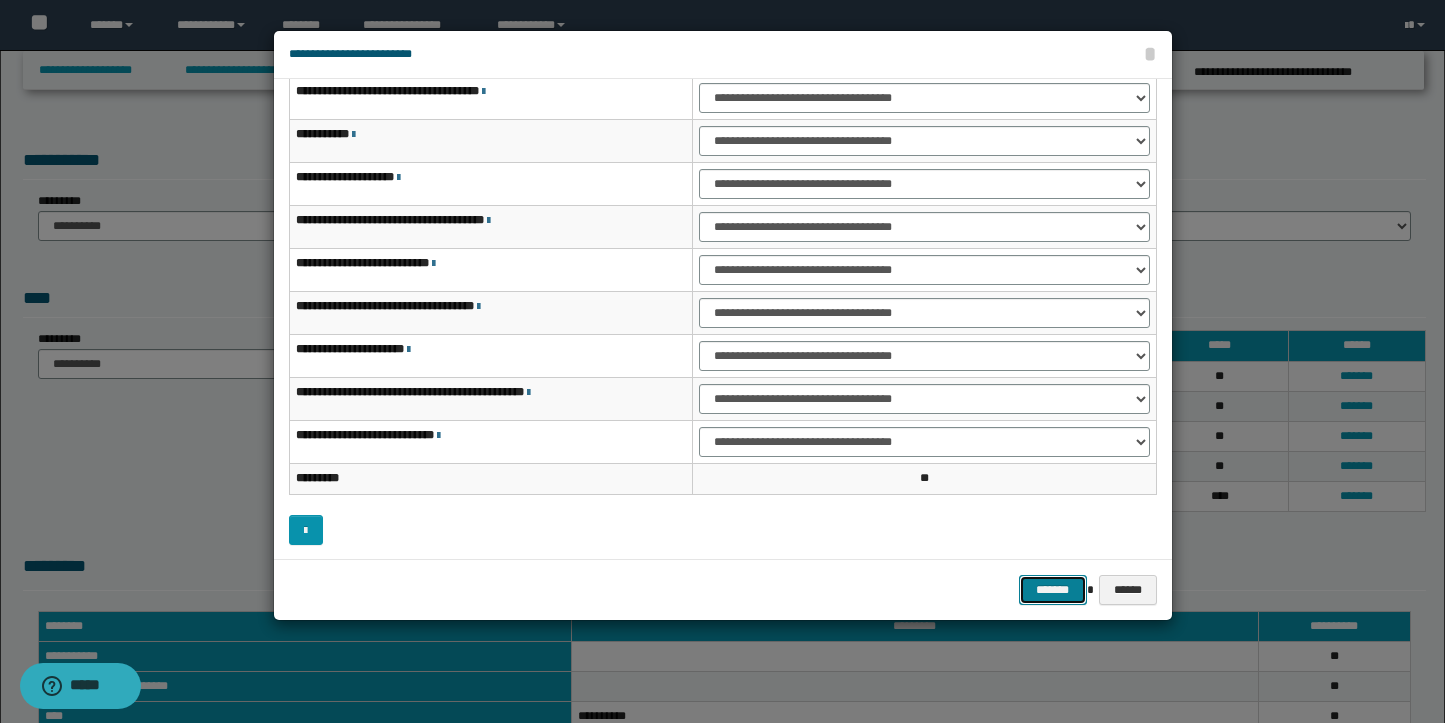 click on "*******" at bounding box center [1053, 590] 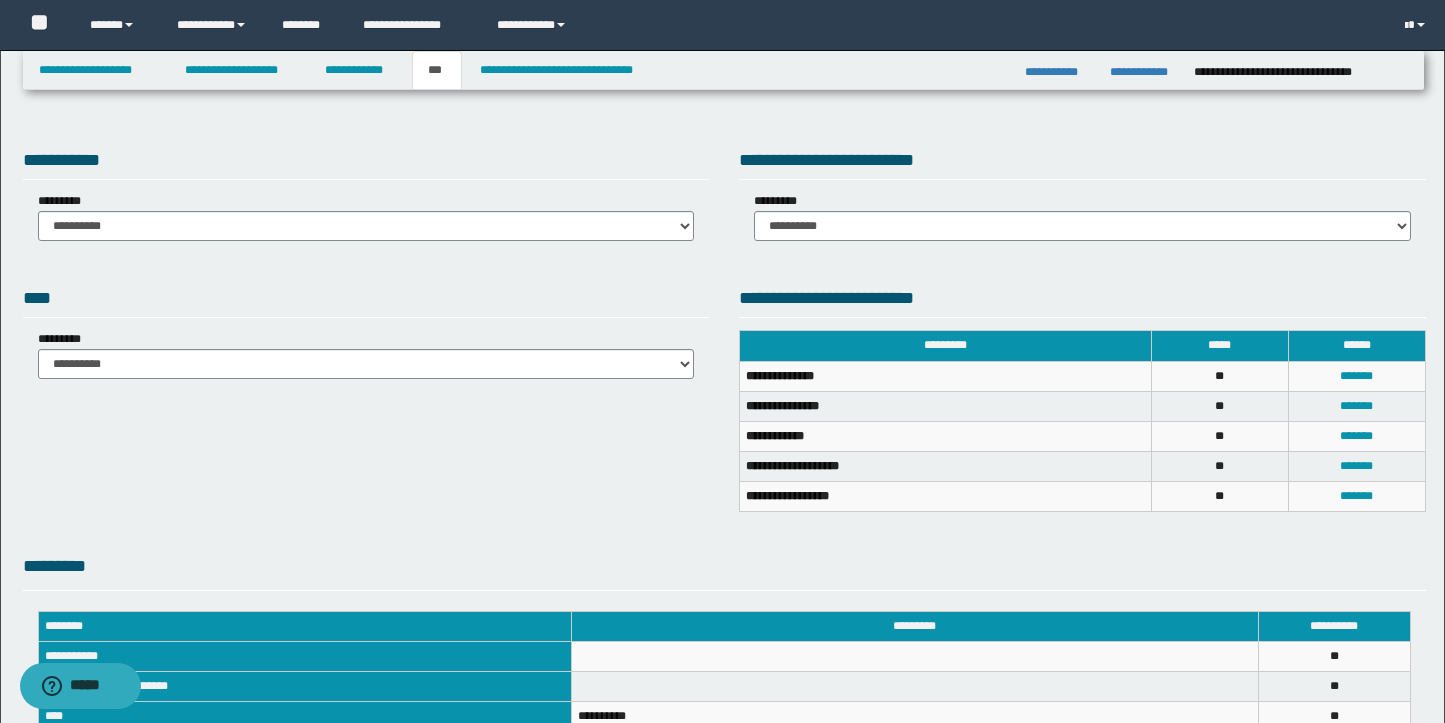 click on "*********" at bounding box center (724, 571) 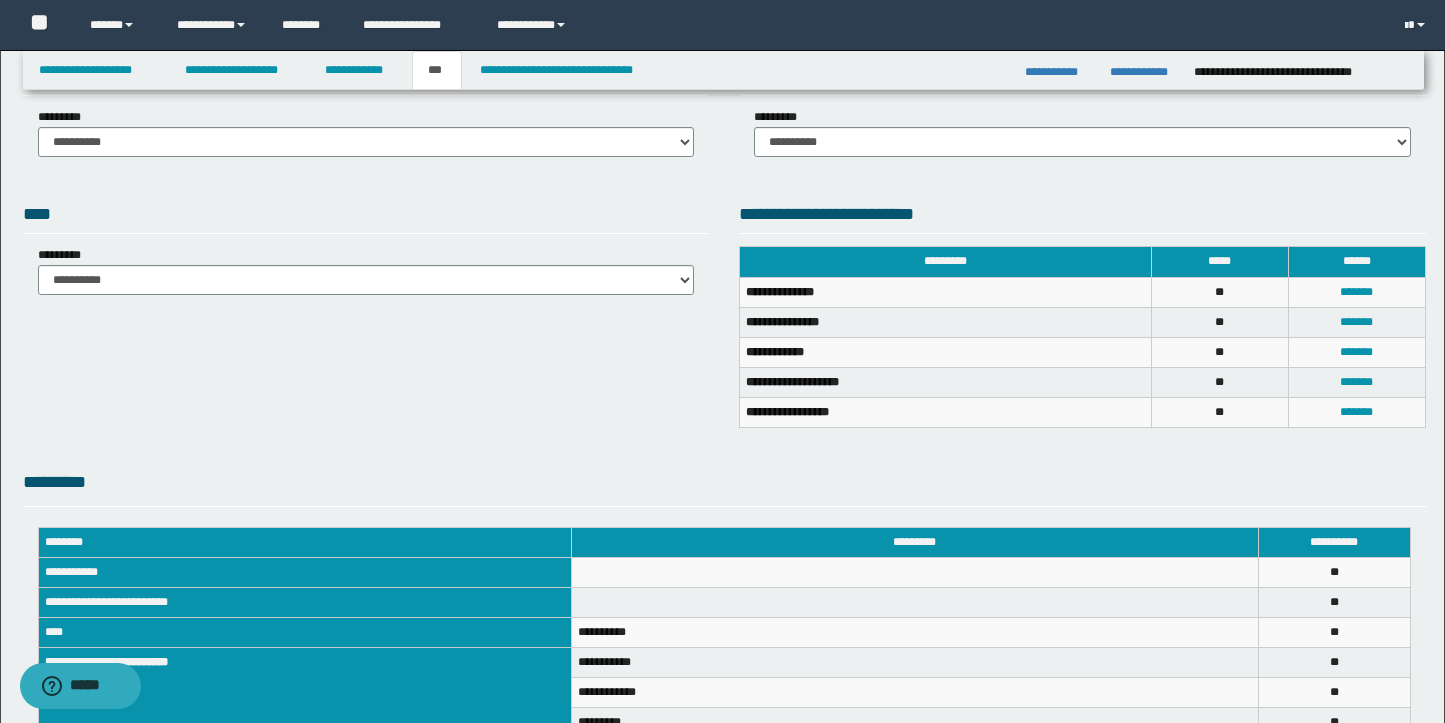 scroll, scrollTop: 0, scrollLeft: 0, axis: both 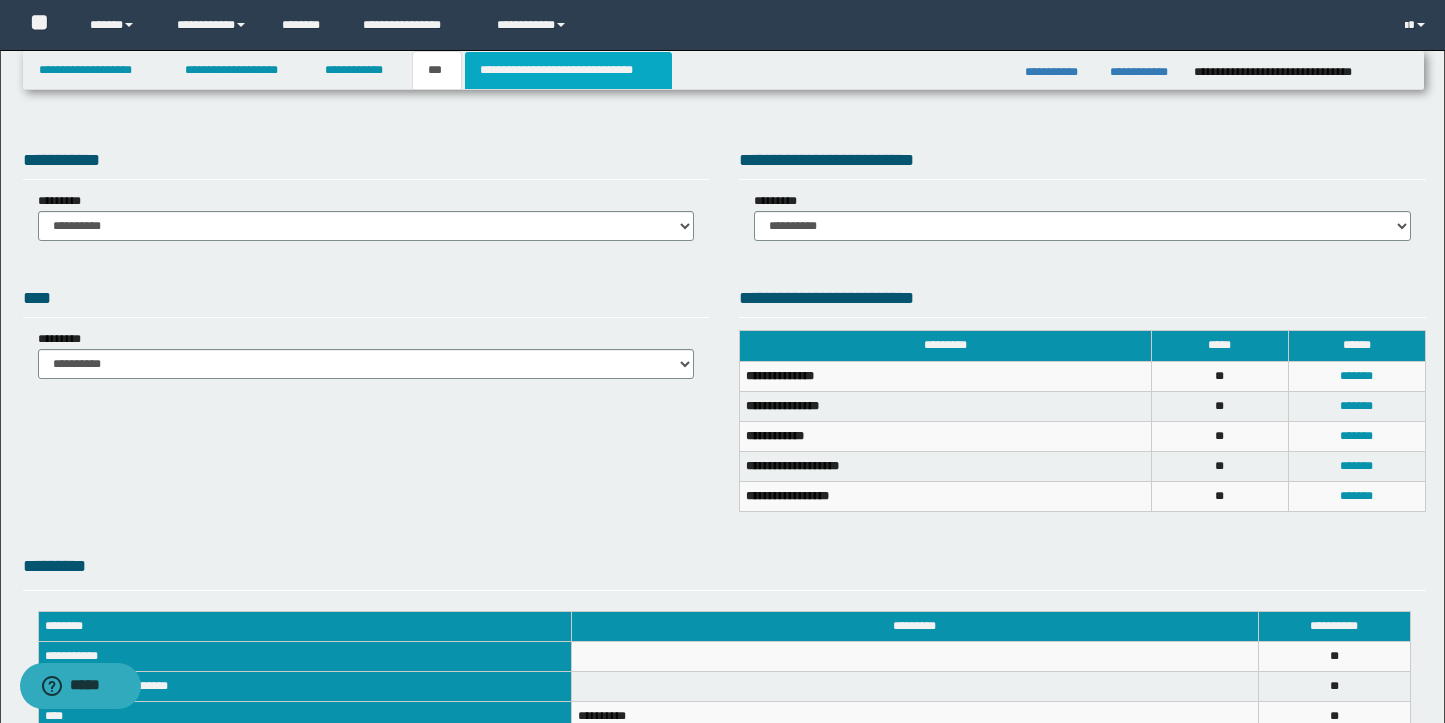 click on "**********" at bounding box center [568, 70] 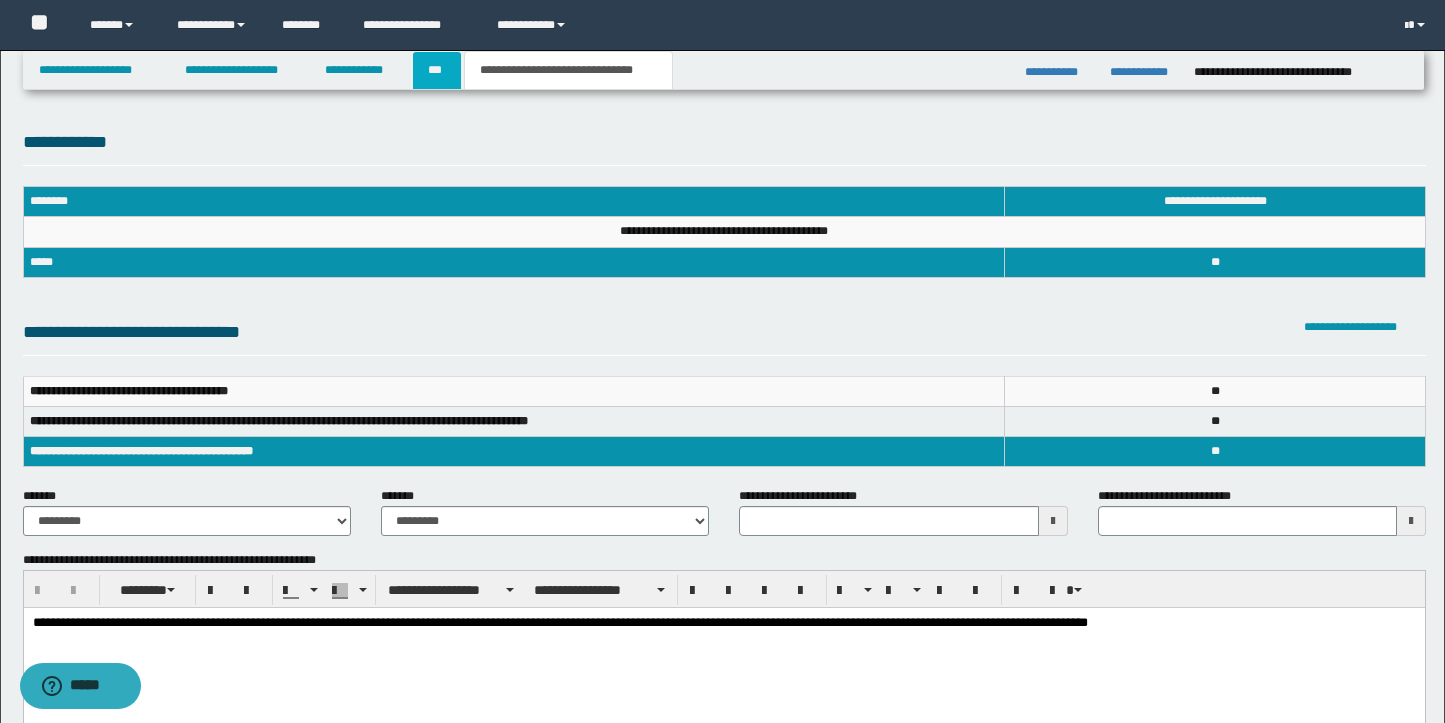 click on "***" at bounding box center [437, 70] 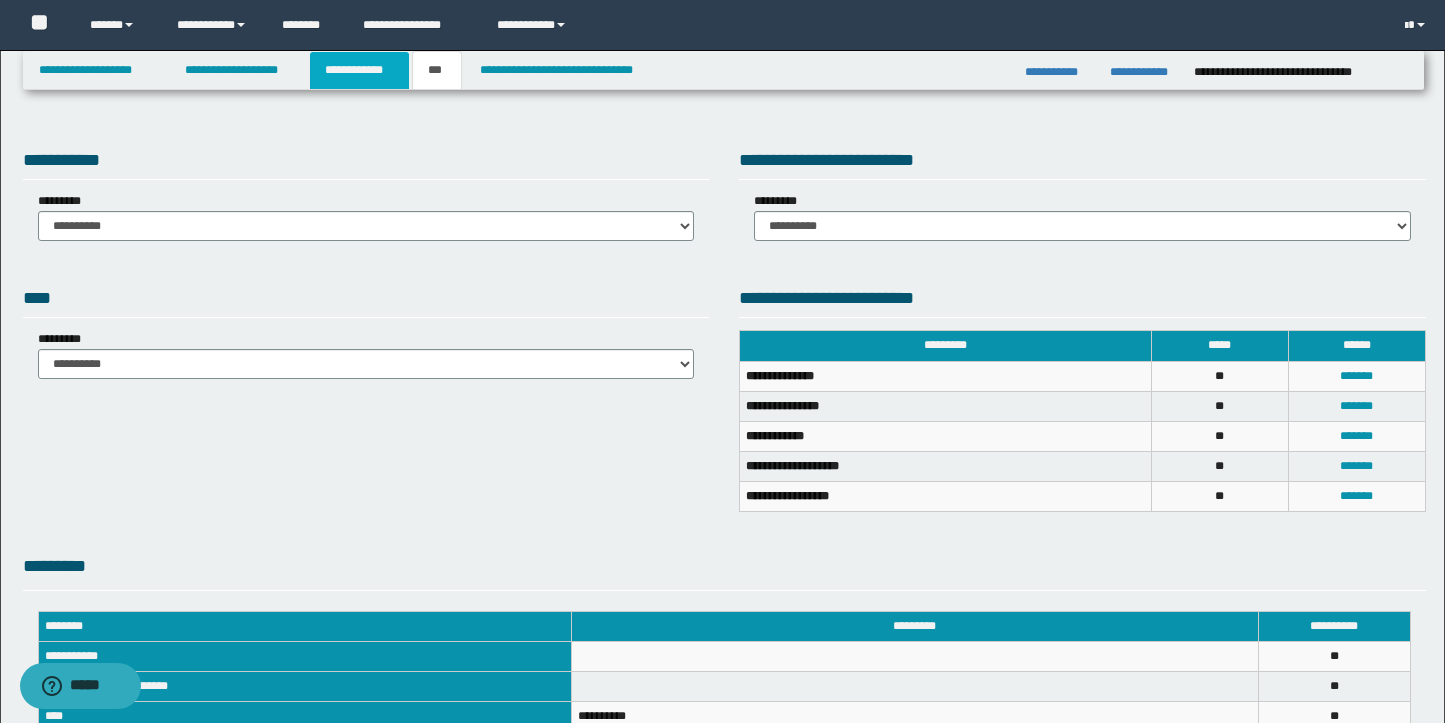 click on "**********" at bounding box center (359, 70) 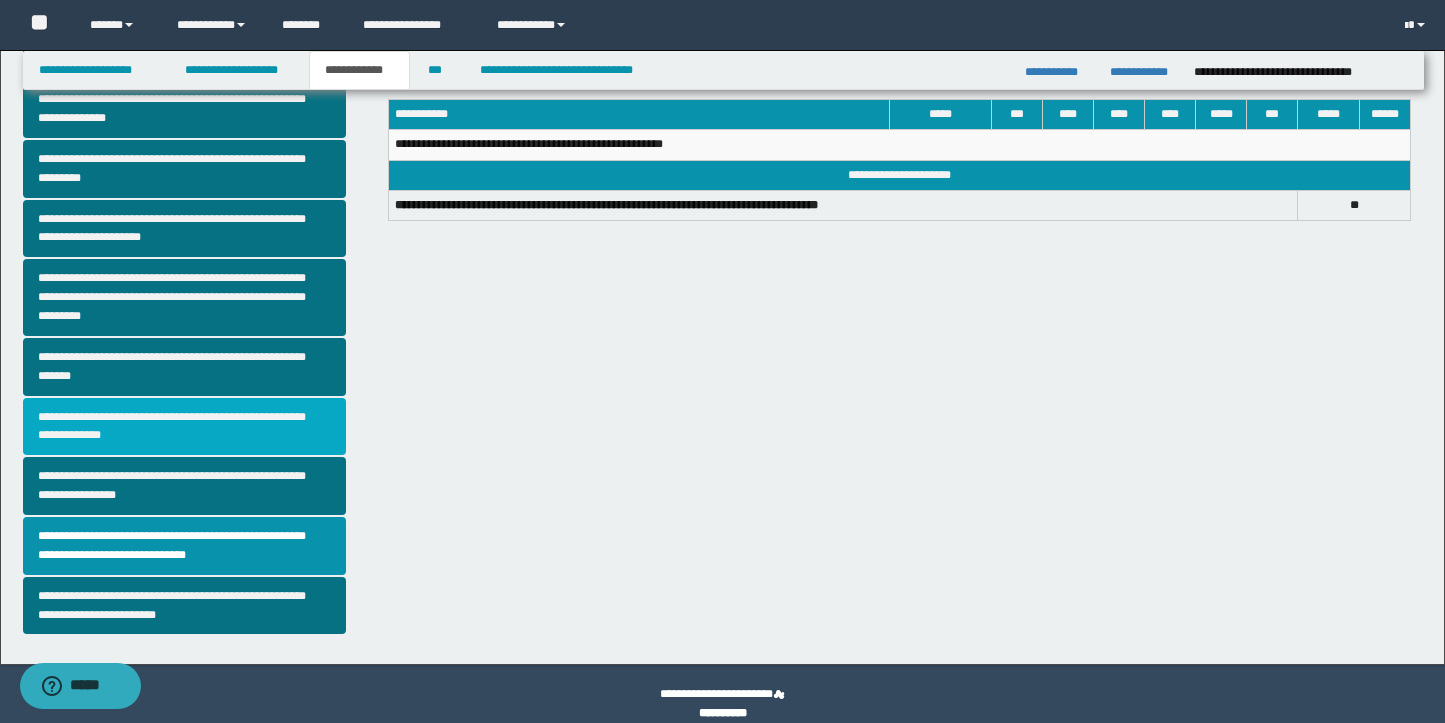 scroll, scrollTop: 408, scrollLeft: 0, axis: vertical 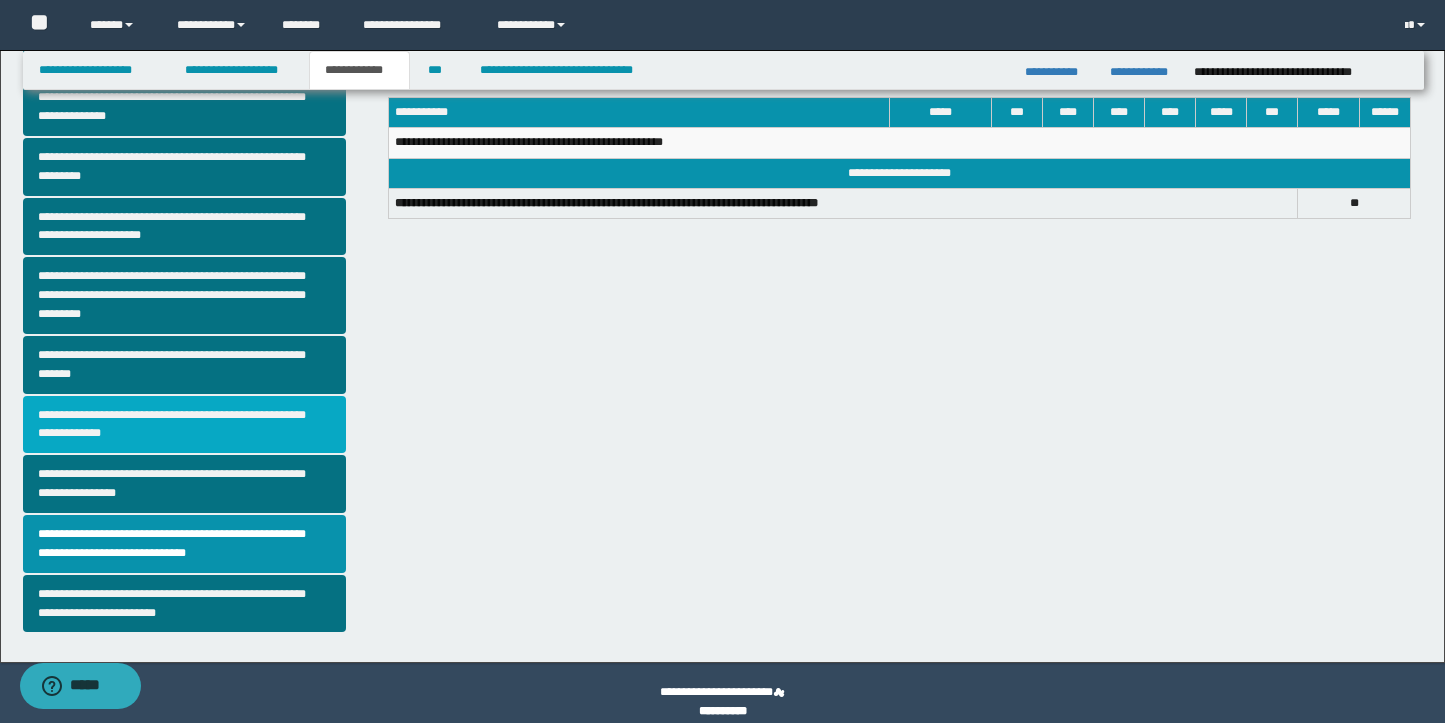 click on "**********" at bounding box center (185, 425) 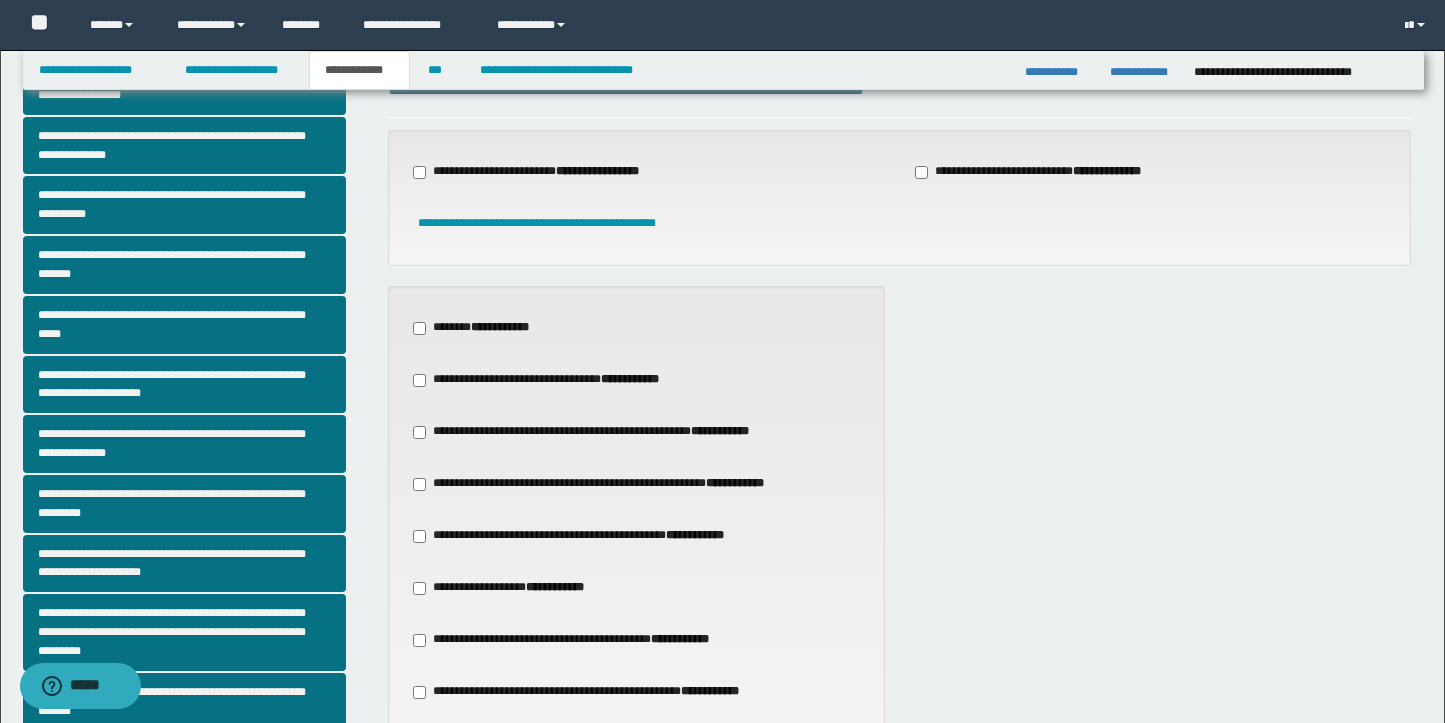 scroll, scrollTop: 78, scrollLeft: 0, axis: vertical 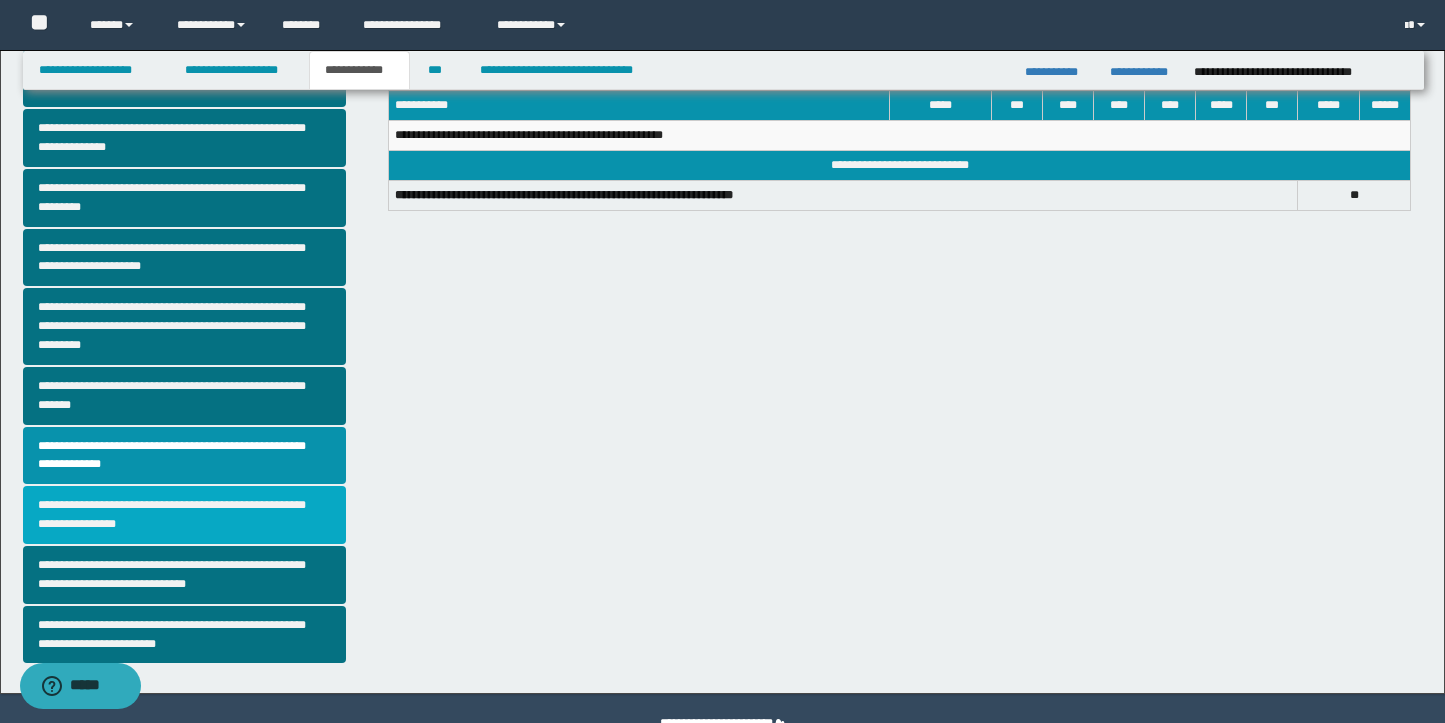 click on "**********" at bounding box center [185, 515] 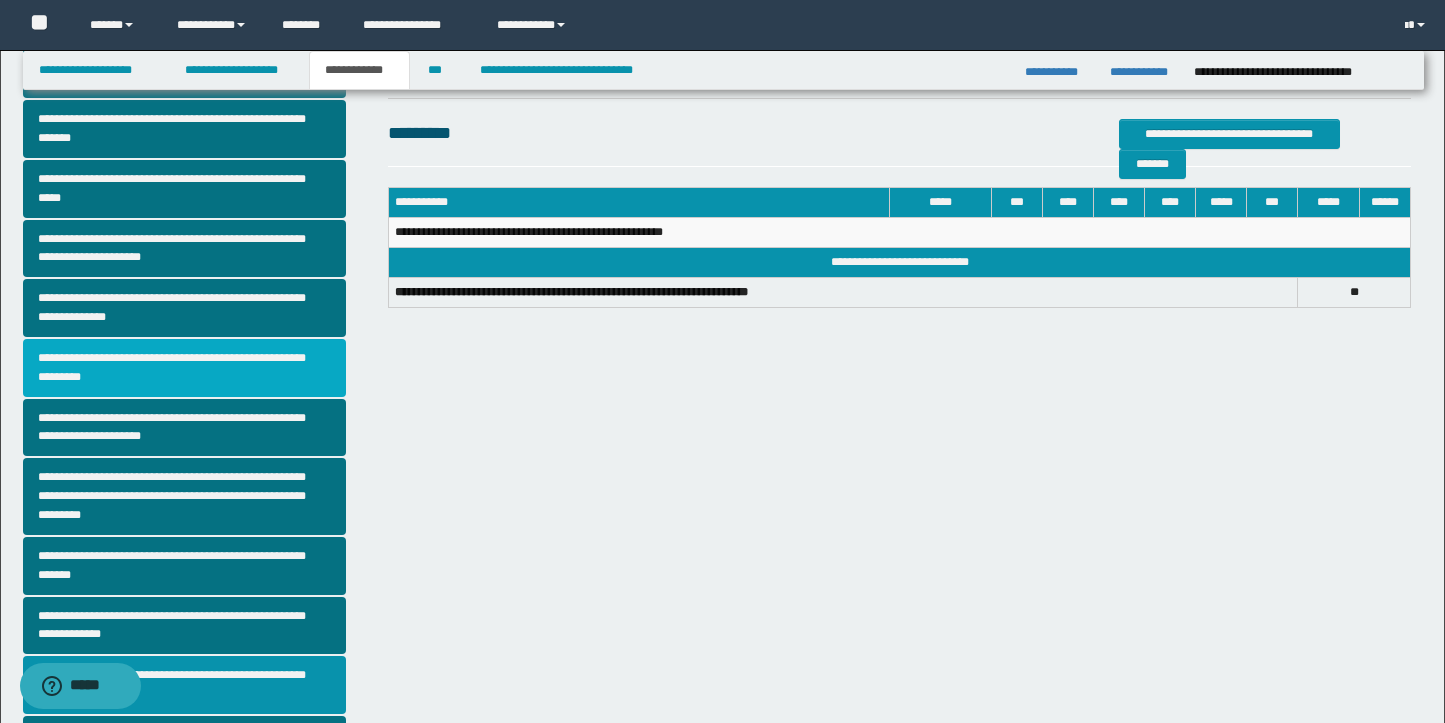 scroll, scrollTop: 225, scrollLeft: 0, axis: vertical 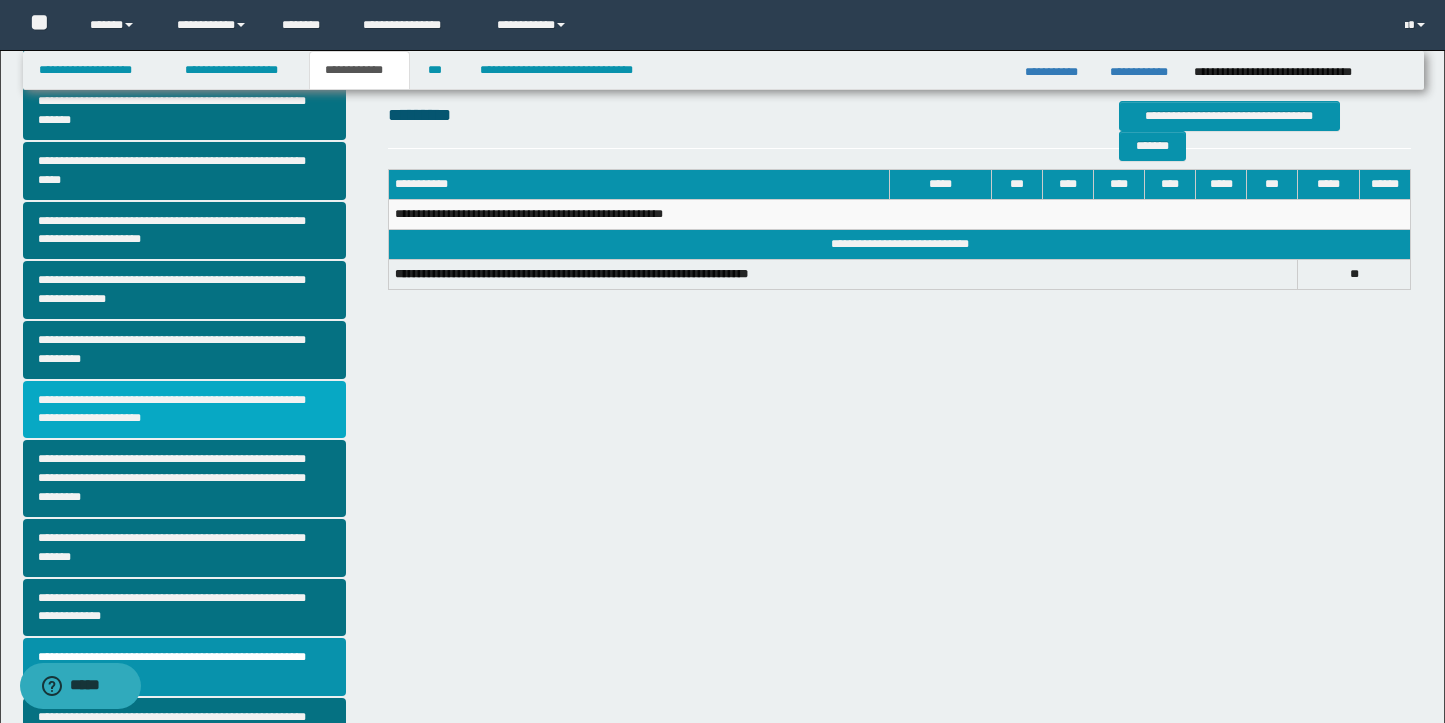 click on "**********" at bounding box center [185, 410] 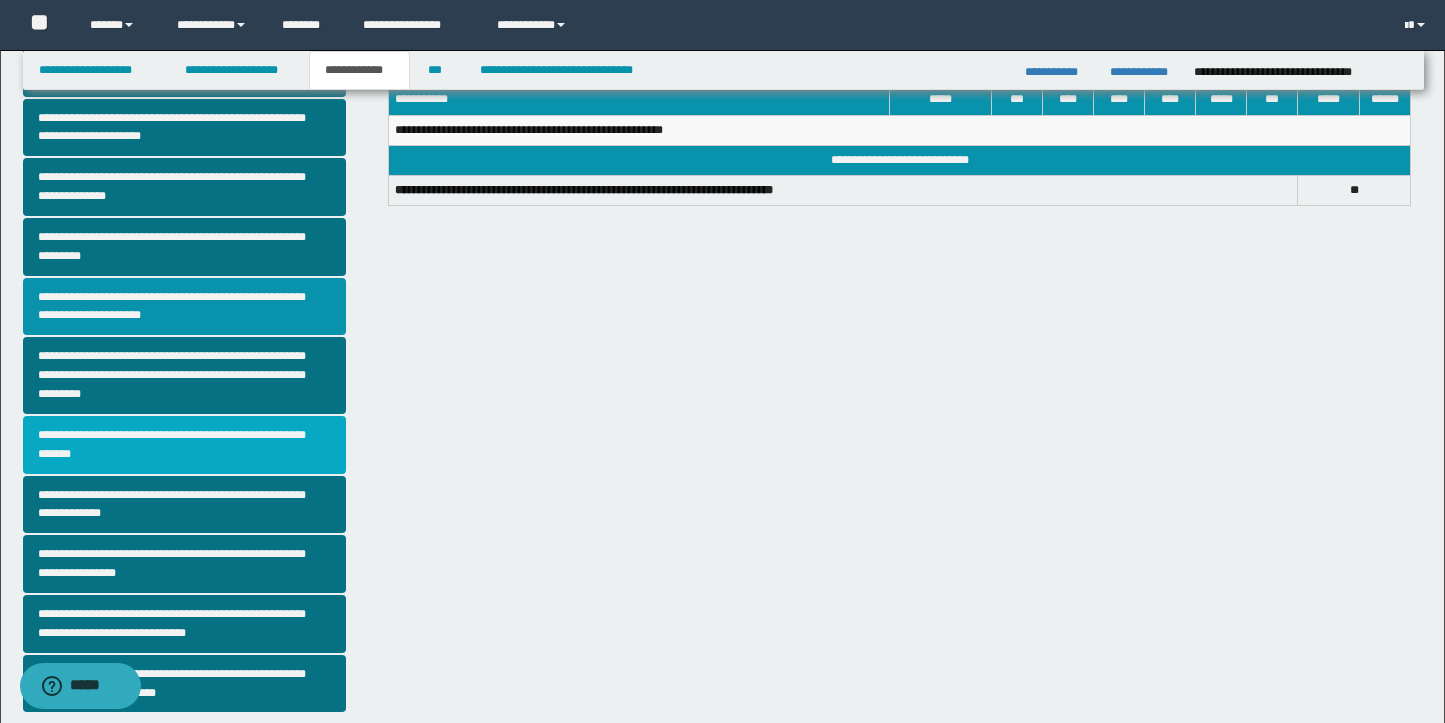 scroll, scrollTop: 426, scrollLeft: 0, axis: vertical 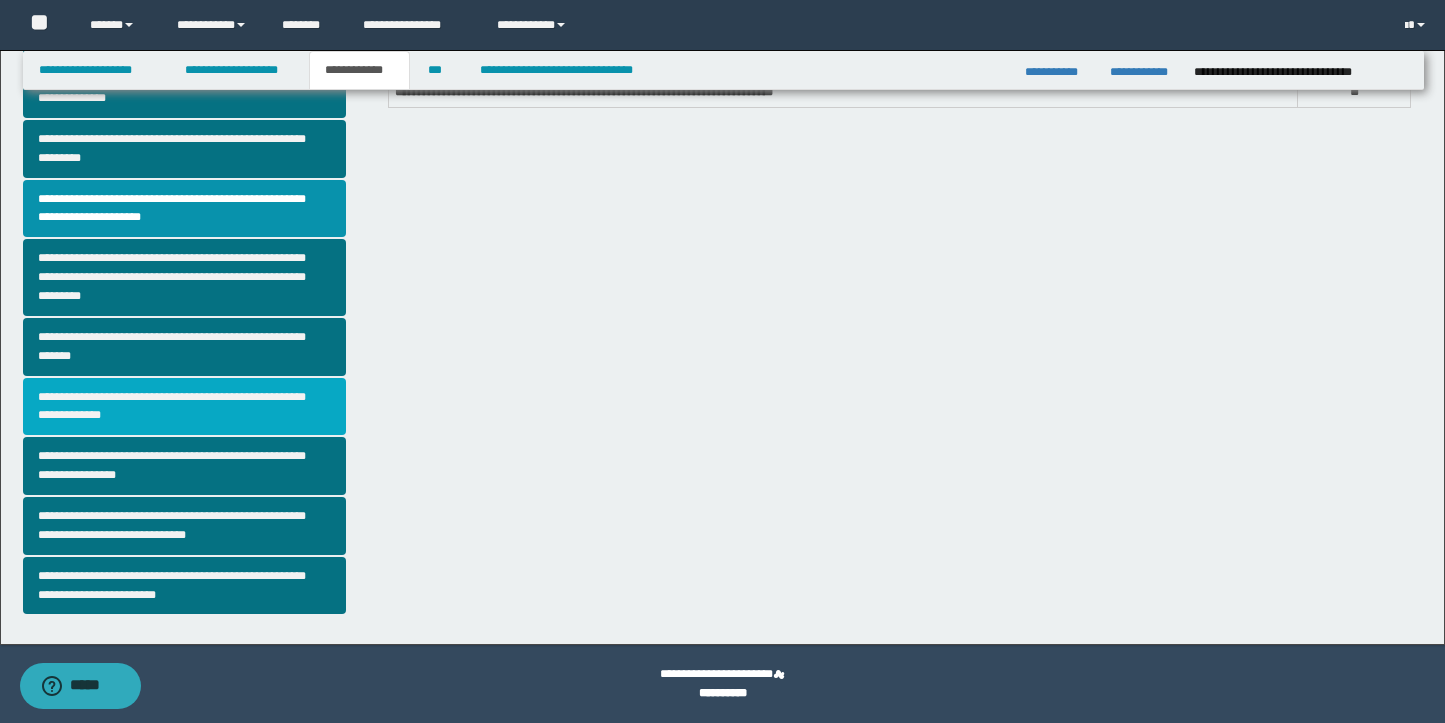 click on "**********" at bounding box center [185, 407] 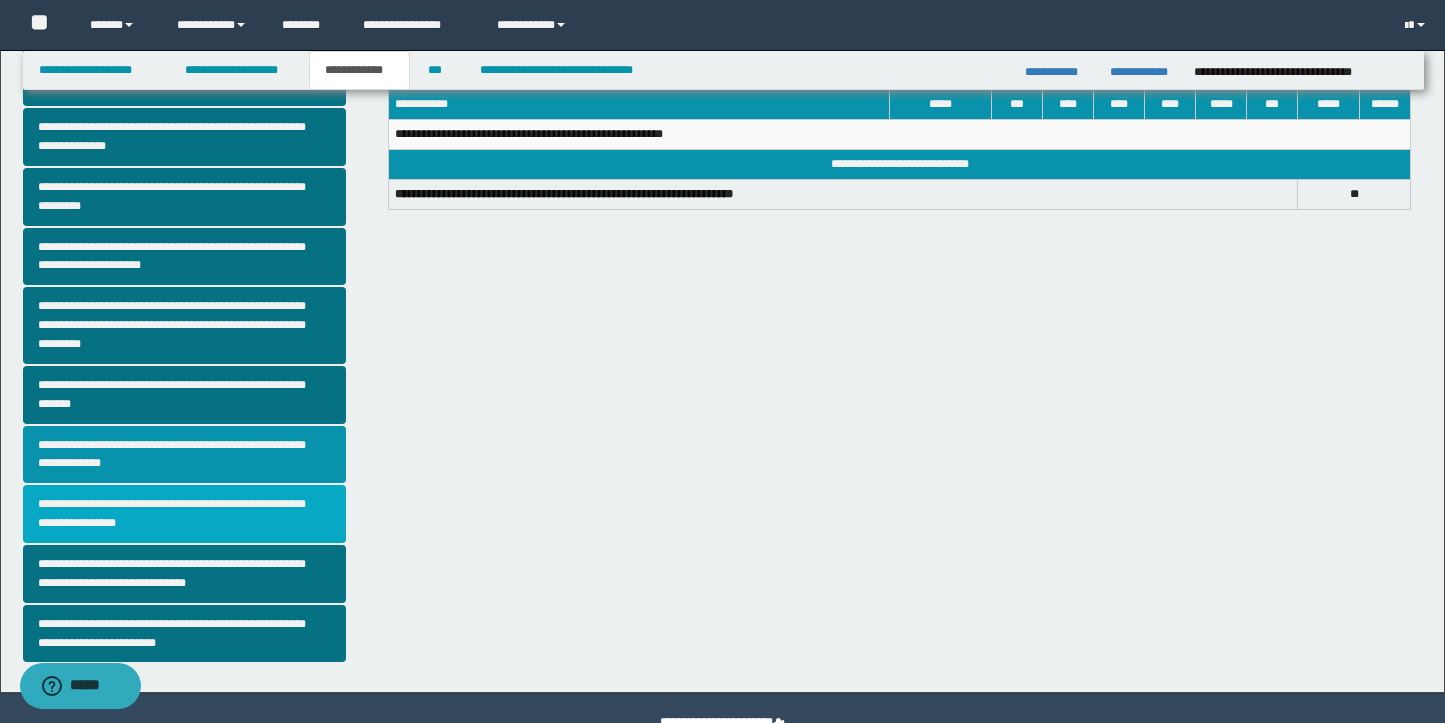 scroll, scrollTop: 380, scrollLeft: 0, axis: vertical 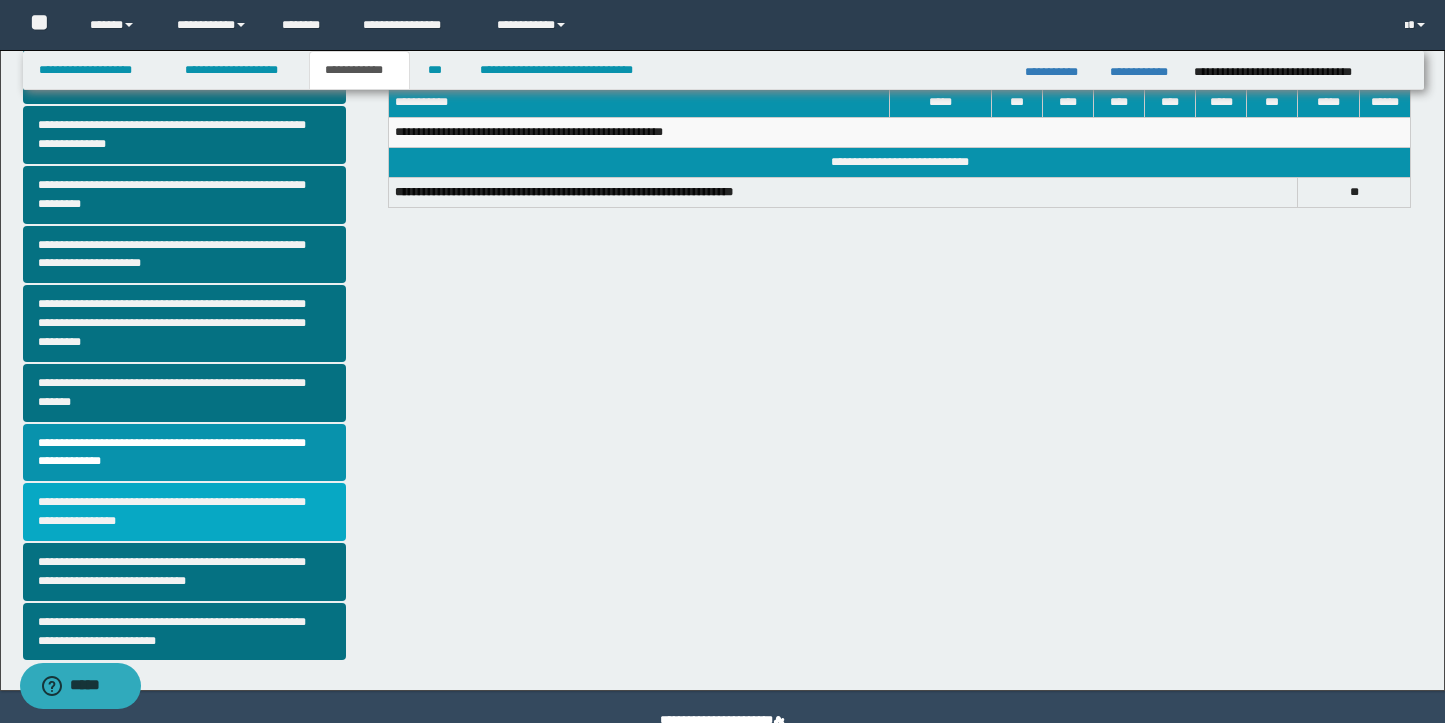 click on "**********" at bounding box center [185, 512] 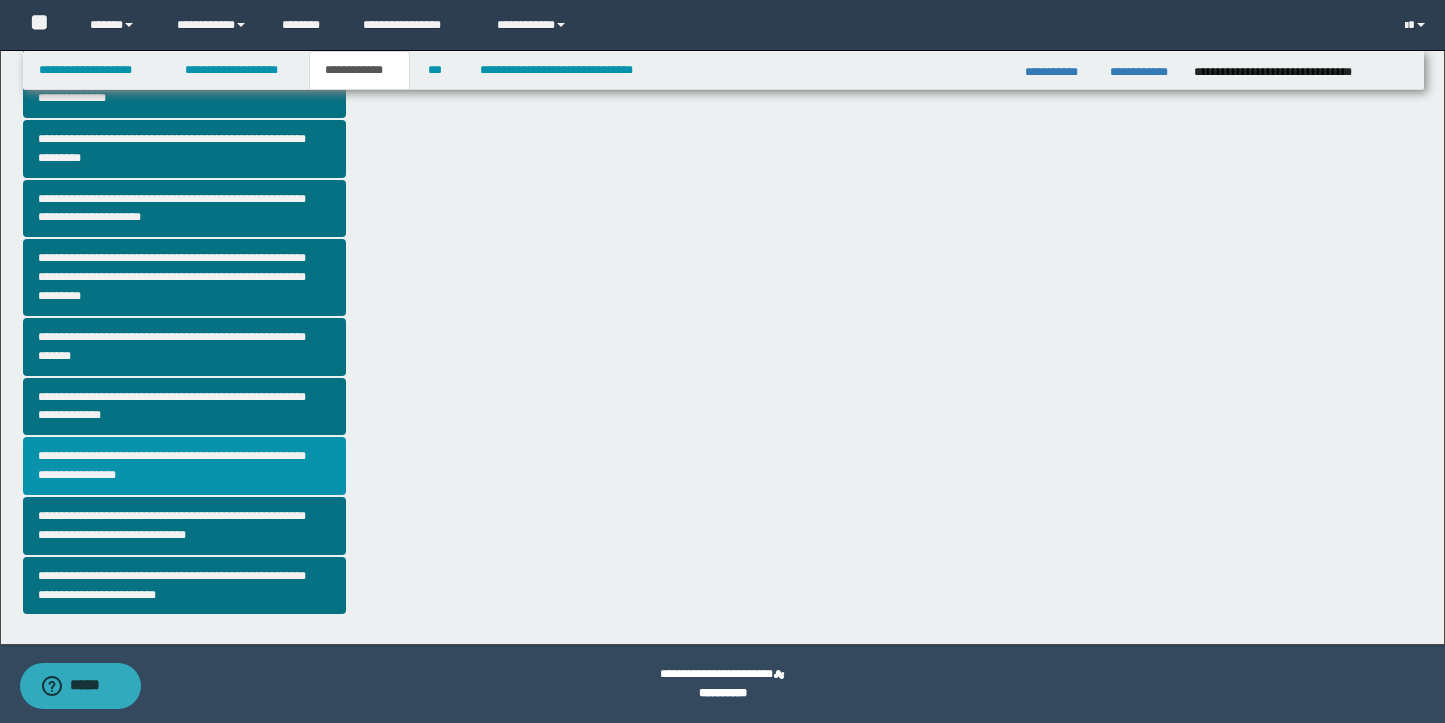 scroll, scrollTop: 0, scrollLeft: 0, axis: both 